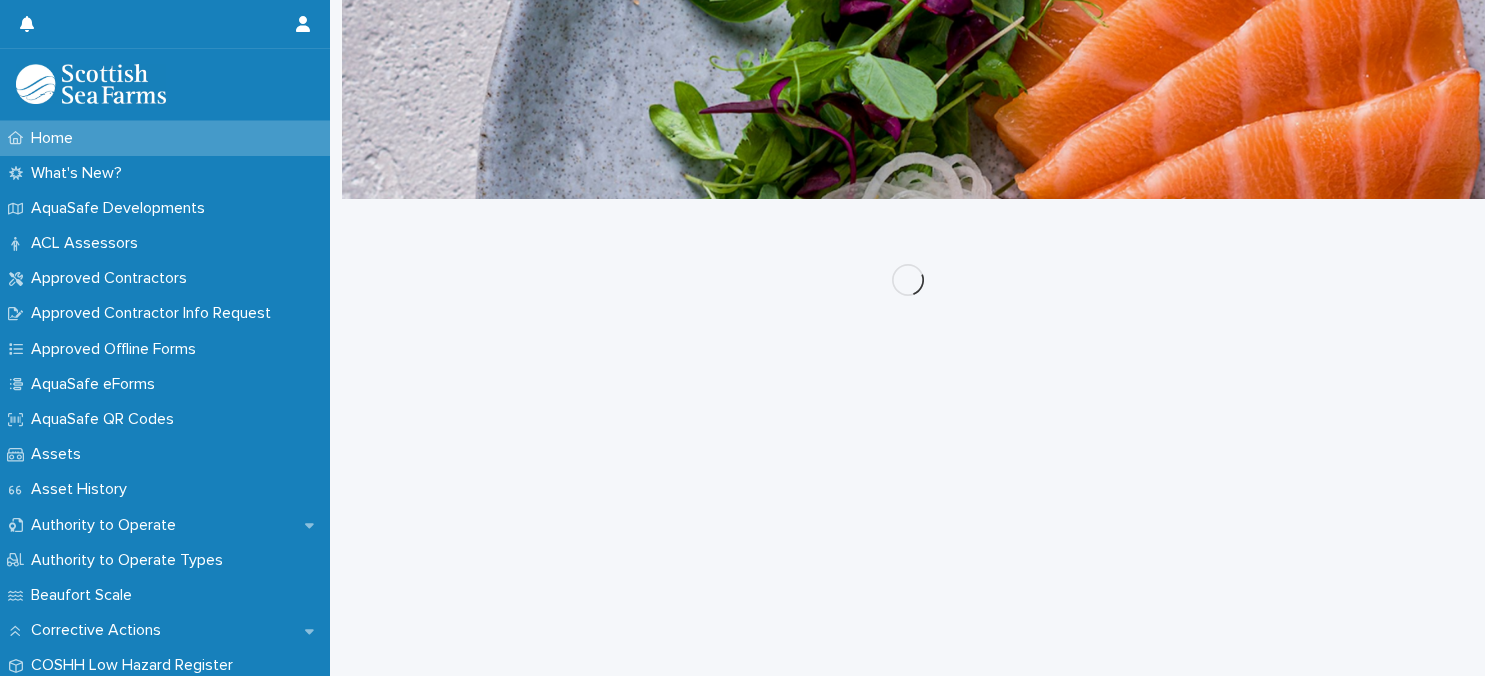 scroll, scrollTop: 0, scrollLeft: 0, axis: both 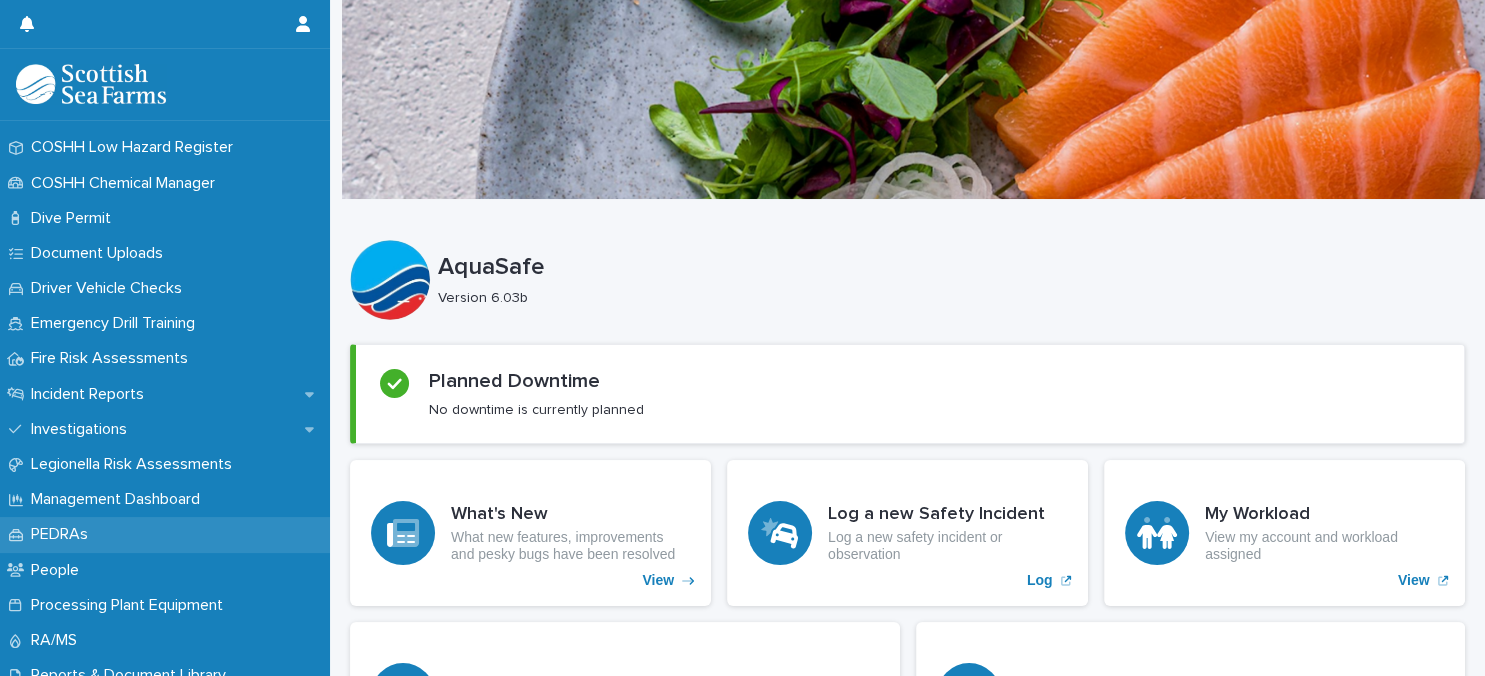 click on "PEDRAs" at bounding box center [63, 534] 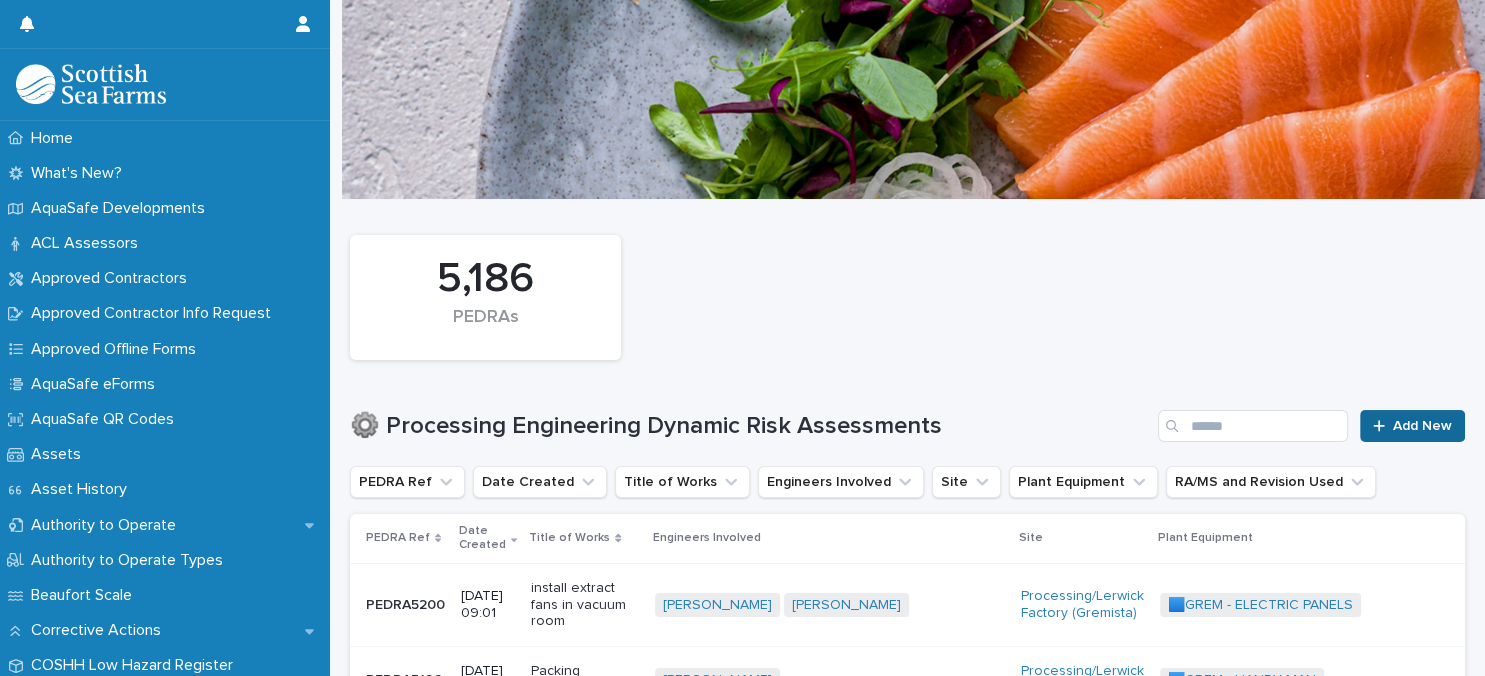 click 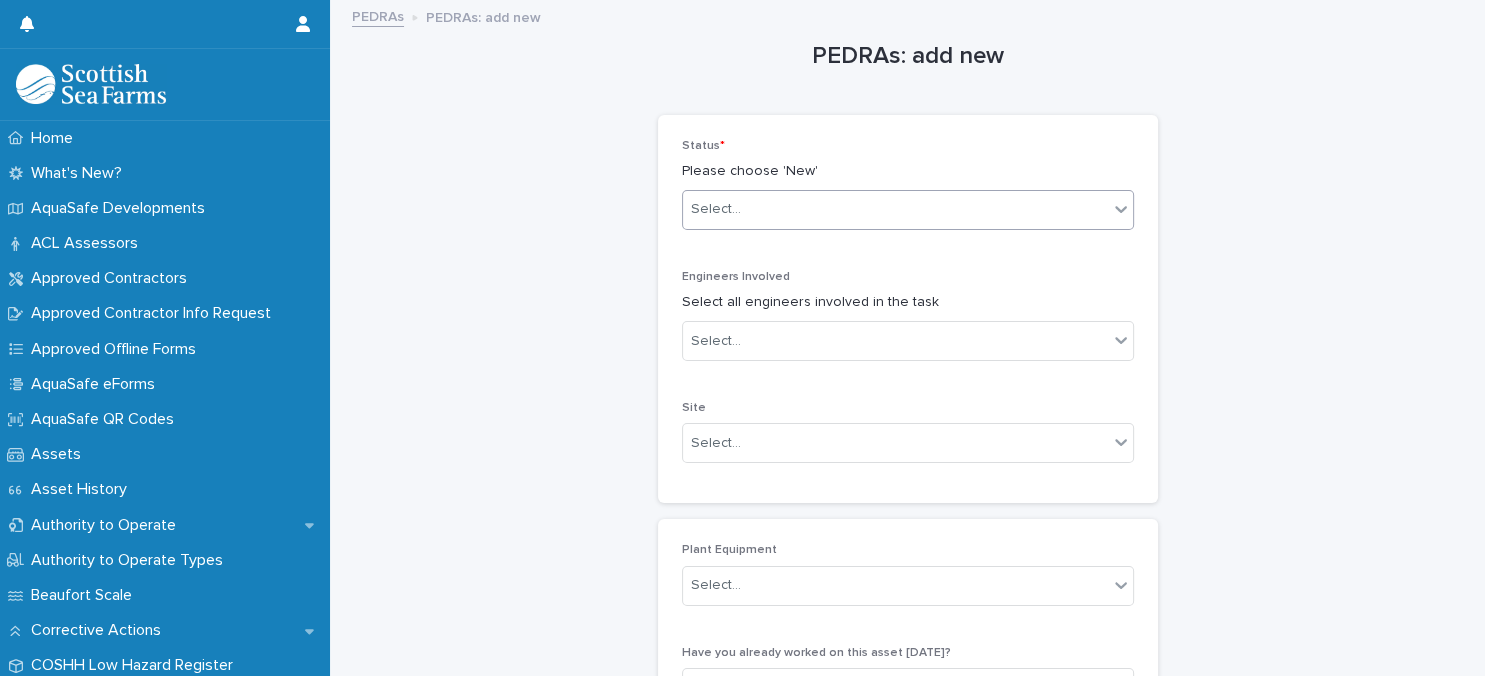 click on "Select..." at bounding box center [895, 209] 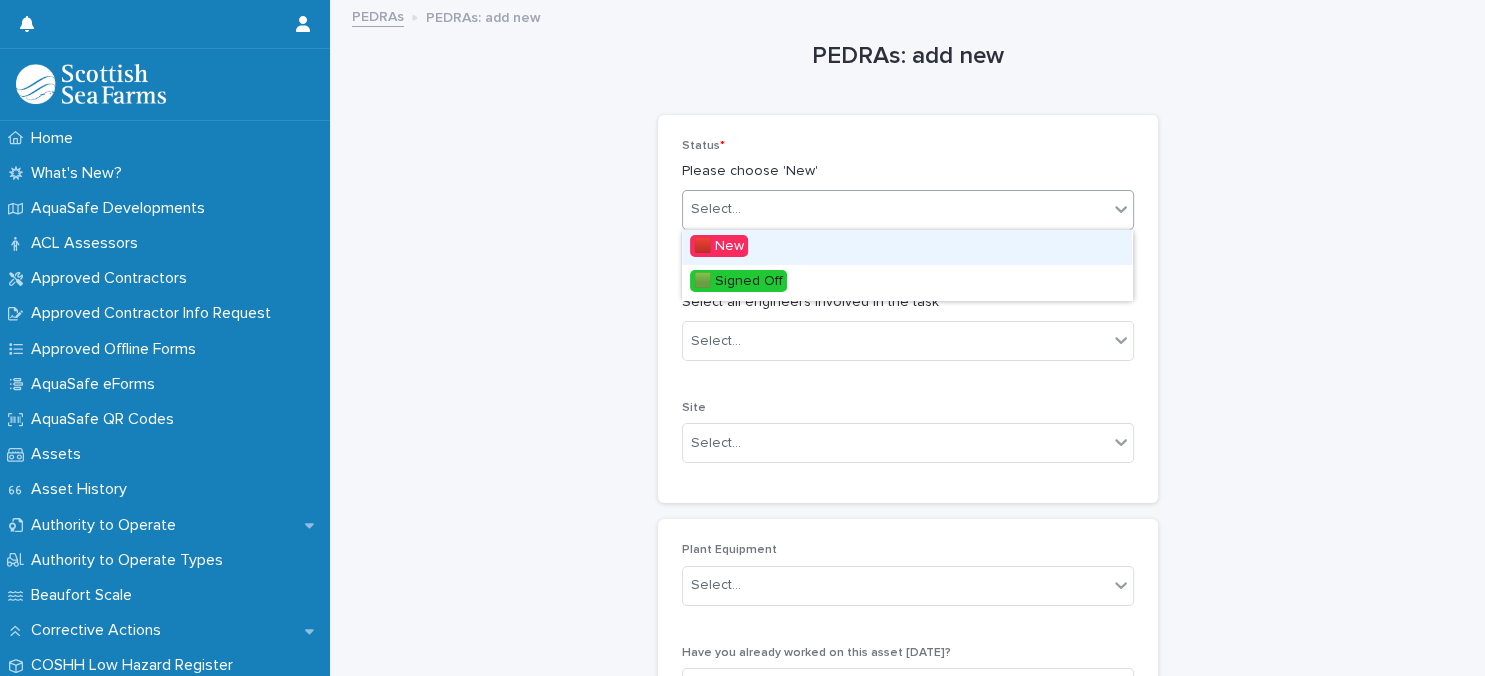 click on "🟥 New" at bounding box center [907, 247] 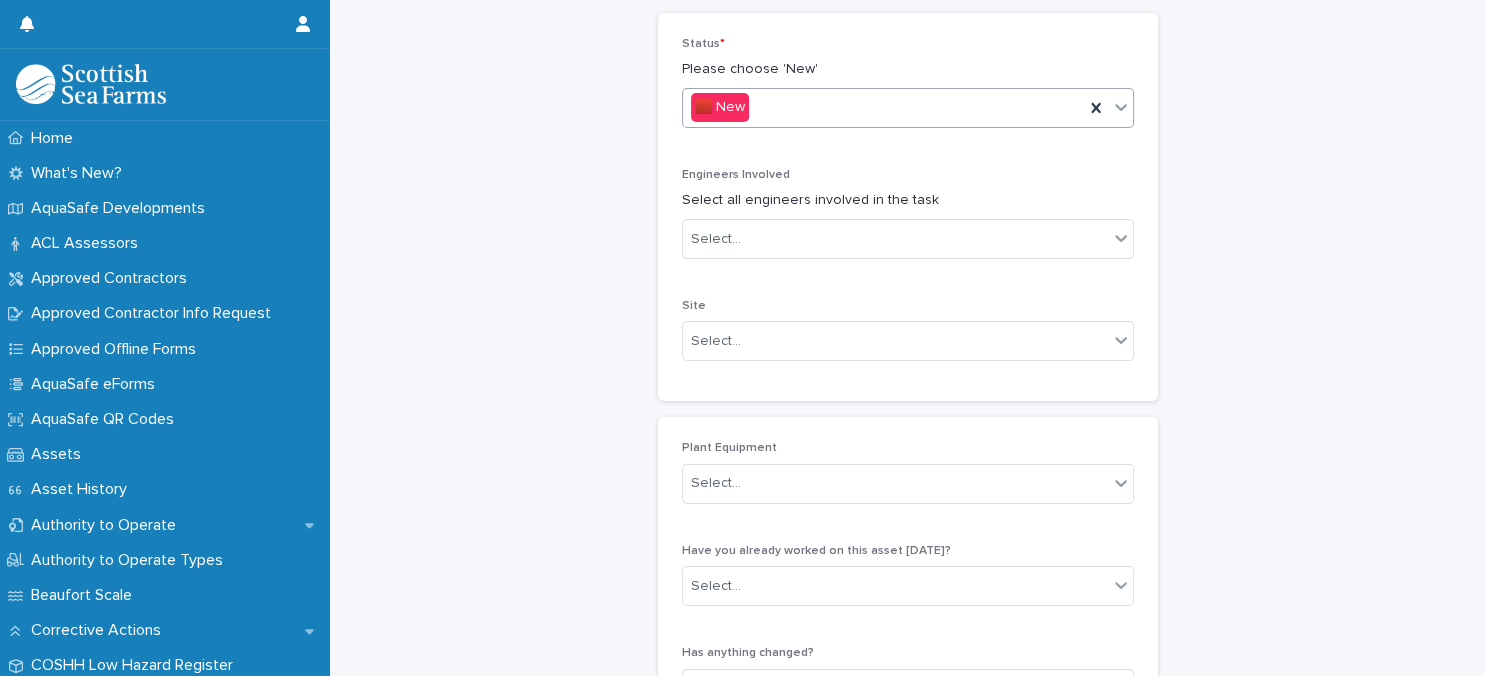 scroll, scrollTop: 173, scrollLeft: 0, axis: vertical 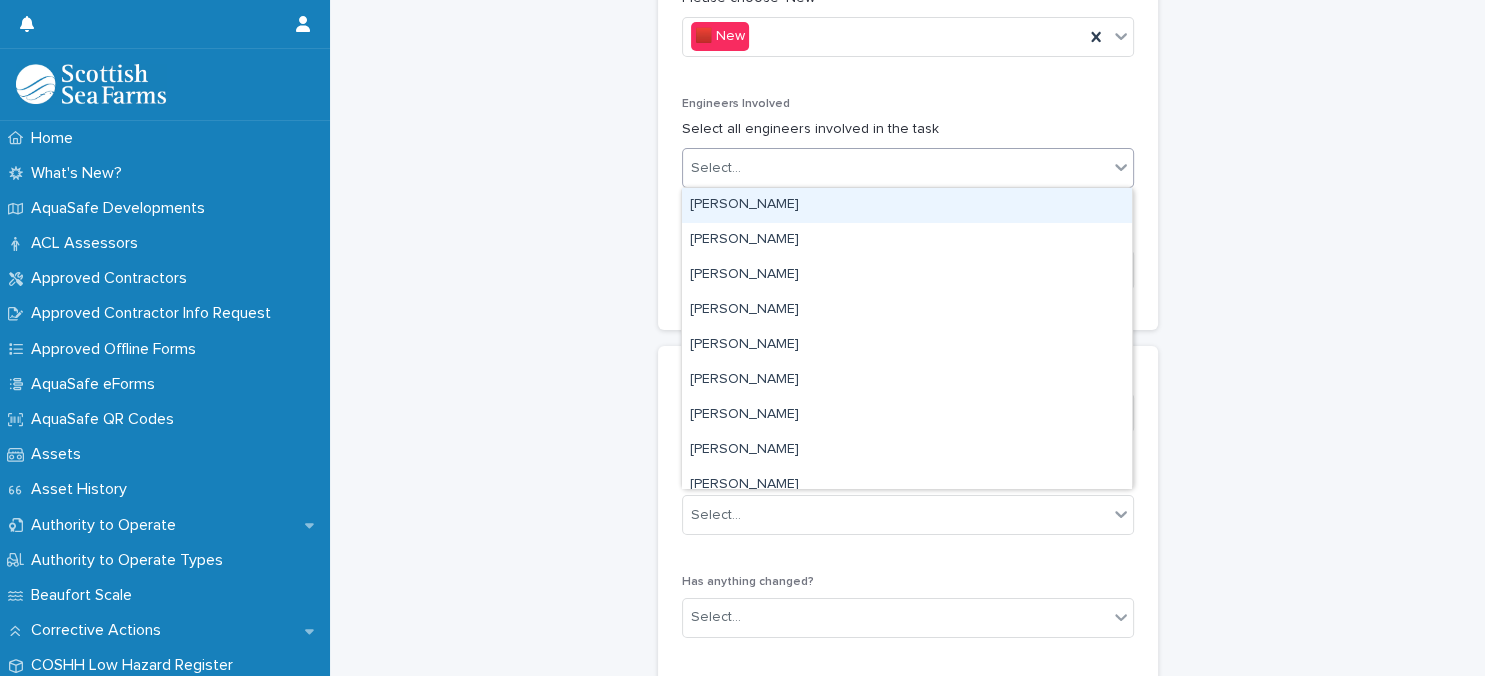 click on "Select..." at bounding box center [895, 168] 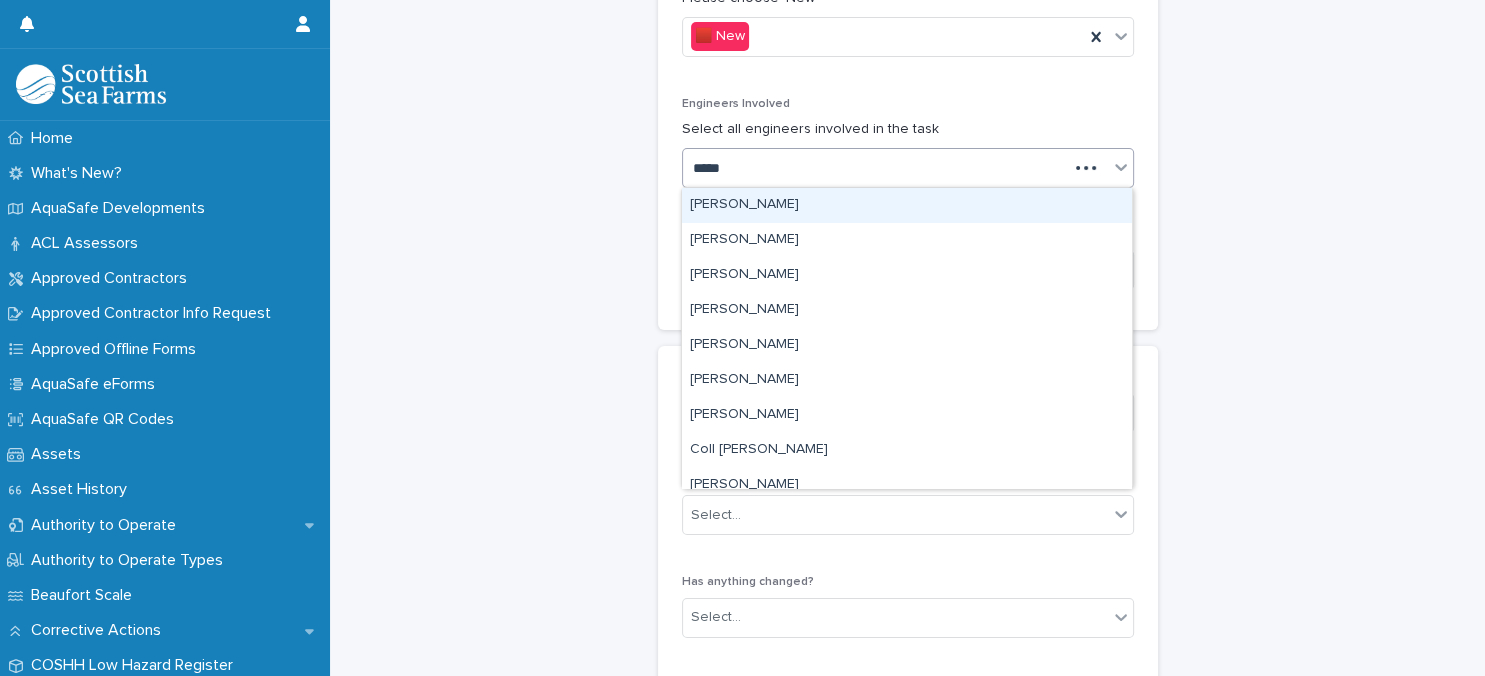 type on "******" 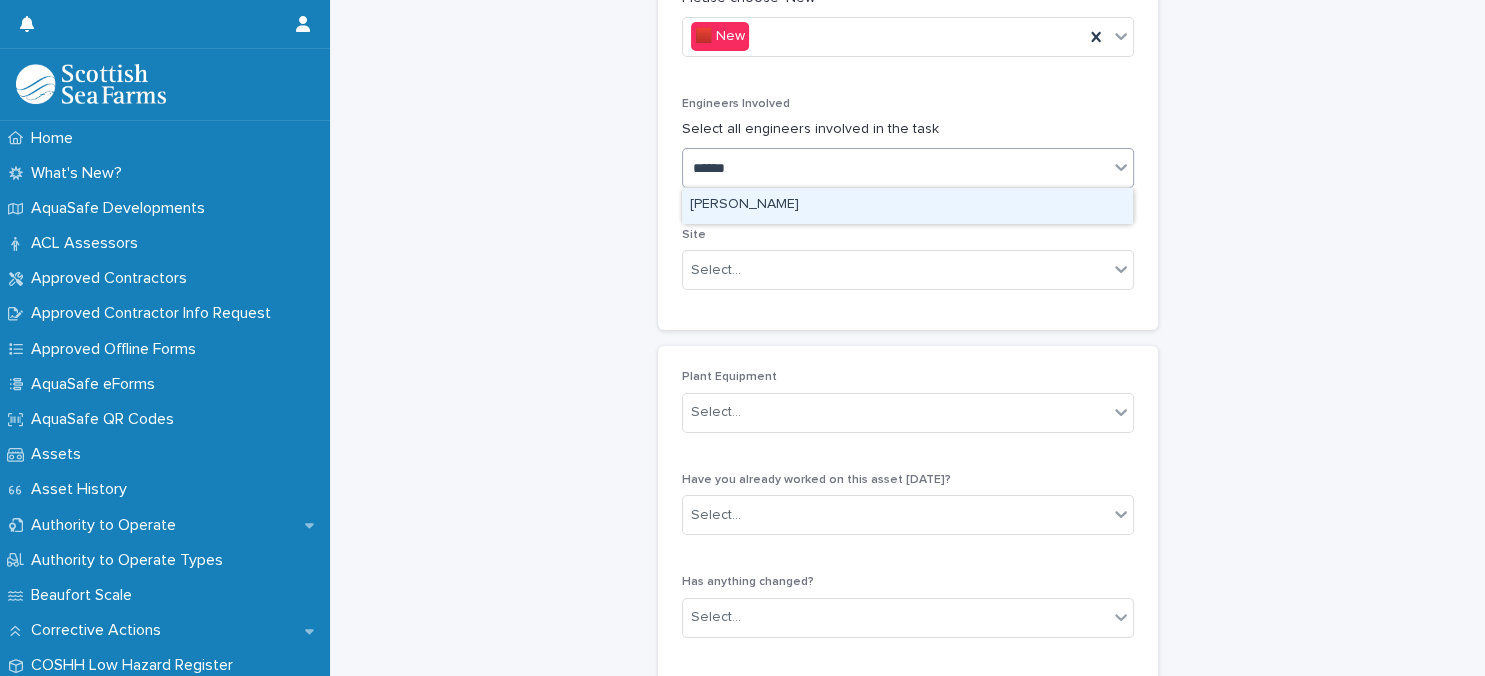 click on "[PERSON_NAME]" at bounding box center [907, 205] 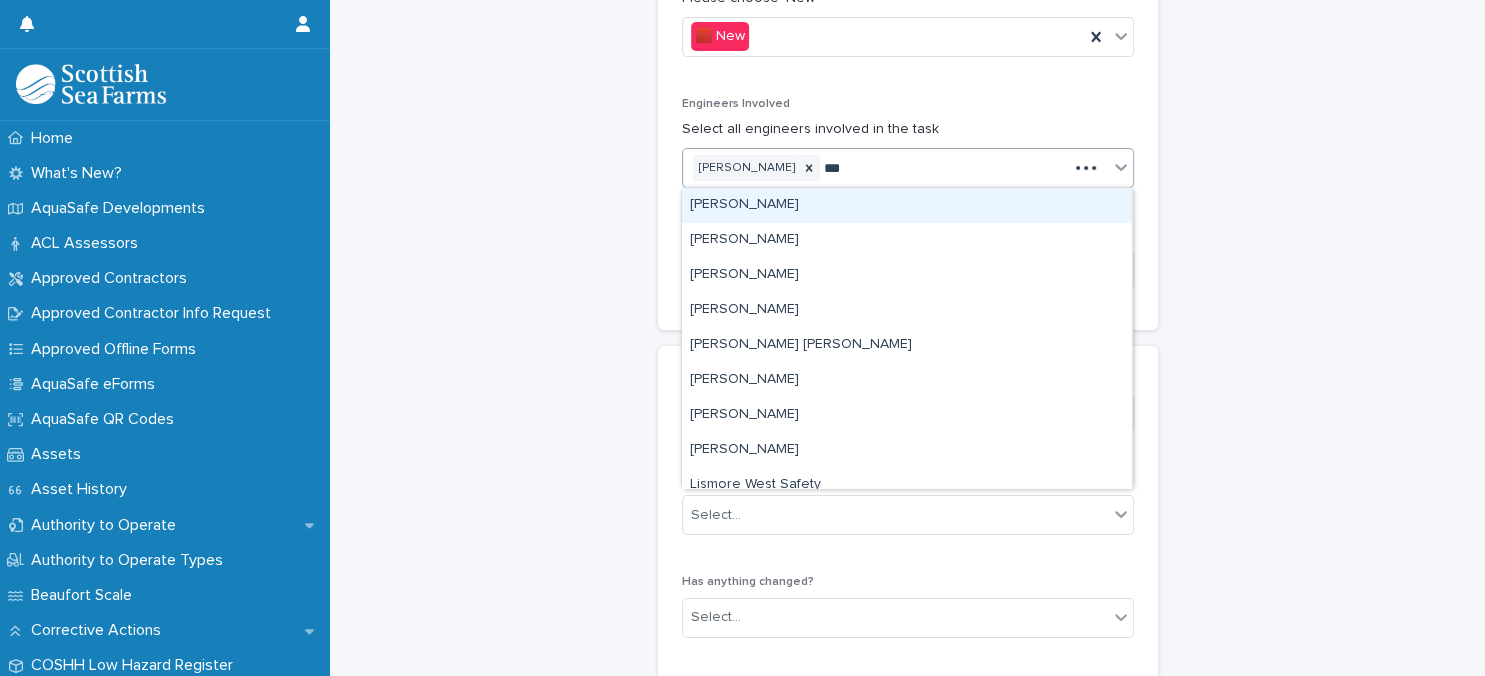 type on "****" 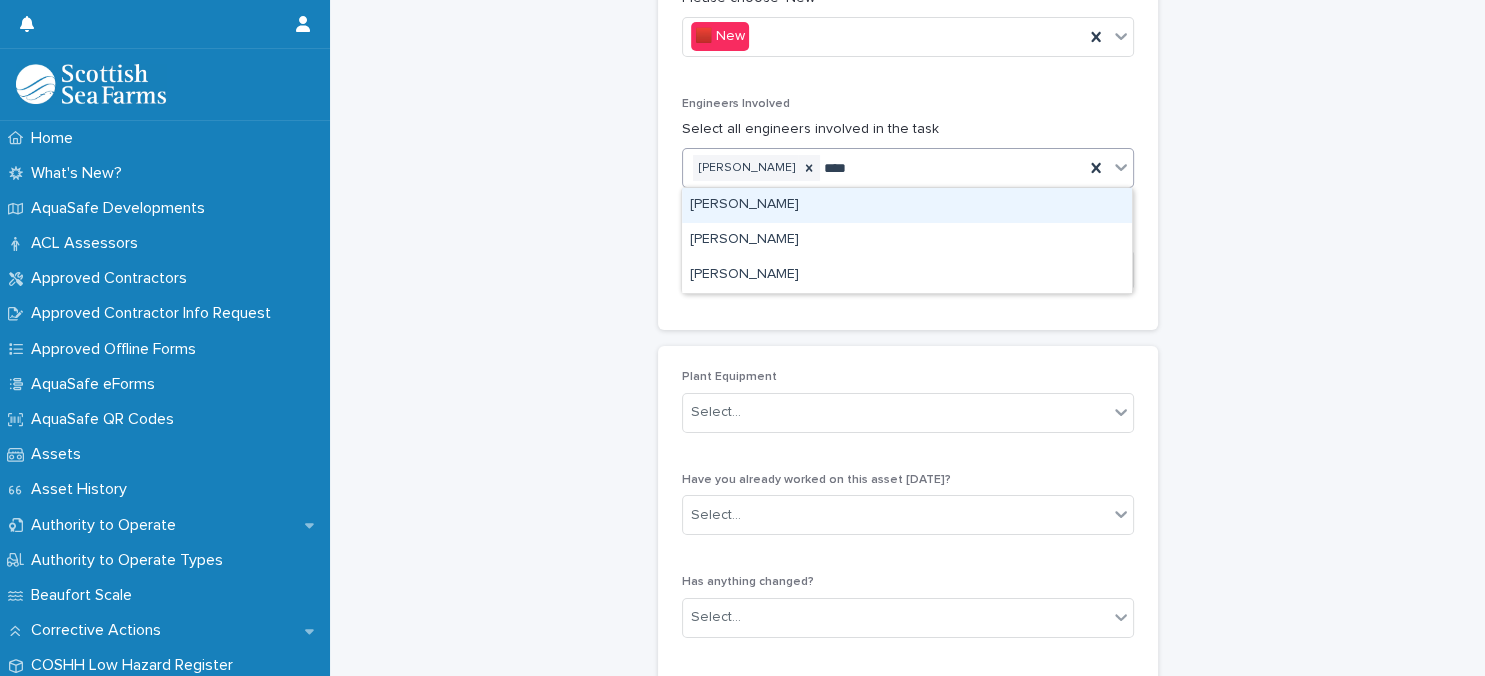 click on "[PERSON_NAME]" at bounding box center [907, 205] 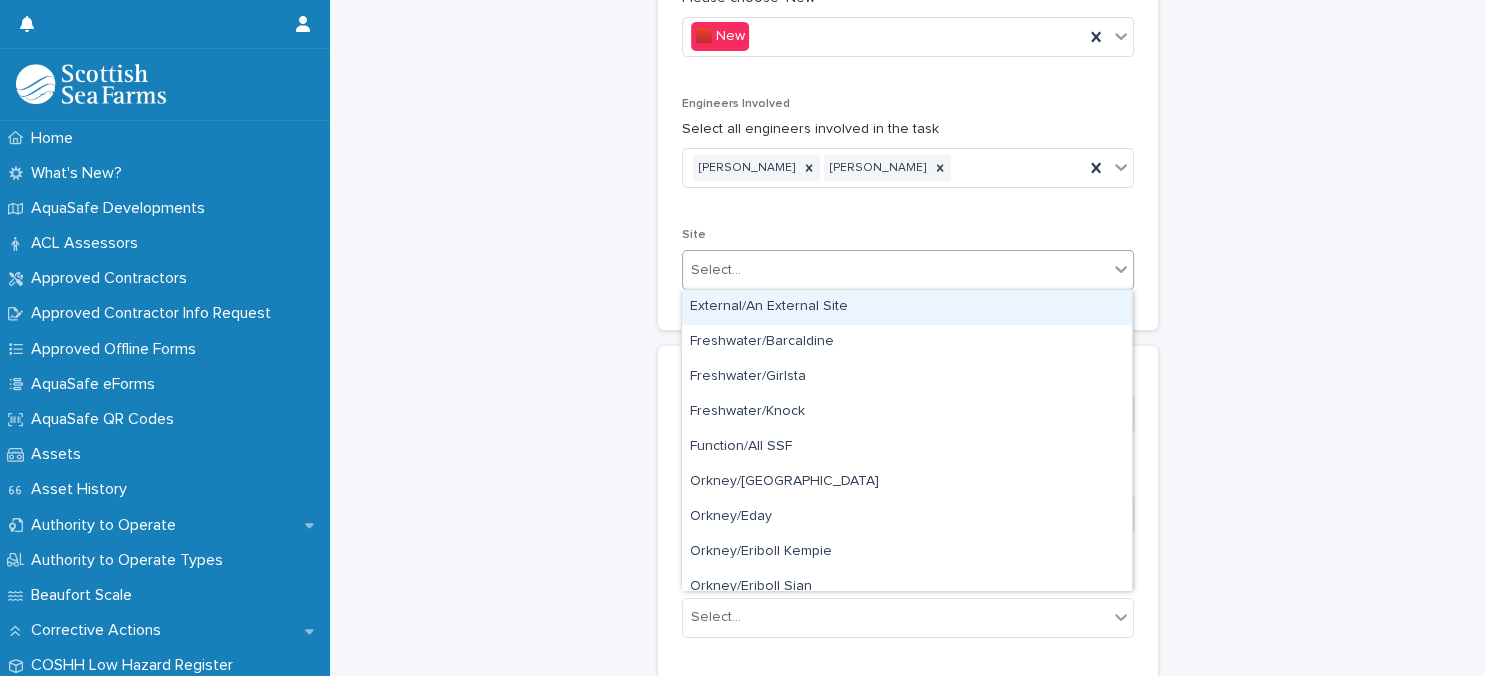 click on "Select..." at bounding box center (895, 270) 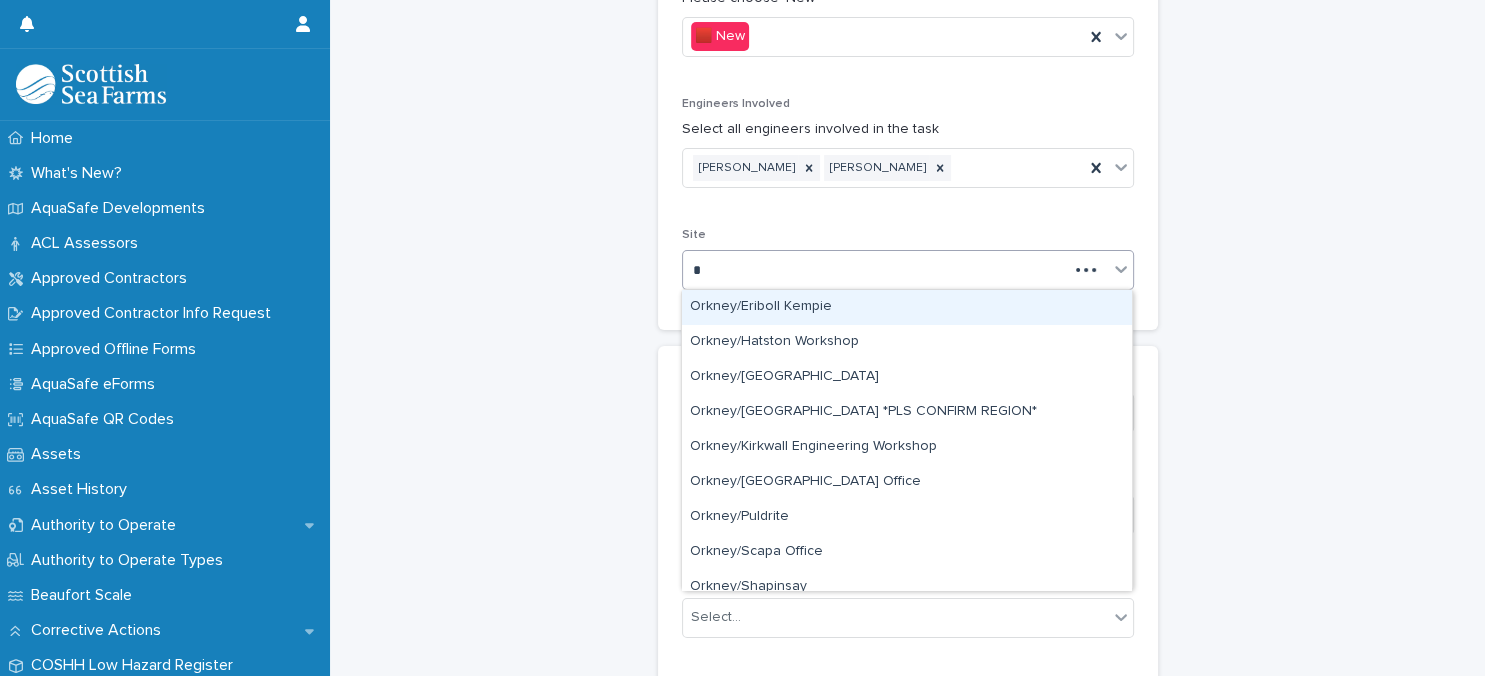 type on "**" 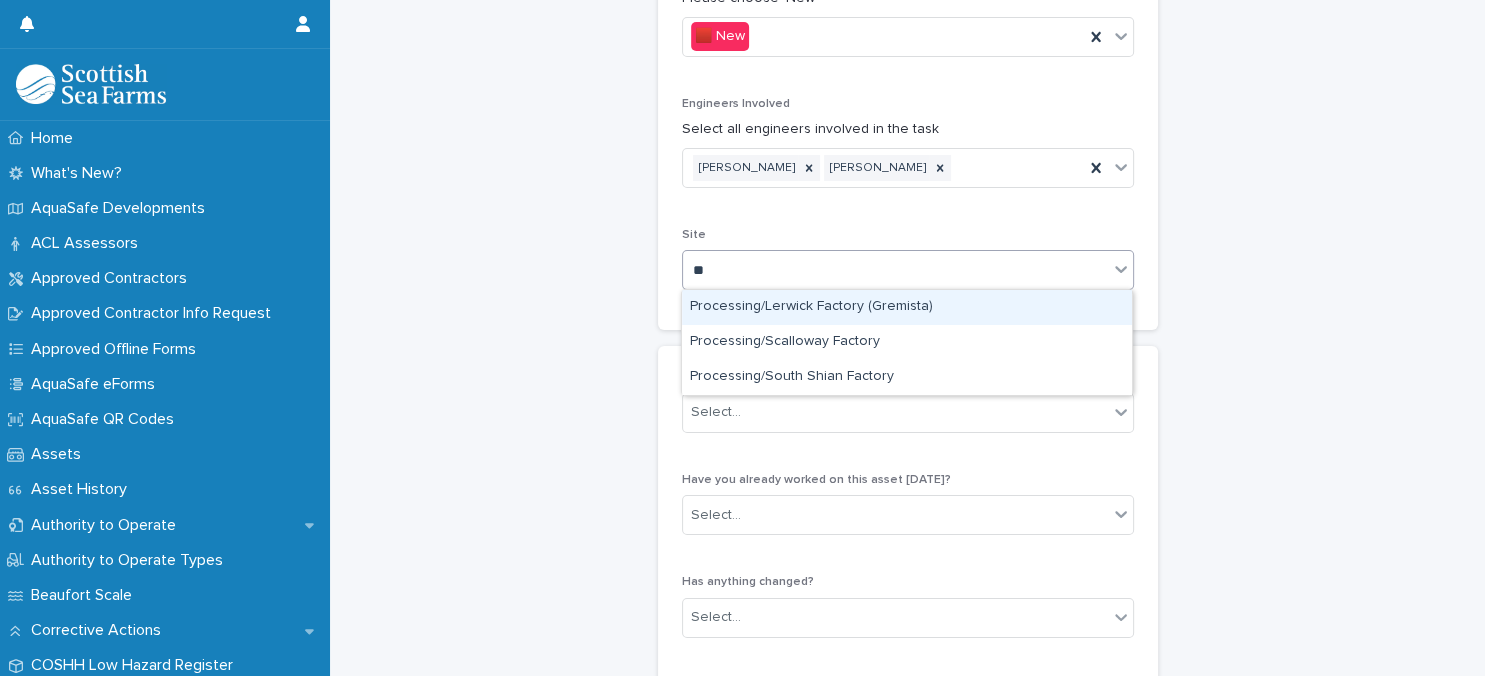click on "Processing/Lerwick Factory (Gremista)" at bounding box center (907, 307) 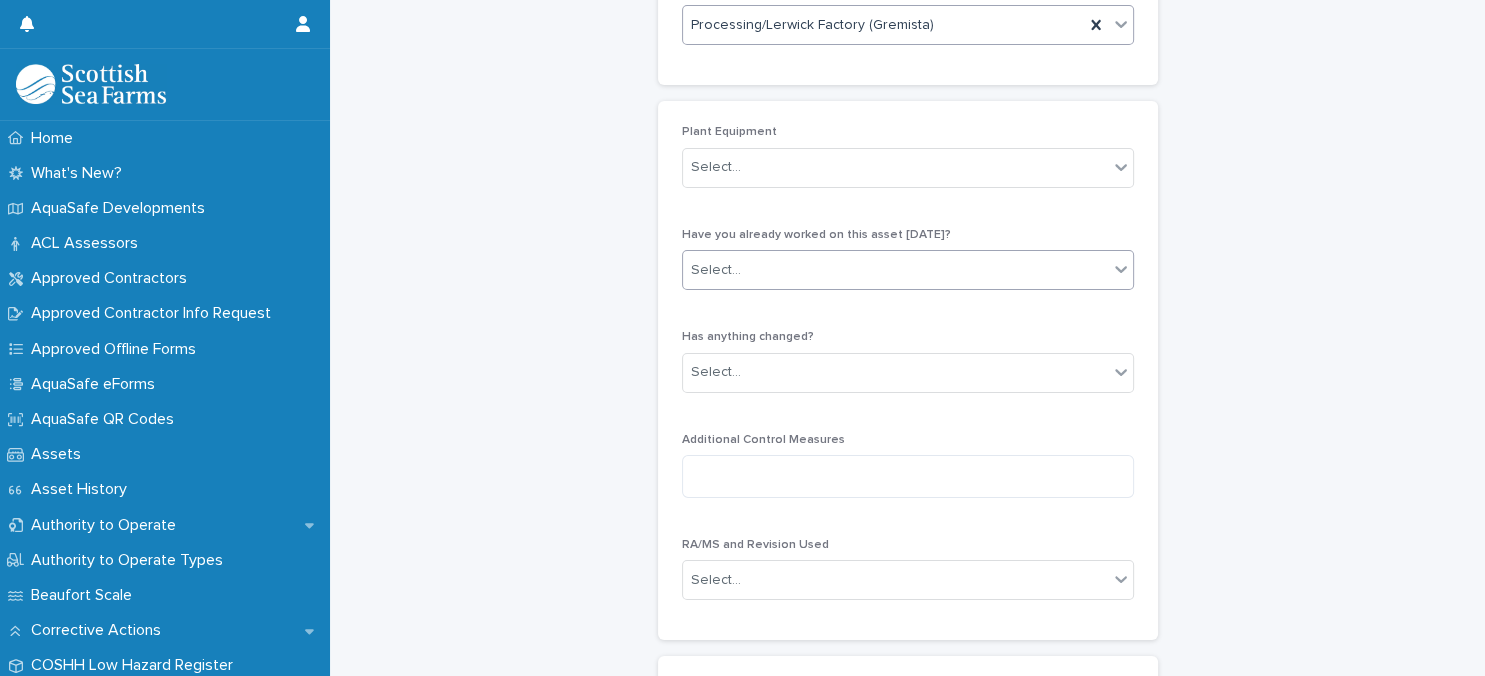 scroll, scrollTop: 432, scrollLeft: 0, axis: vertical 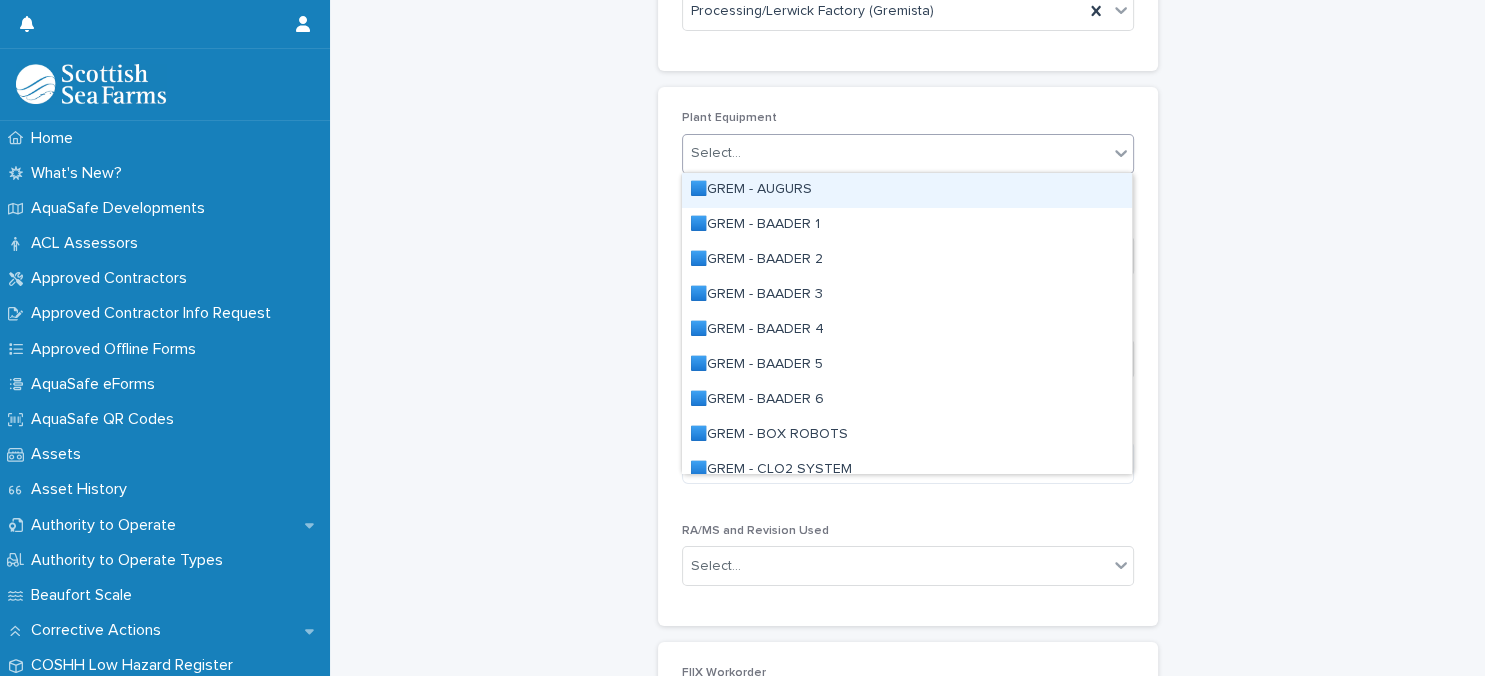 click on "Select..." at bounding box center (895, 153) 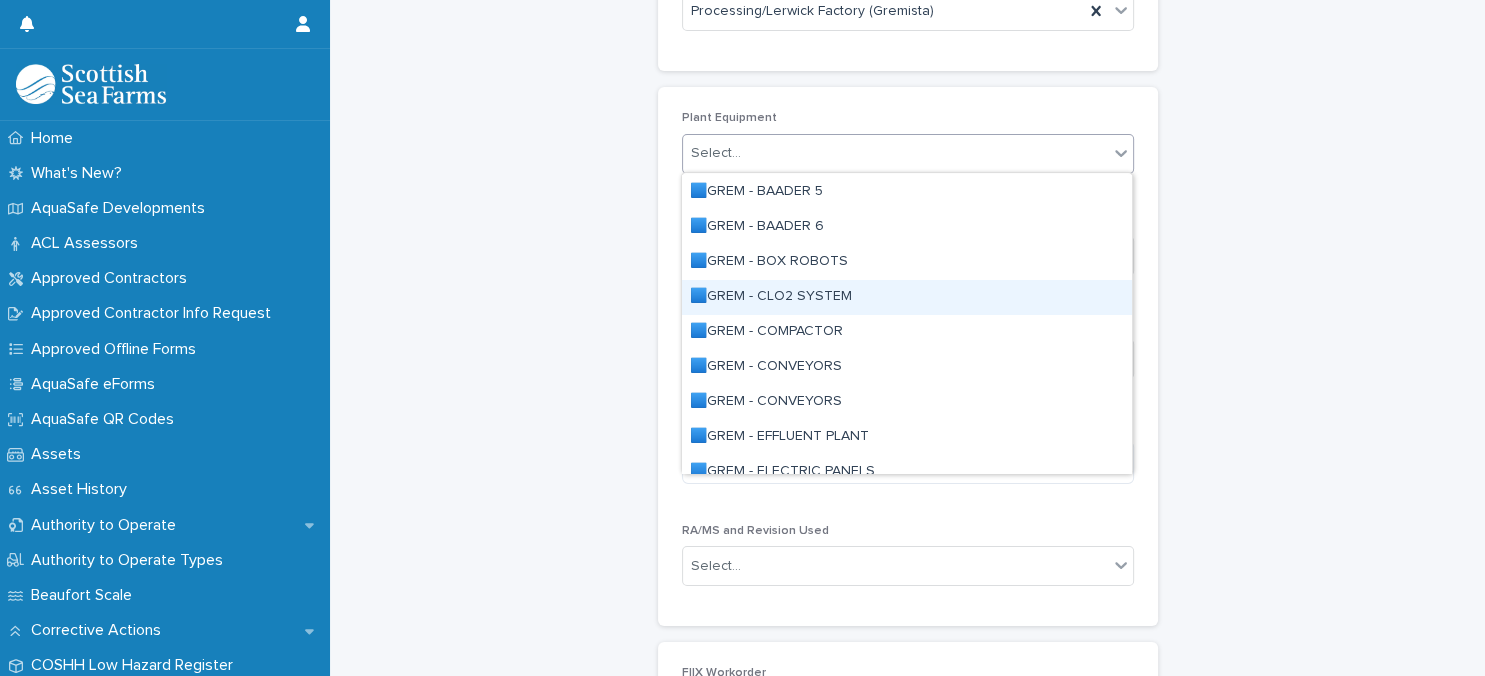 scroll, scrollTop: 259, scrollLeft: 0, axis: vertical 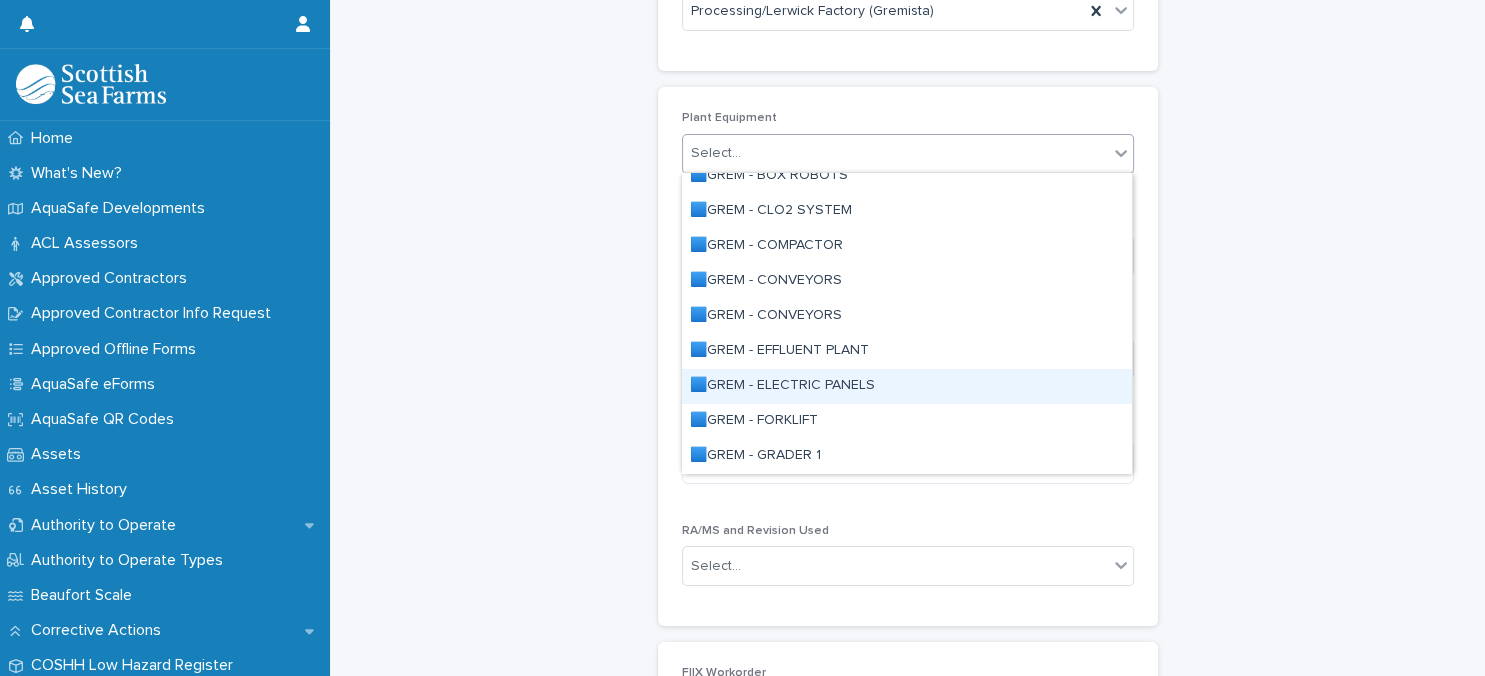 click on "🟦GREM - ELECTRIC PANELS" at bounding box center [907, 386] 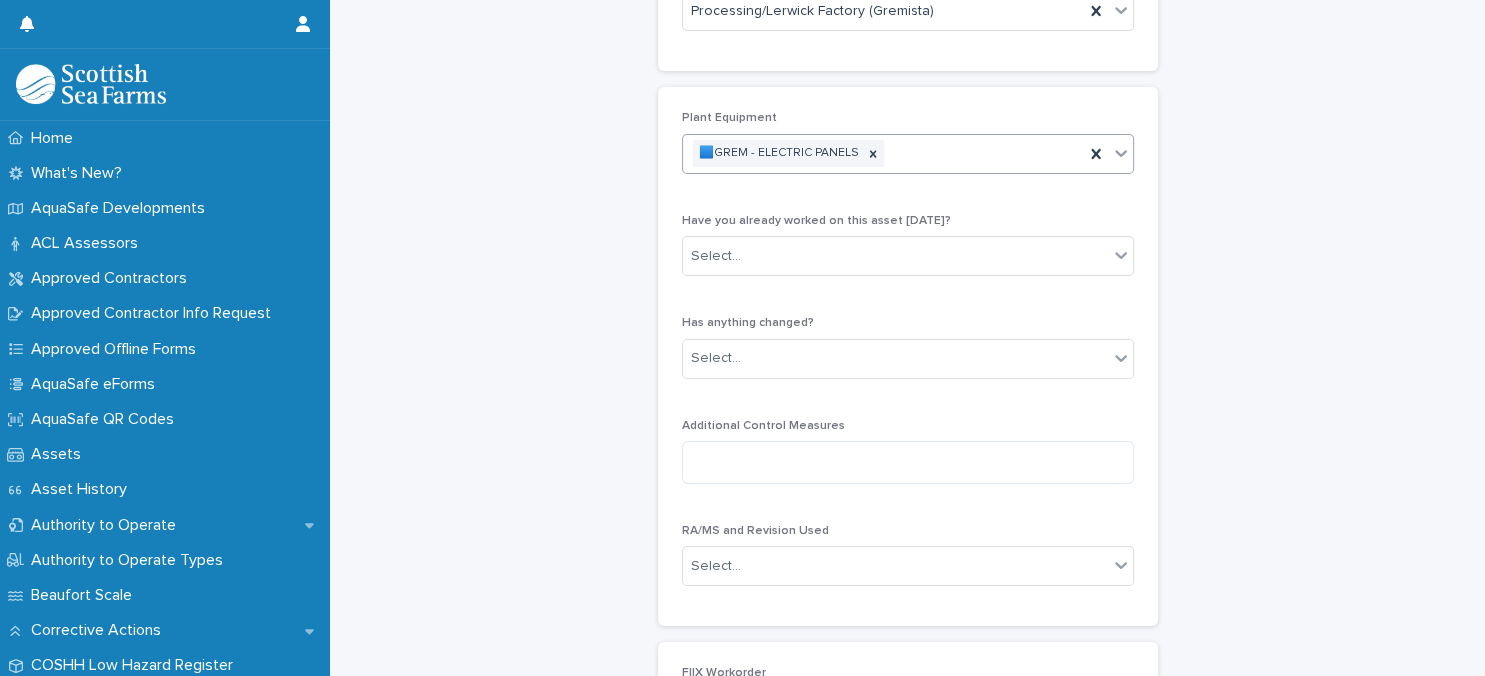 scroll, scrollTop: 432, scrollLeft: 0, axis: vertical 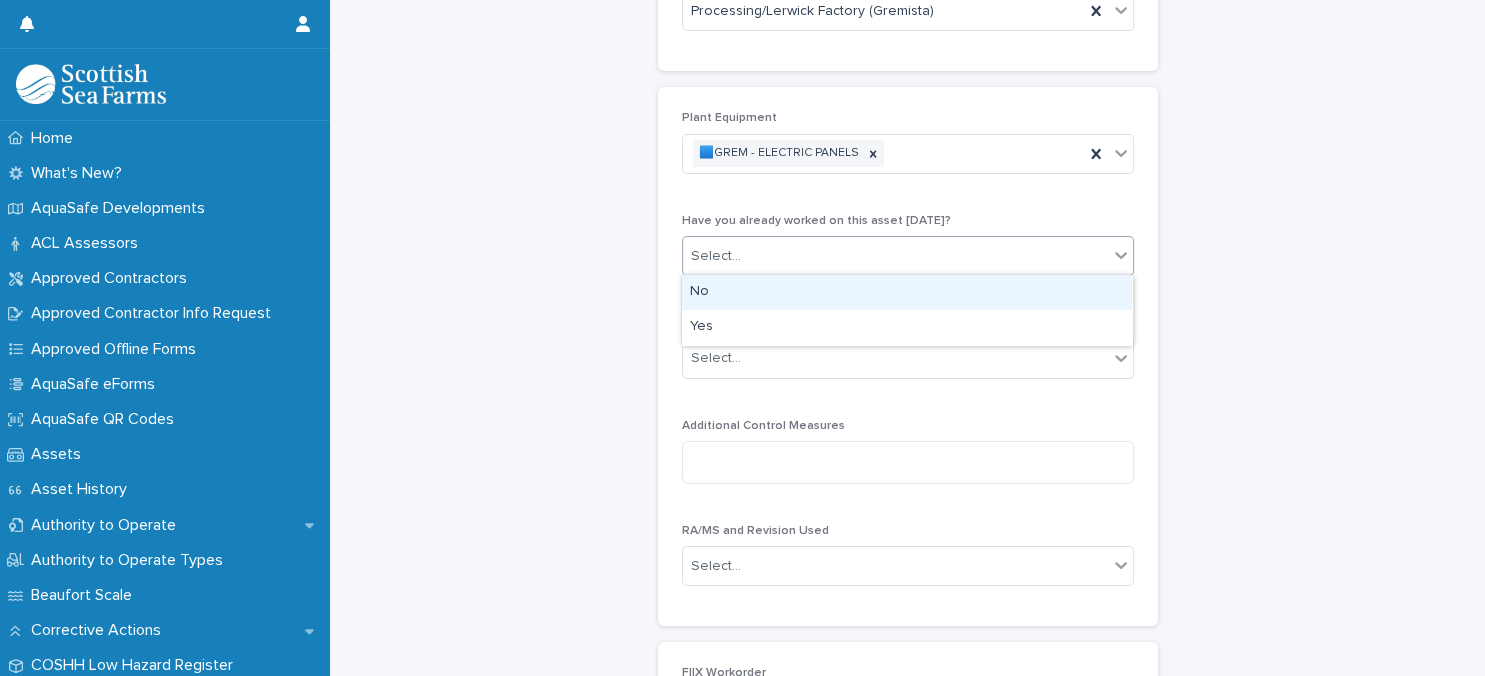 click on "Select..." at bounding box center [895, 256] 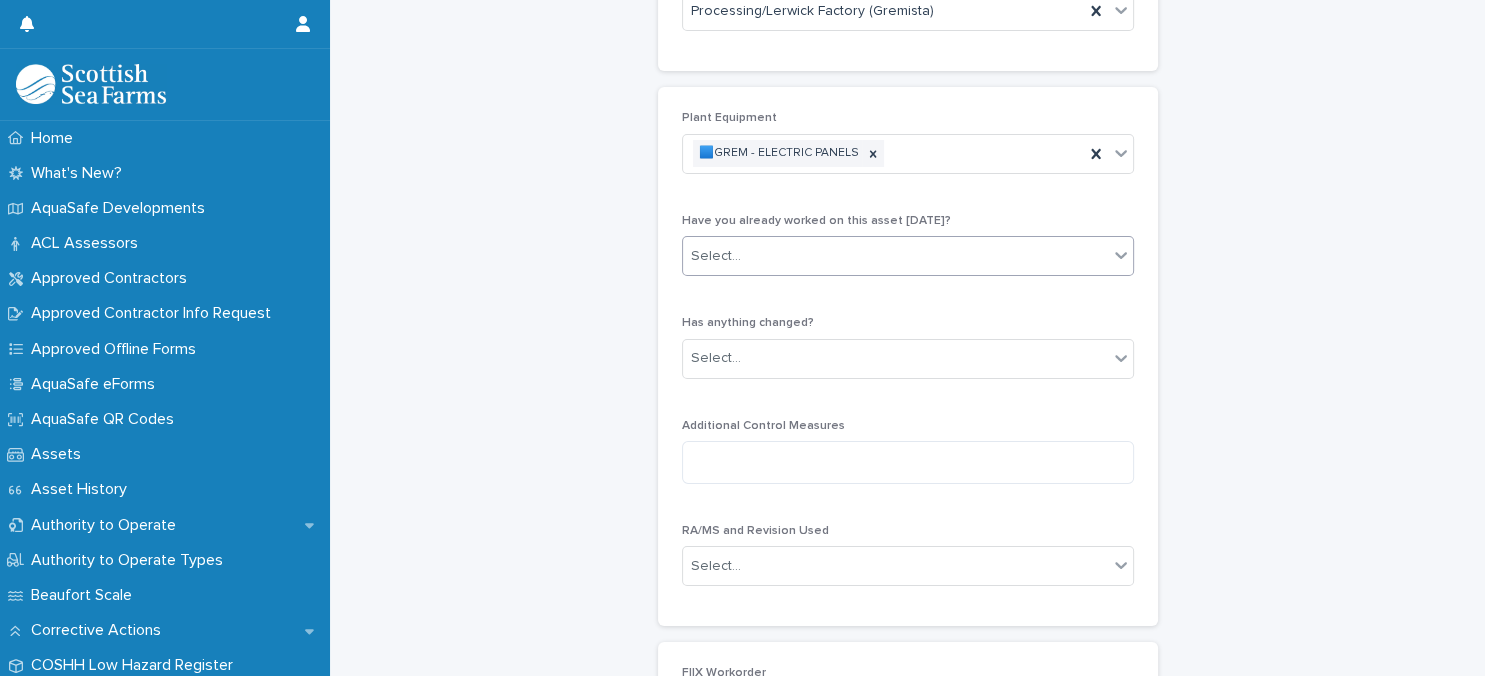 scroll, scrollTop: 432, scrollLeft: 0, axis: vertical 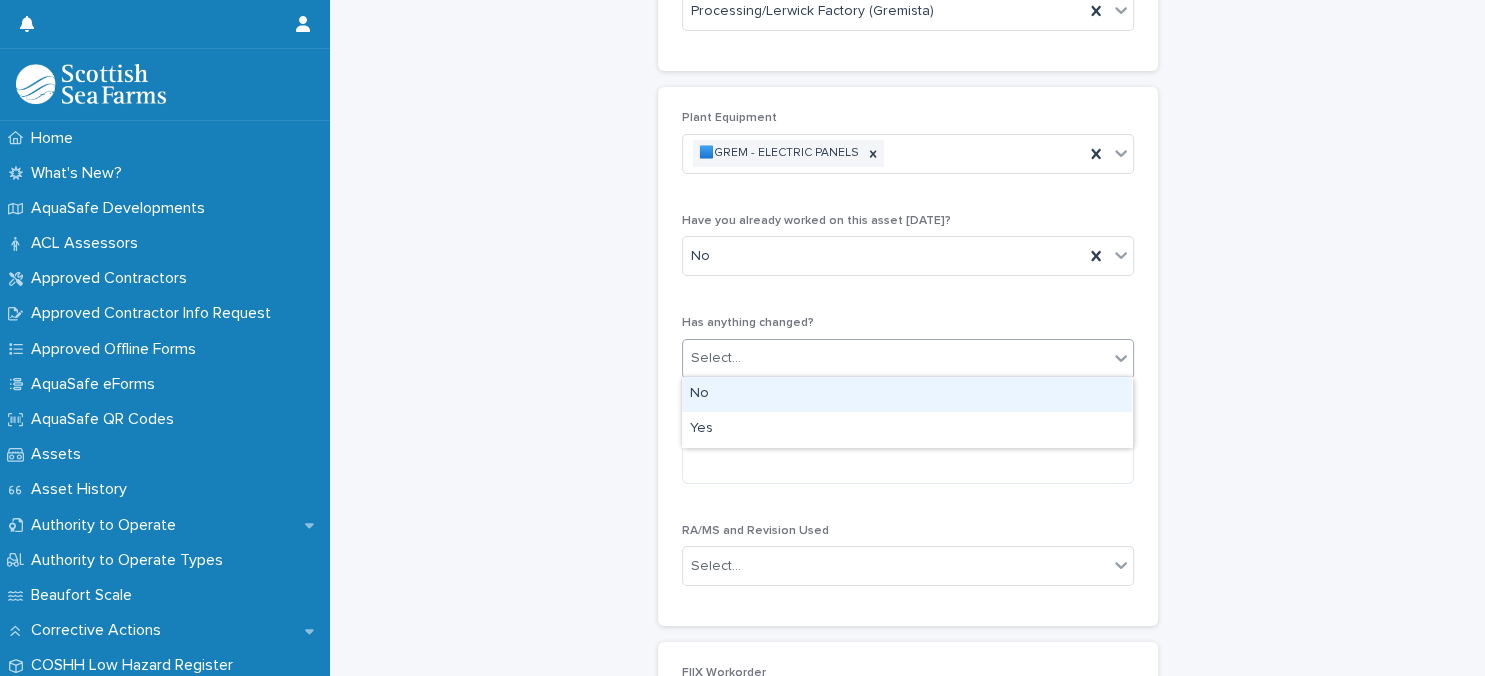 click on "Select..." at bounding box center [895, 358] 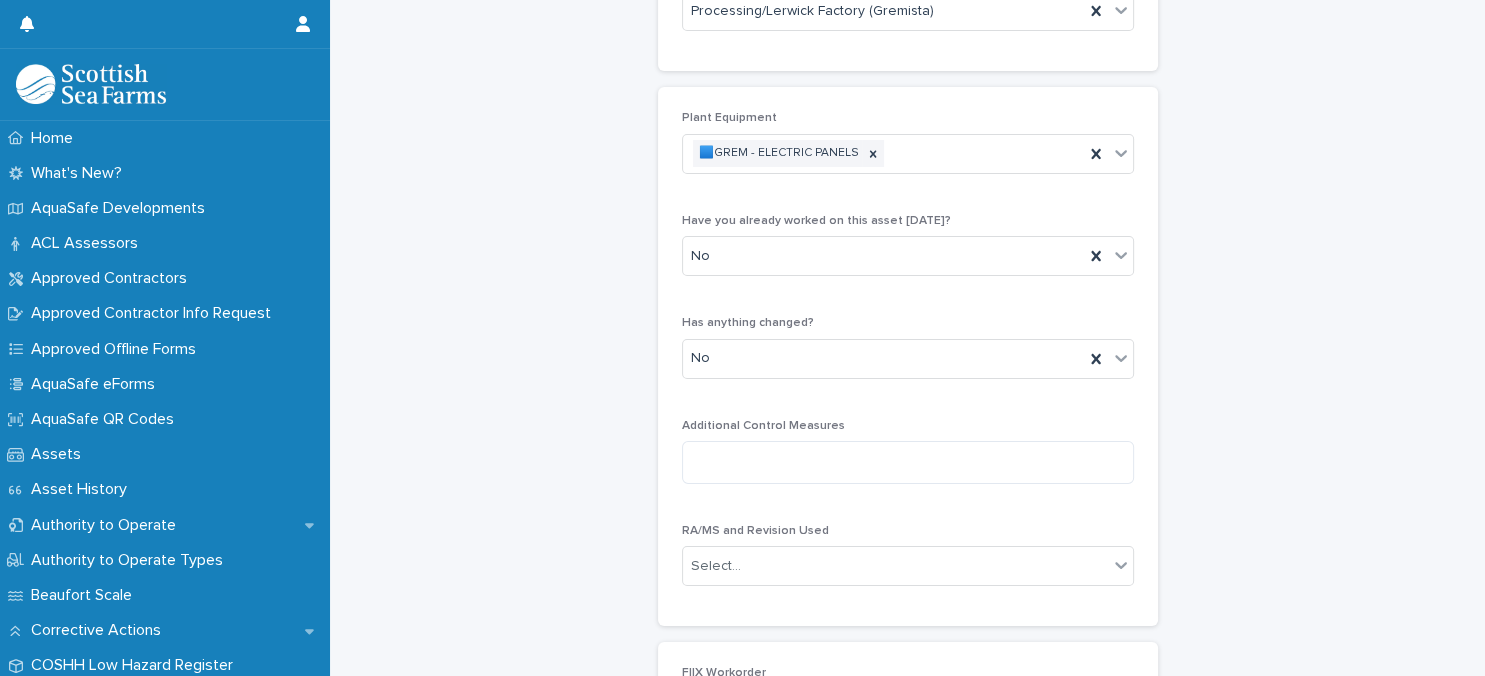 click on "Plant Equipment 🟦GREM - ELECTRIC PANELS Have you already worked on this asset today? No Has anything changed? No Additional Control Measures RA/MS and Revision Used Select..." at bounding box center (908, 356) 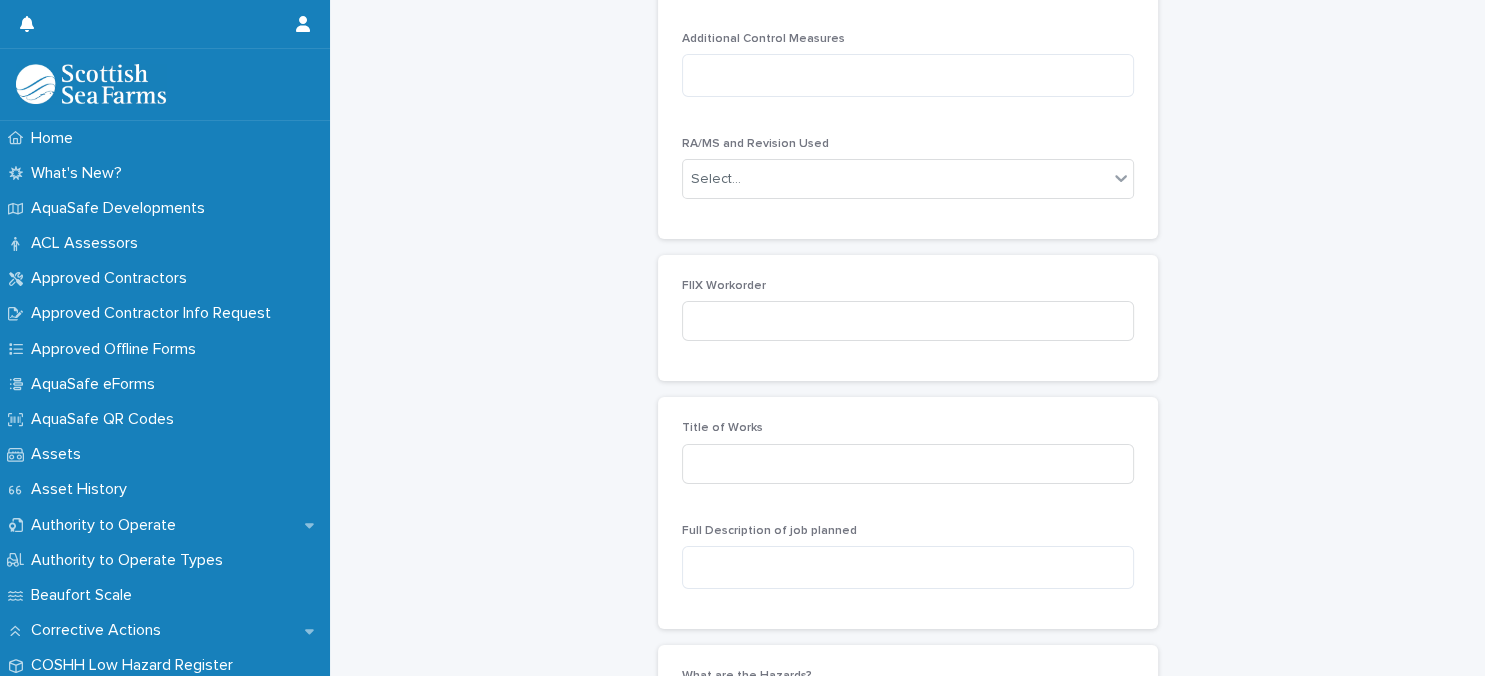scroll, scrollTop: 864, scrollLeft: 0, axis: vertical 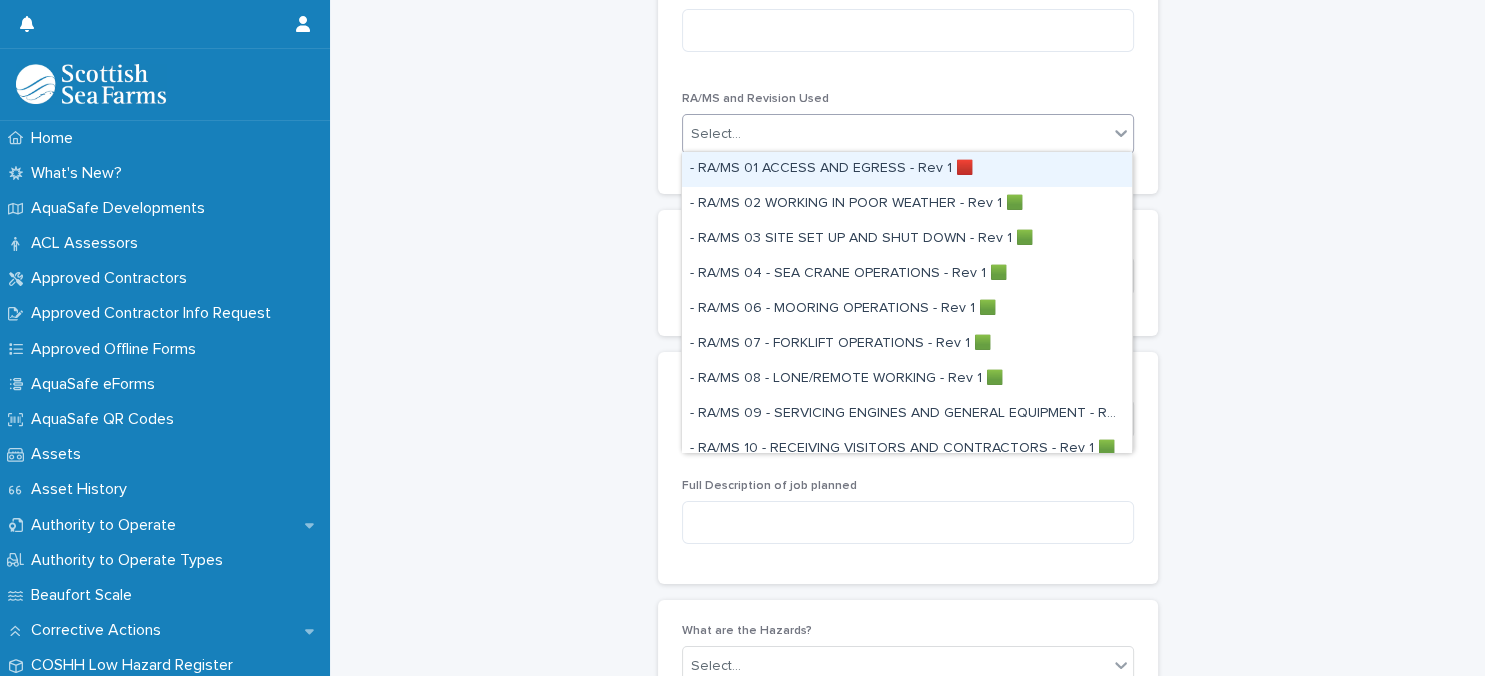 click on "Select..." at bounding box center (895, 134) 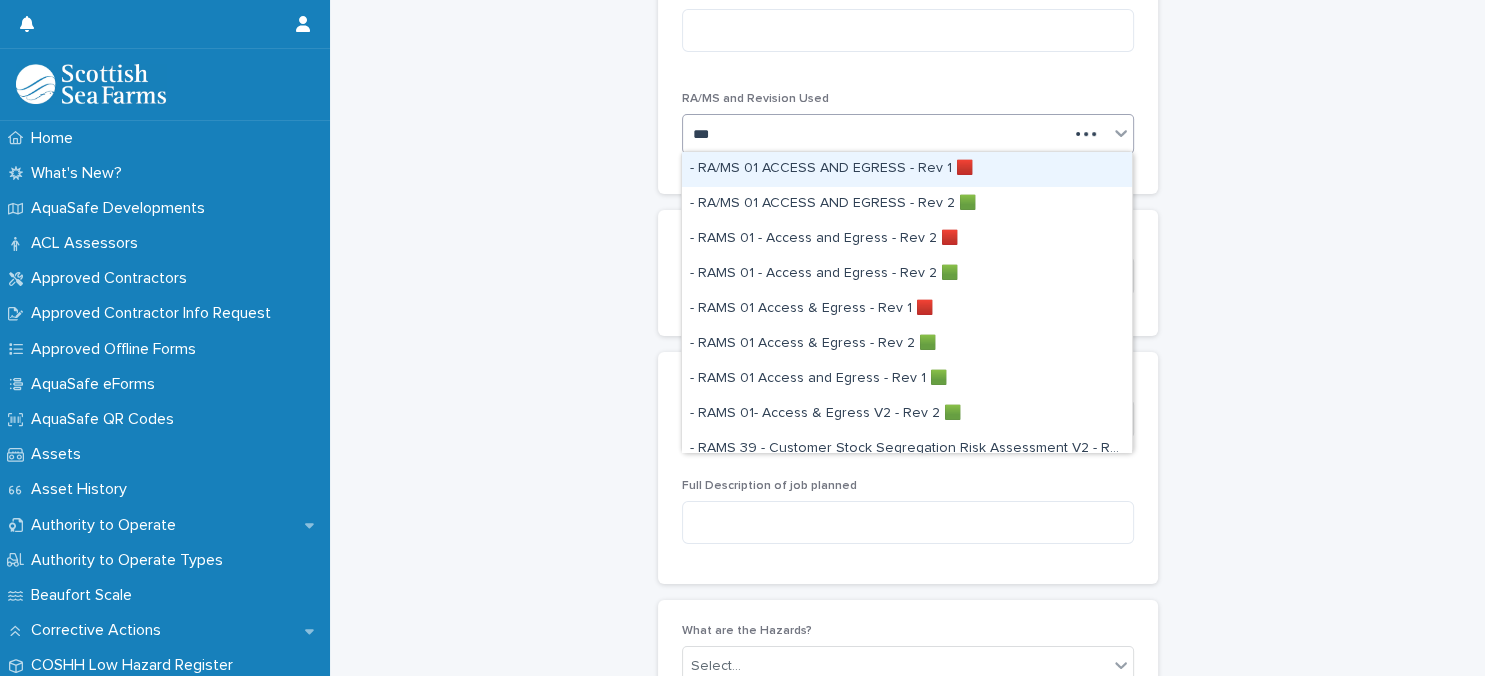 type on "****" 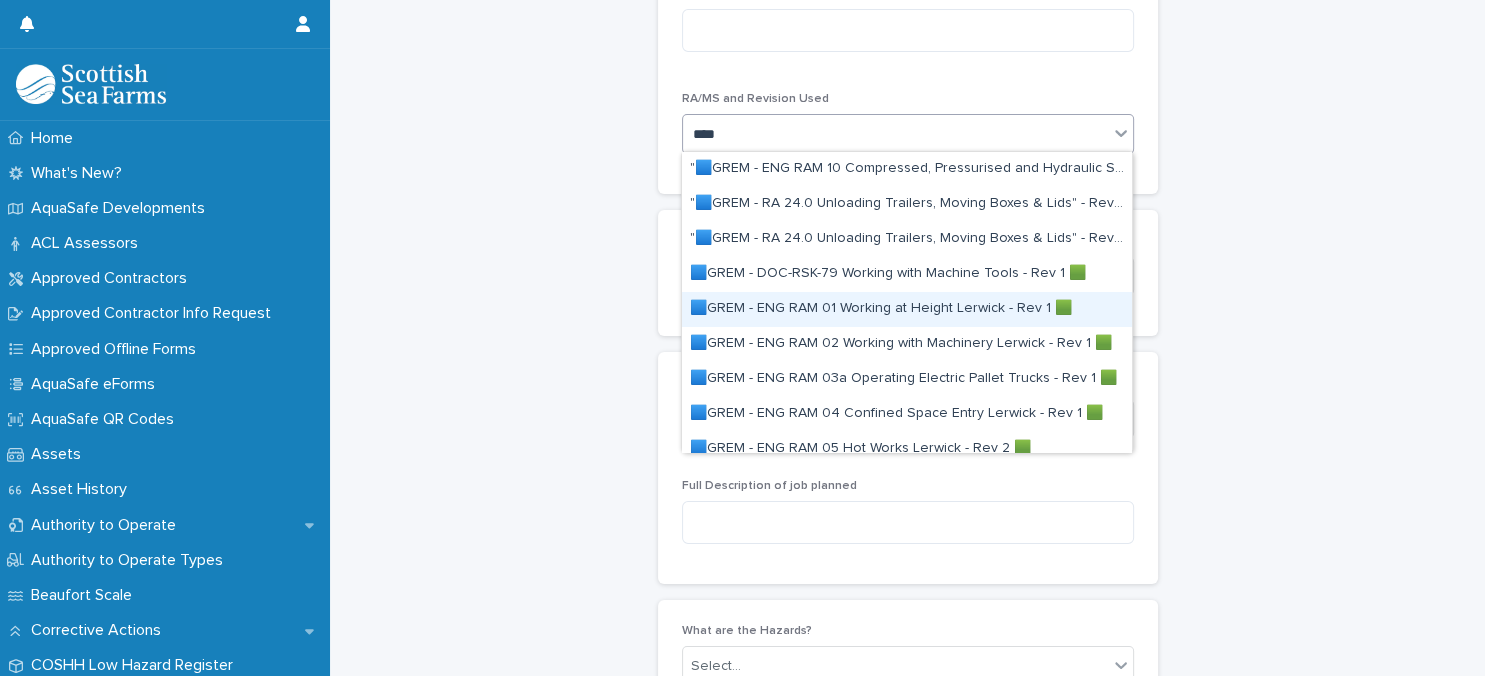 click on "🟦GREM - ENG RAM 01 Working at Height Lerwick - Rev 1 🟩" at bounding box center [907, 309] 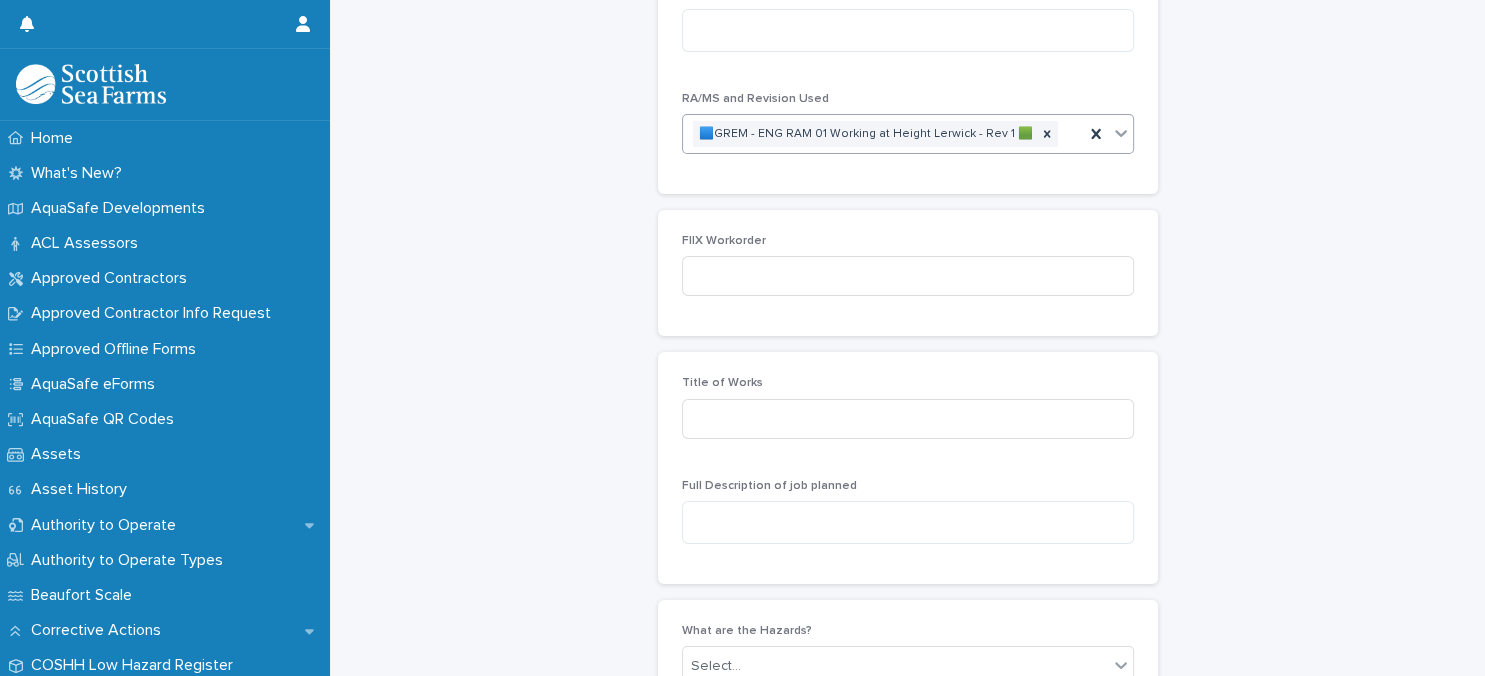 scroll, scrollTop: 864, scrollLeft: 0, axis: vertical 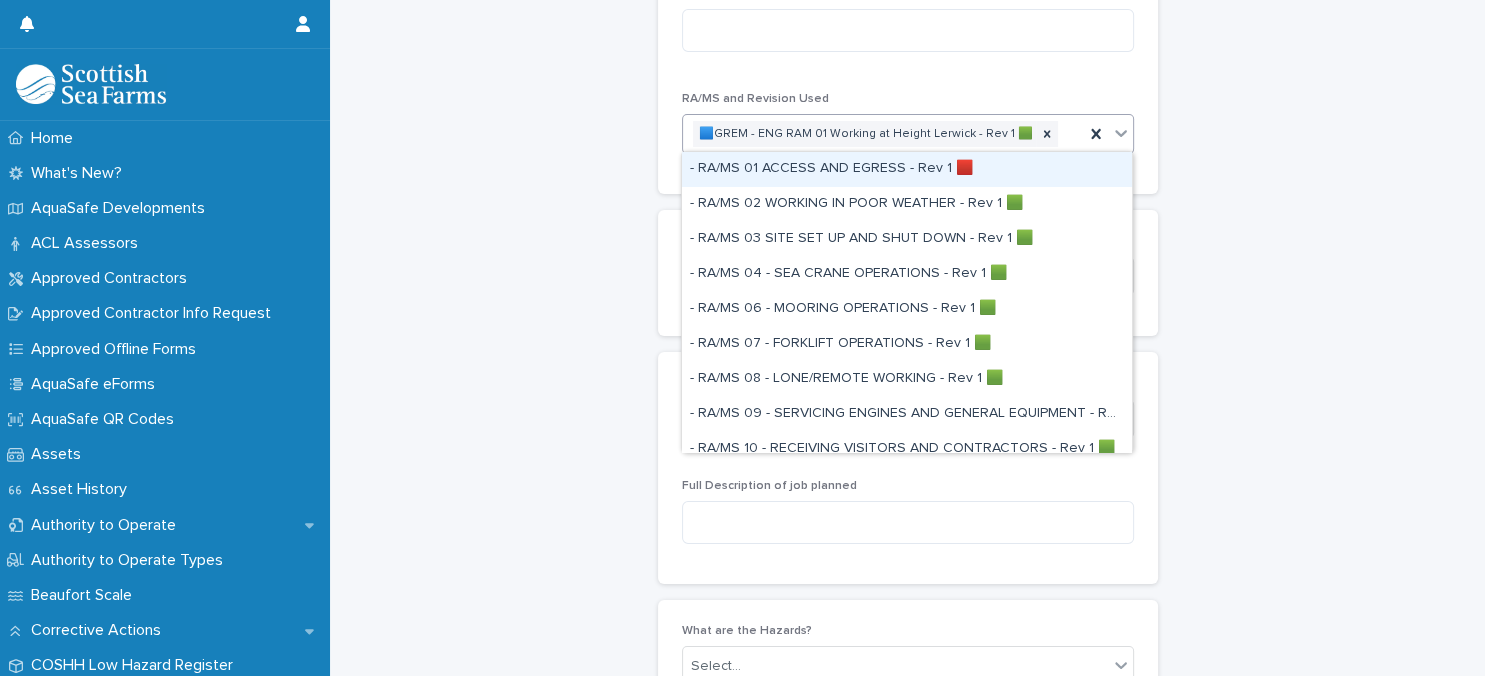 click on "🟦GREM - ENG RAM 01 Working at Height Lerwick - Rev 1 🟩" at bounding box center (883, 134) 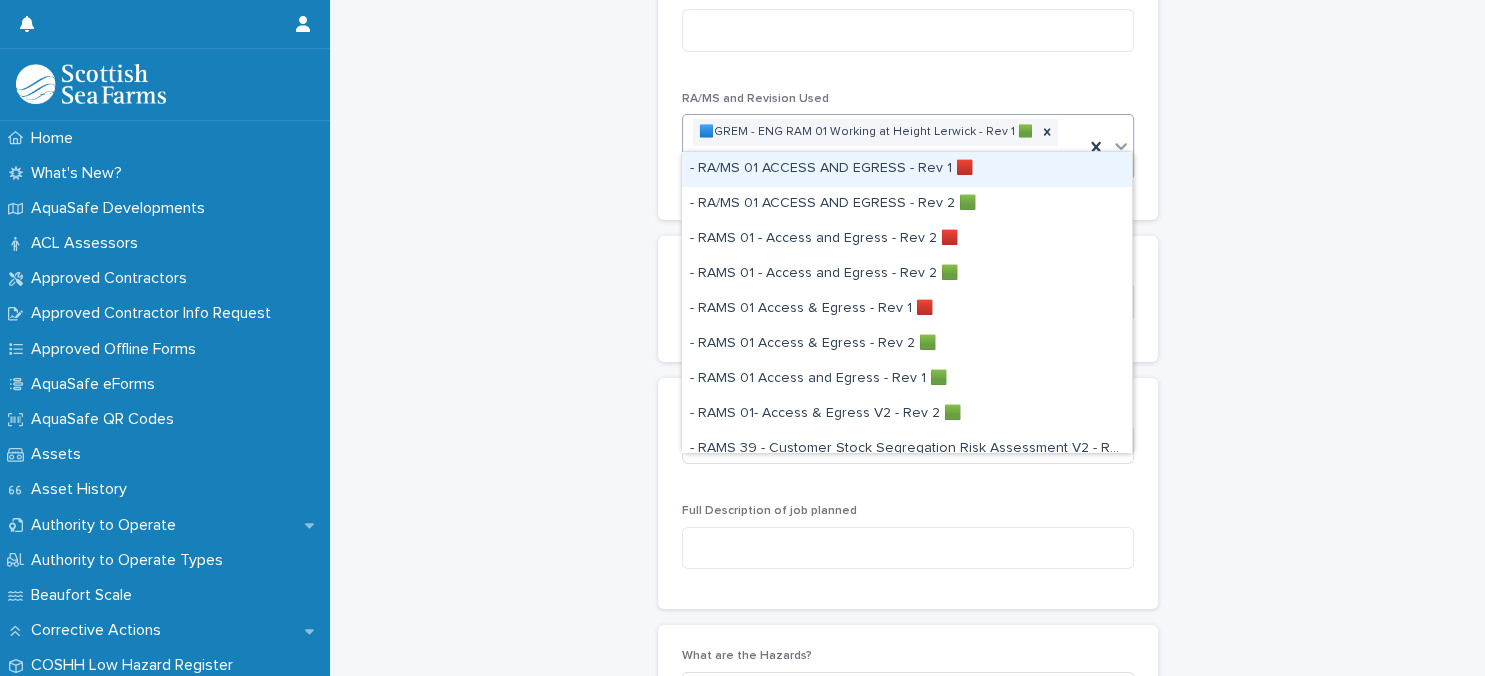 type on "****" 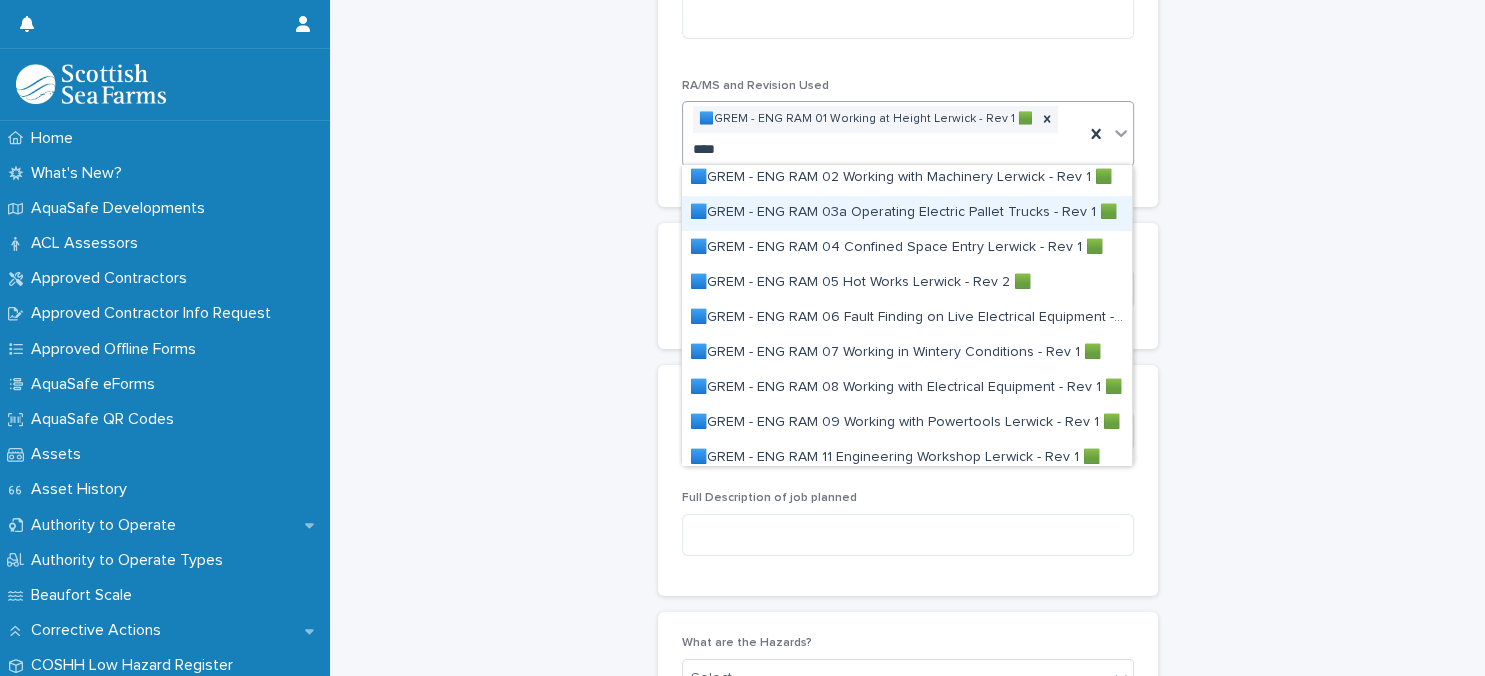 scroll, scrollTop: 173, scrollLeft: 0, axis: vertical 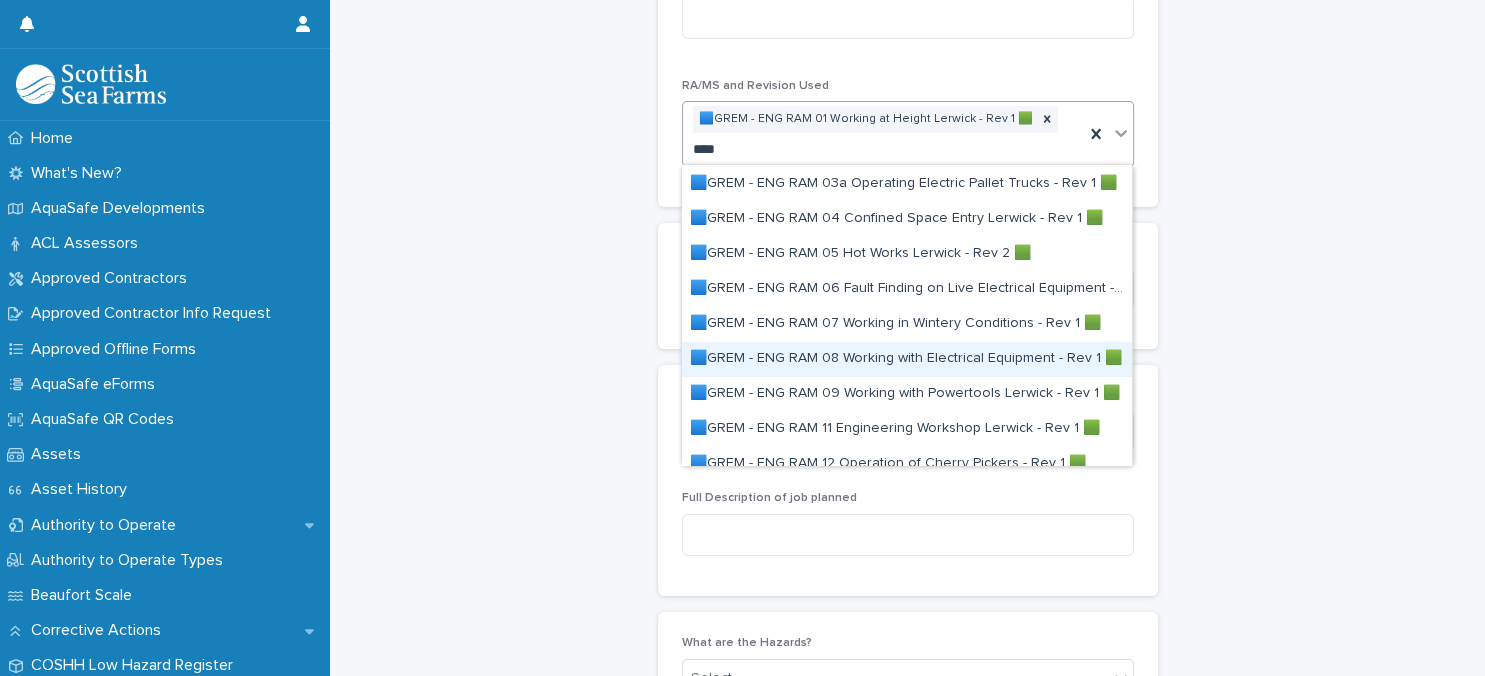 click on "🟦GREM - ENG RAM 08 Working with Electrical Equipment - Rev 1 🟩" at bounding box center (907, 359) 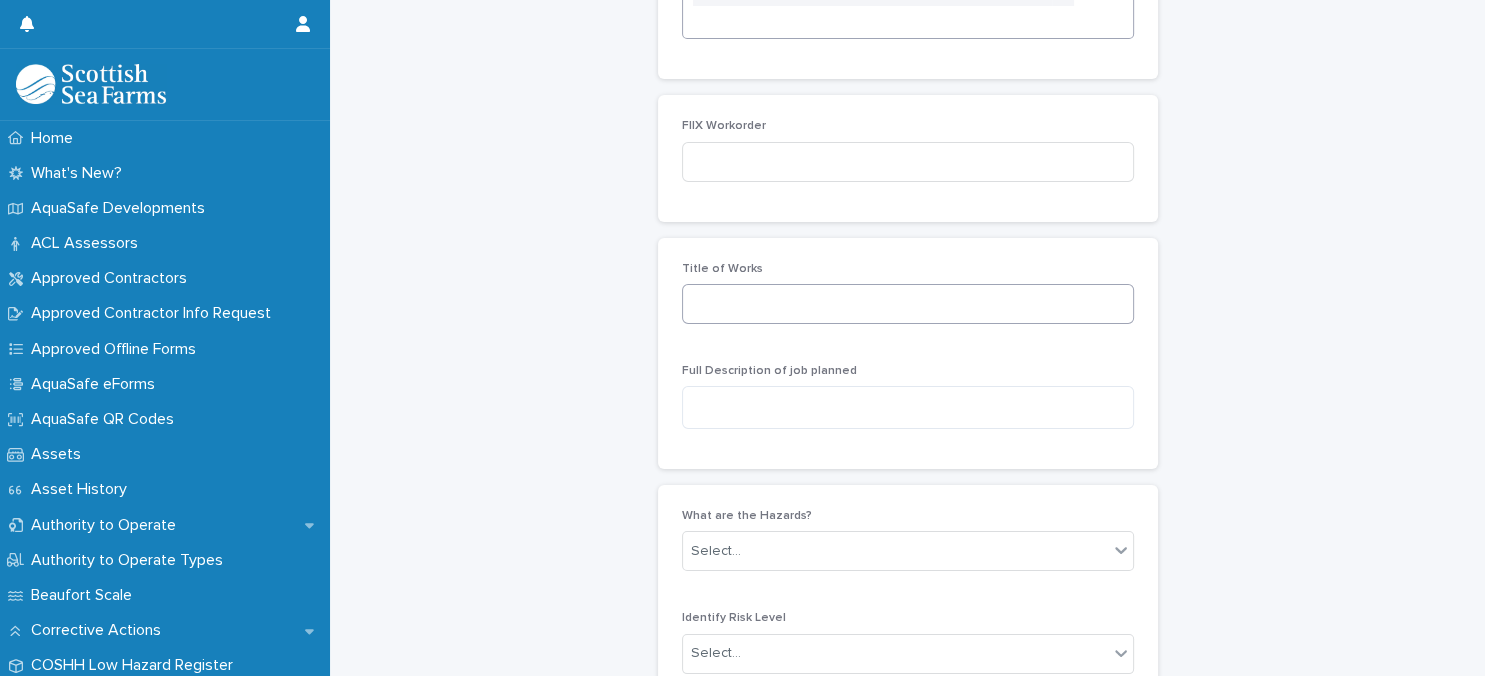 scroll, scrollTop: 1065, scrollLeft: 0, axis: vertical 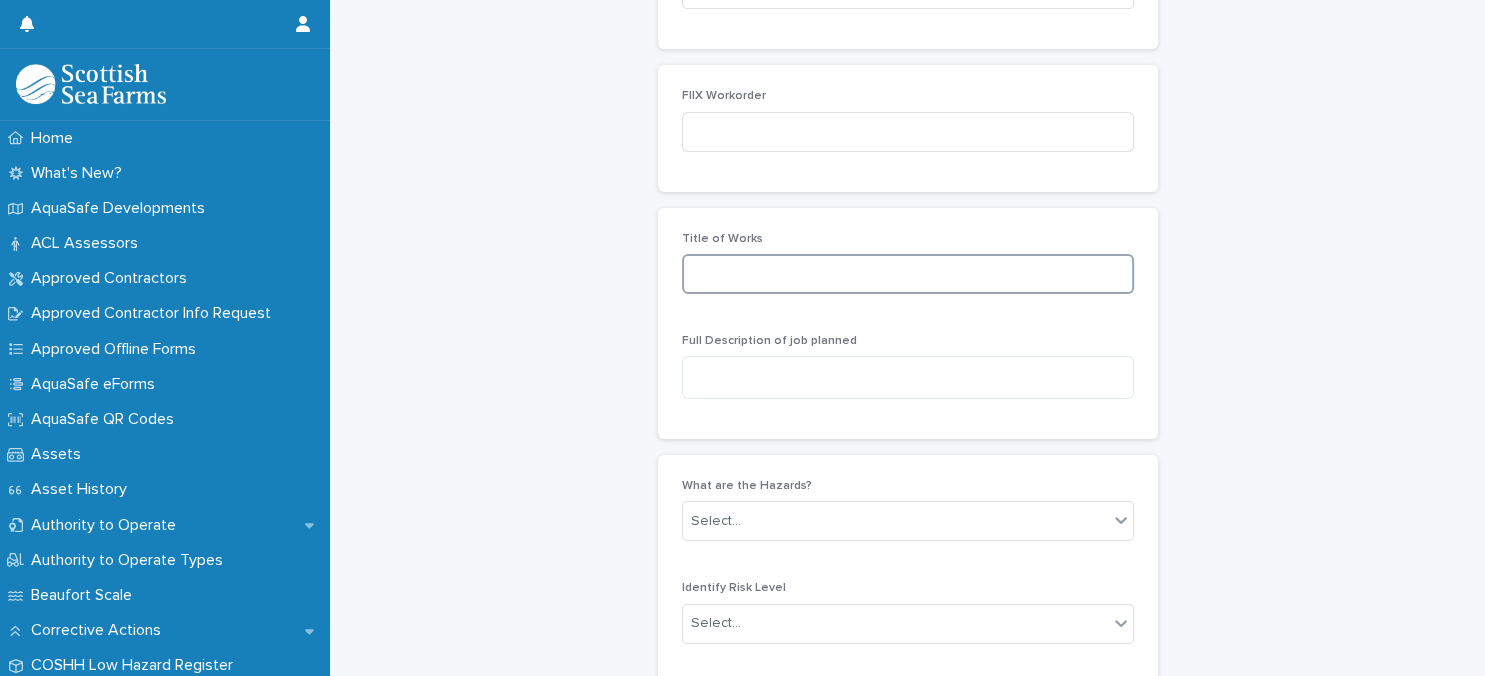 click at bounding box center [908, 274] 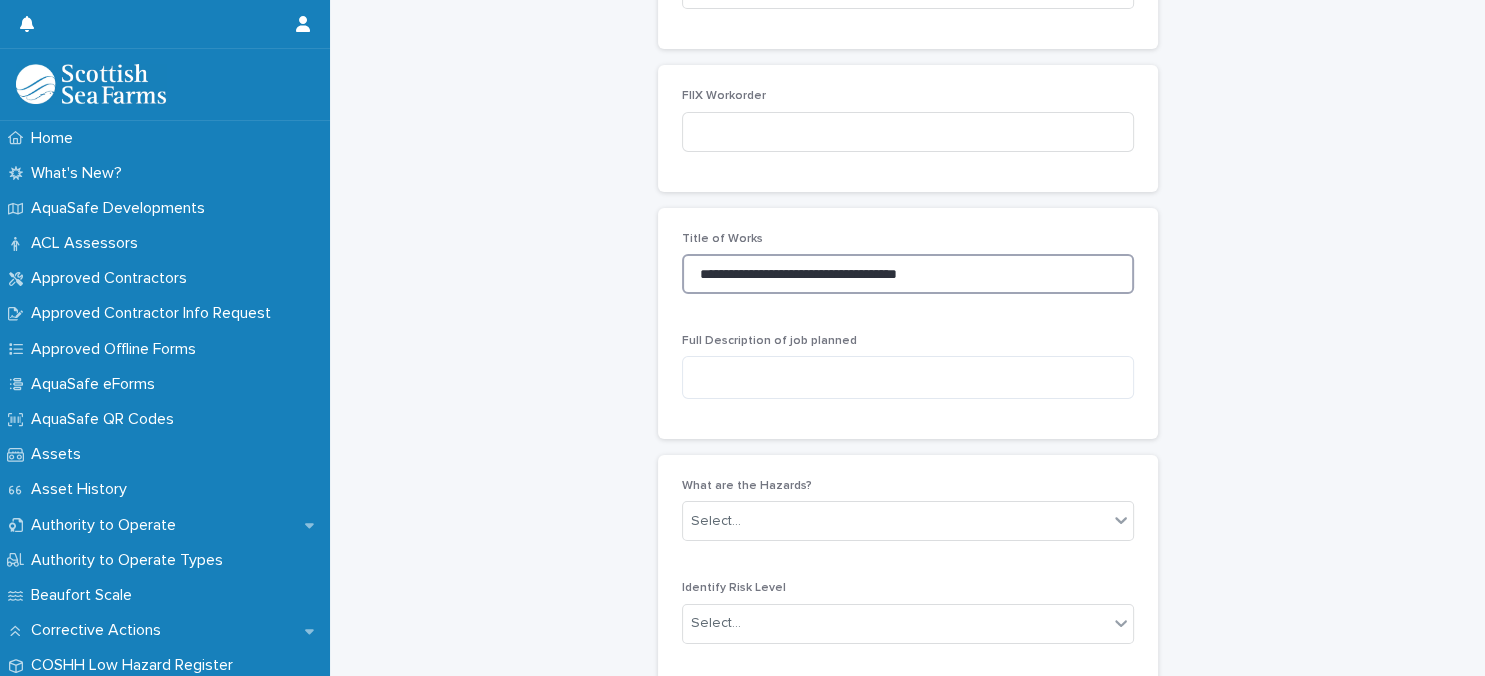 type on "**********" 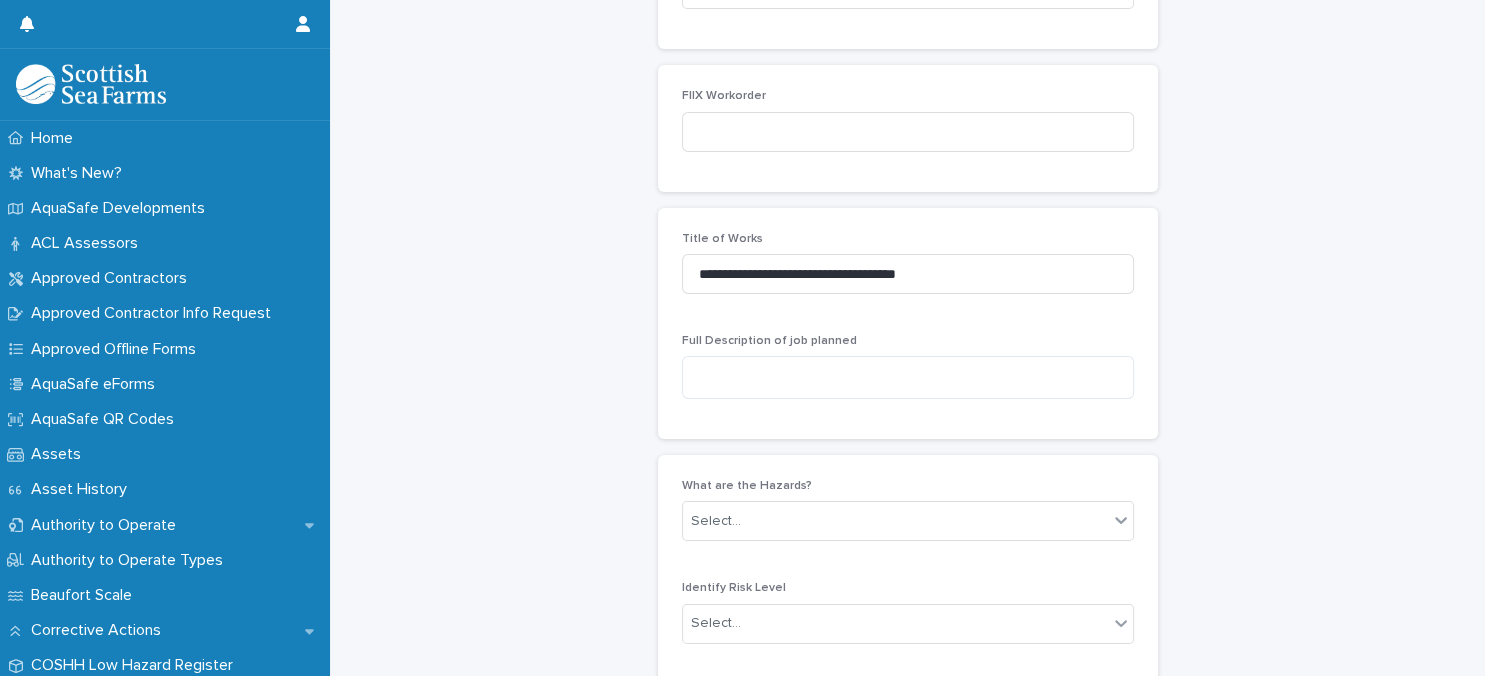 click on "**********" at bounding box center (908, 323) 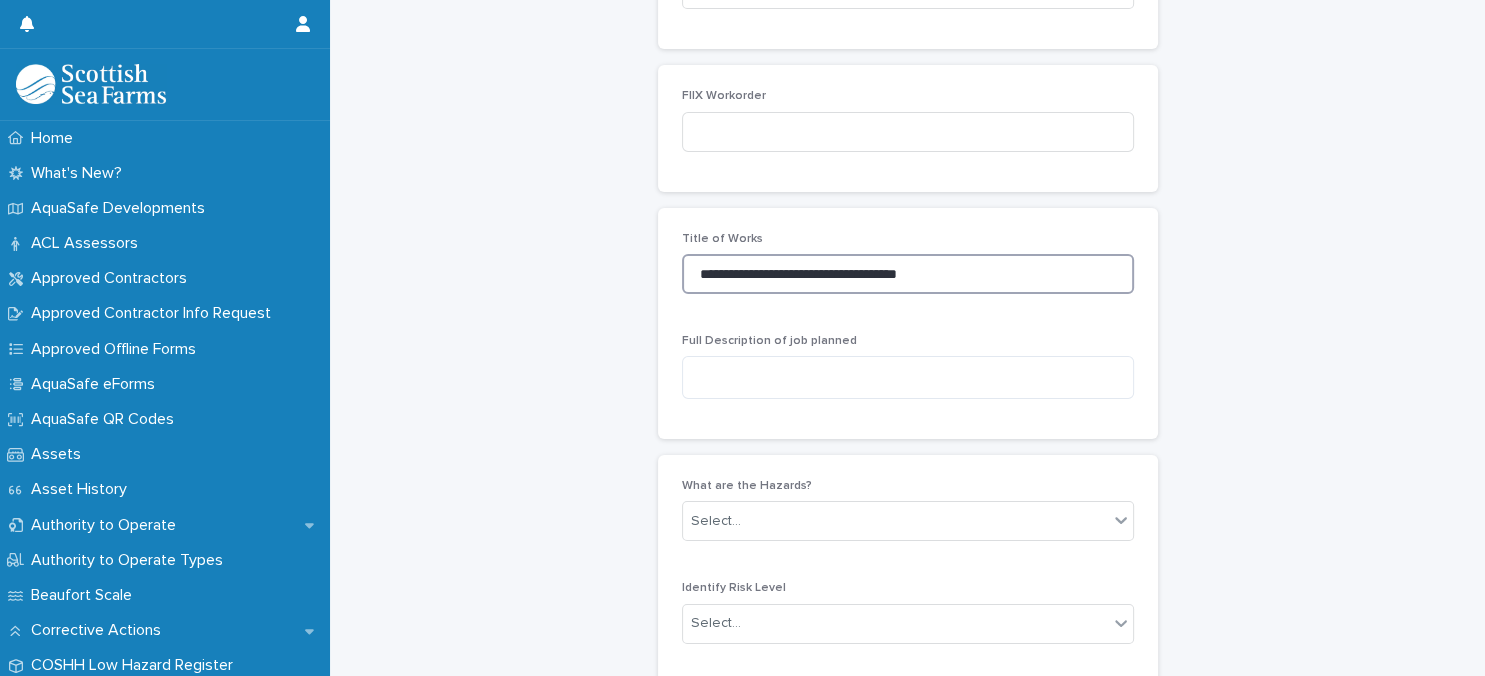 drag, startPoint x: 700, startPoint y: 274, endPoint x: 819, endPoint y: 269, distance: 119.104996 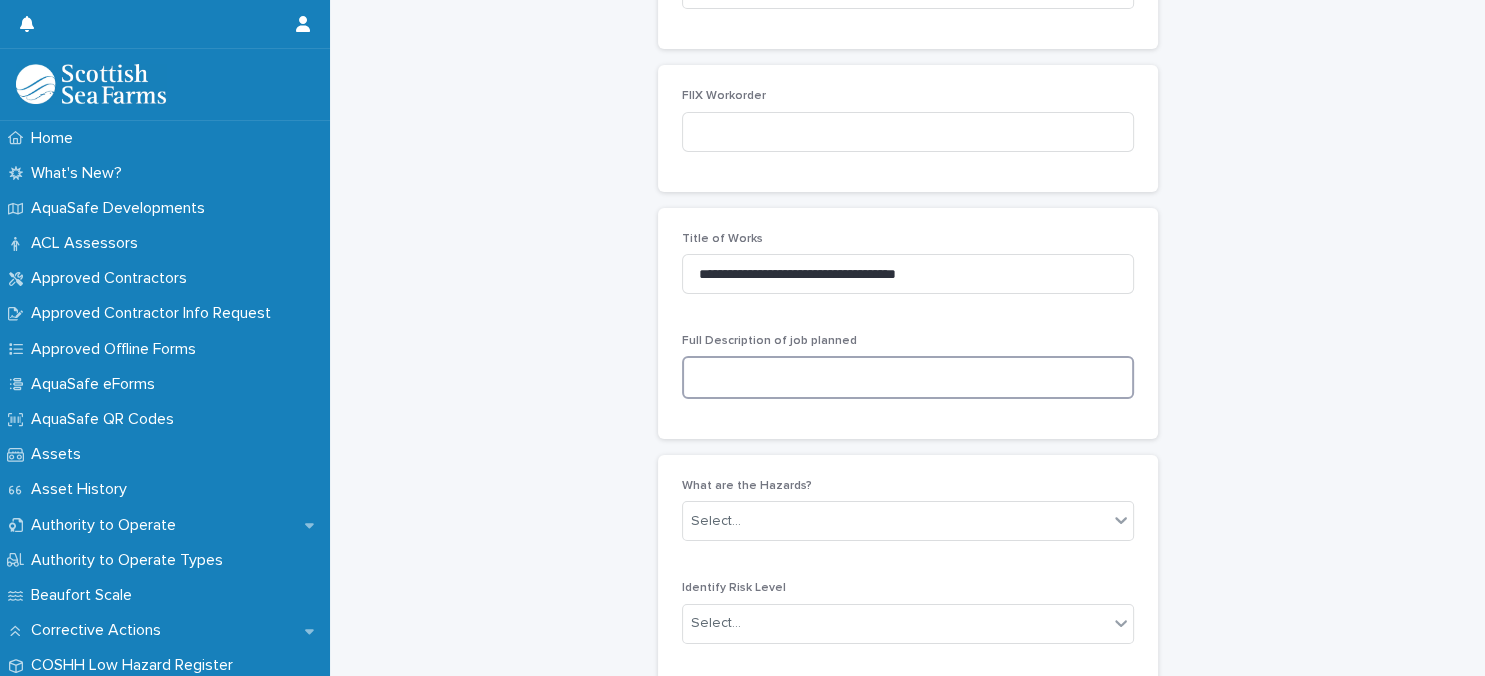 click at bounding box center (908, 377) 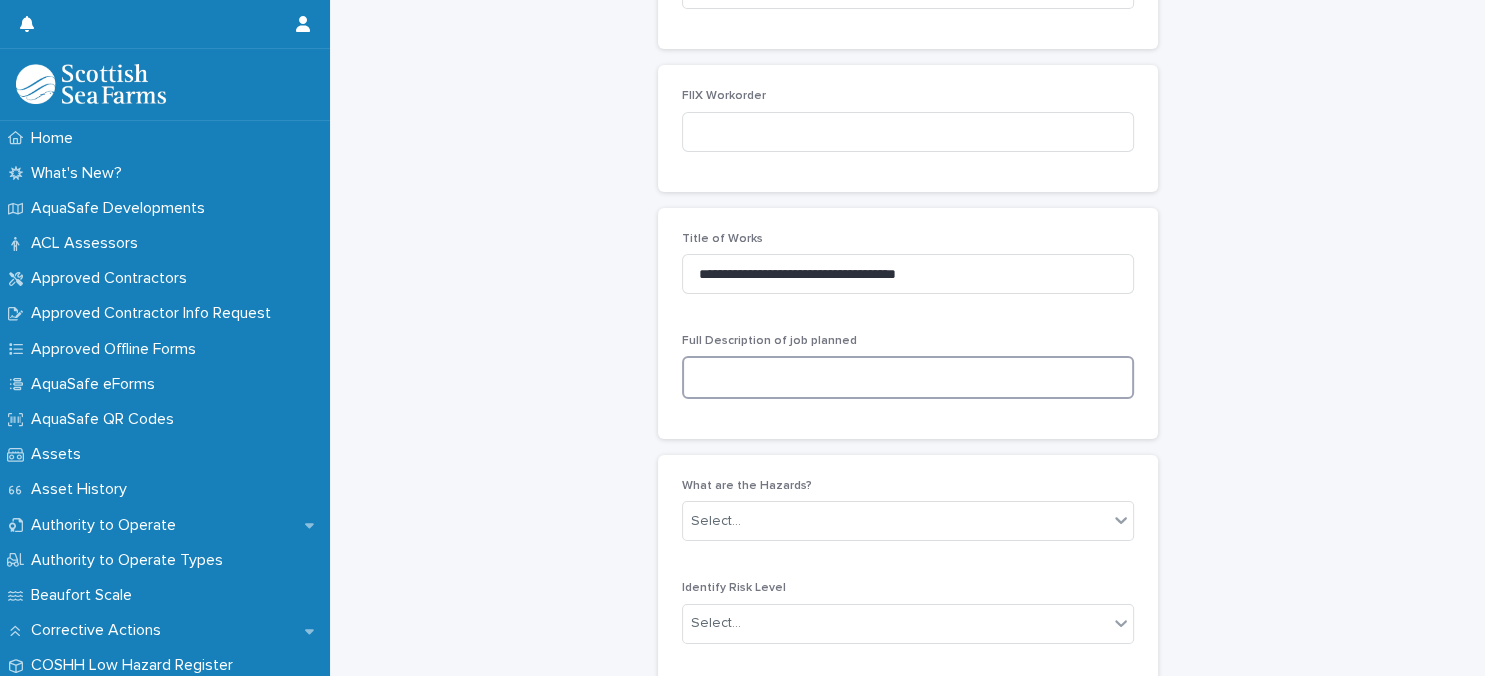 paste on "**********" 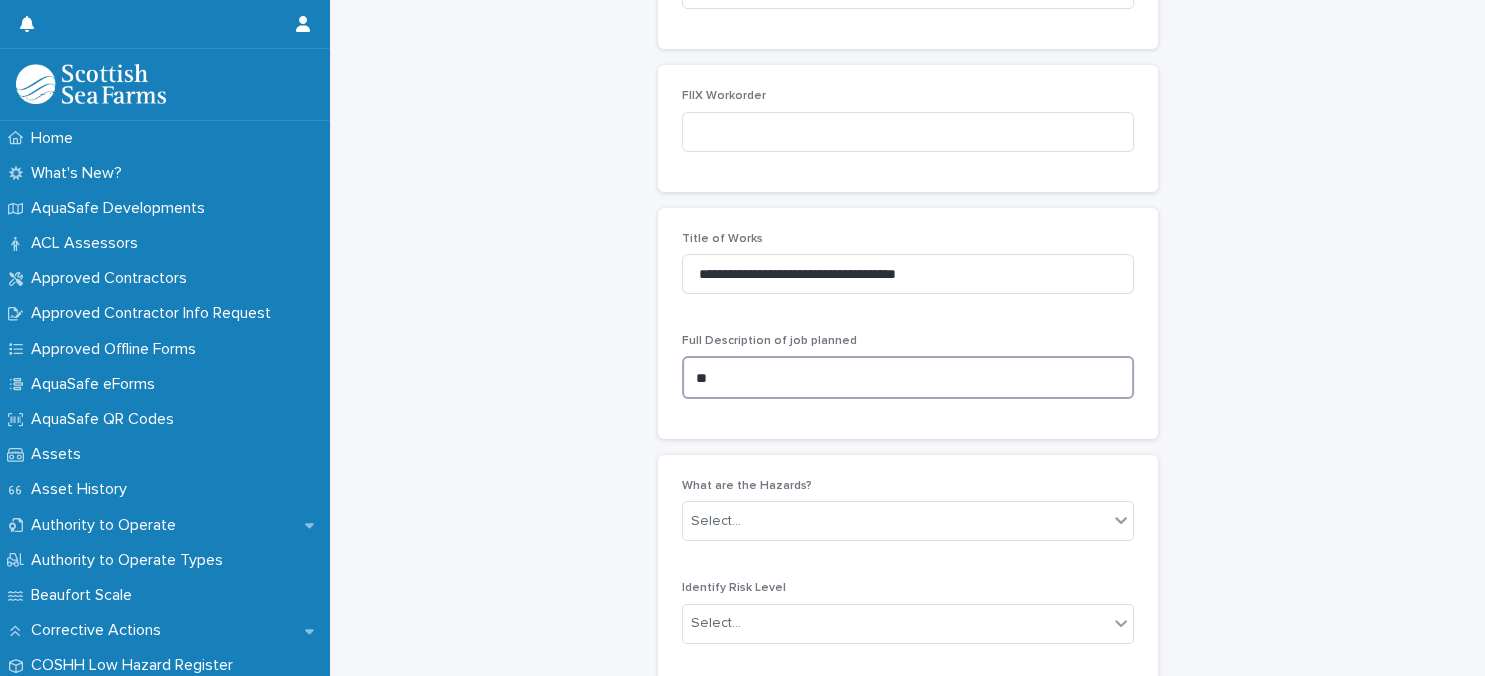 type on "*" 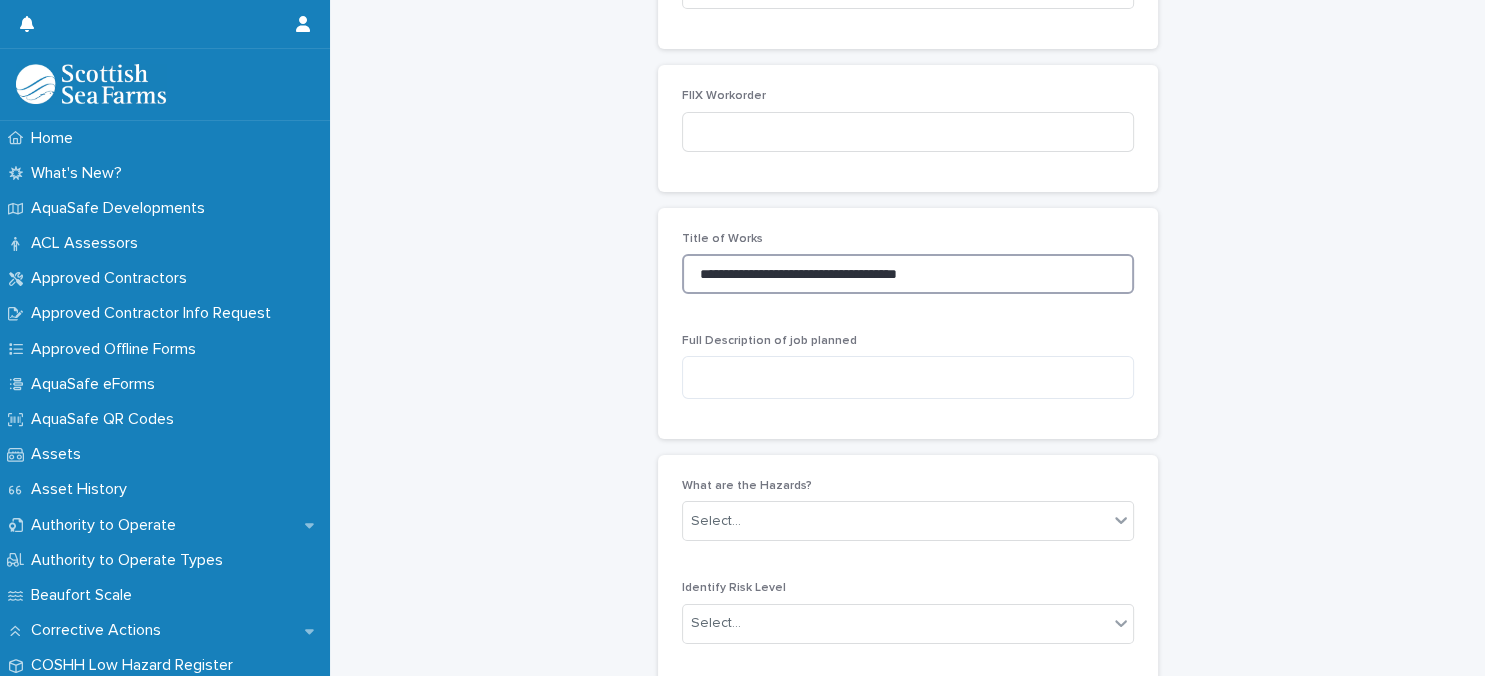 drag, startPoint x: 698, startPoint y: 269, endPoint x: 814, endPoint y: 265, distance: 116.06895 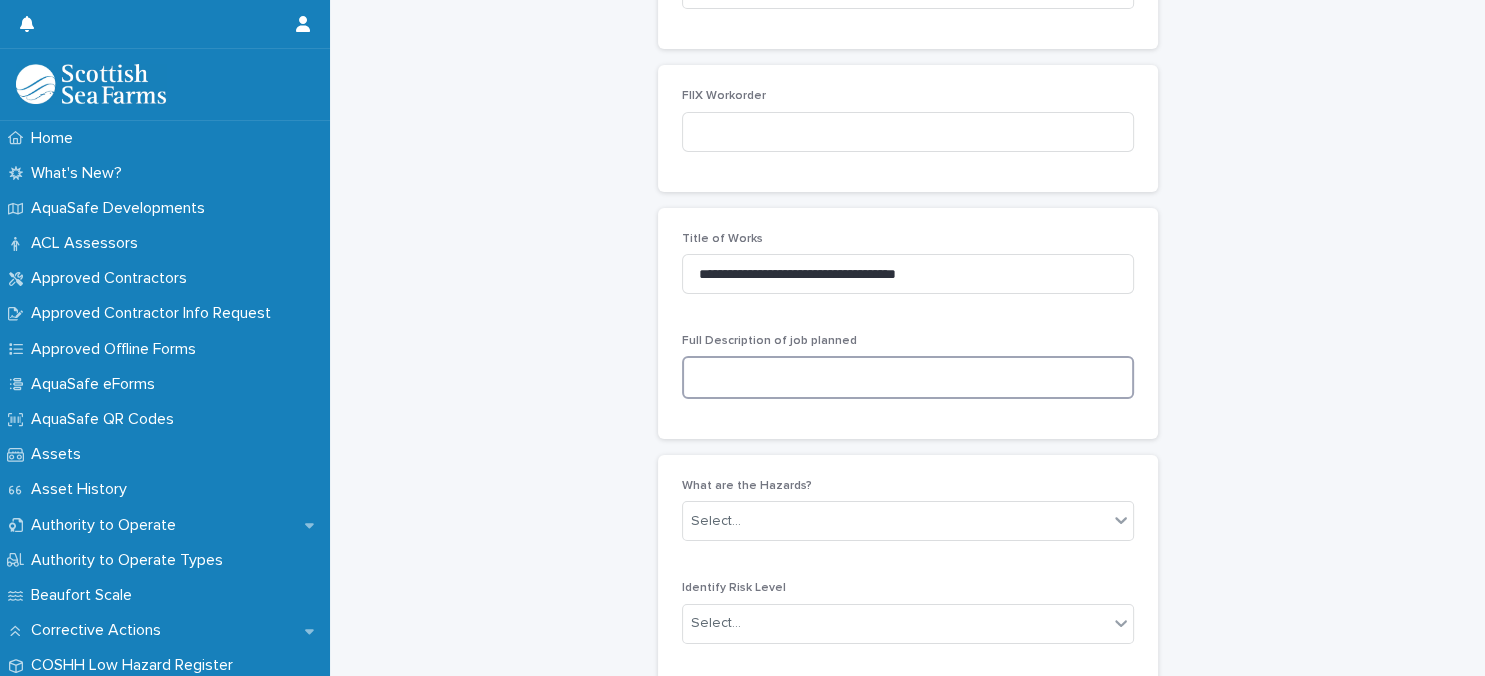 click at bounding box center (908, 377) 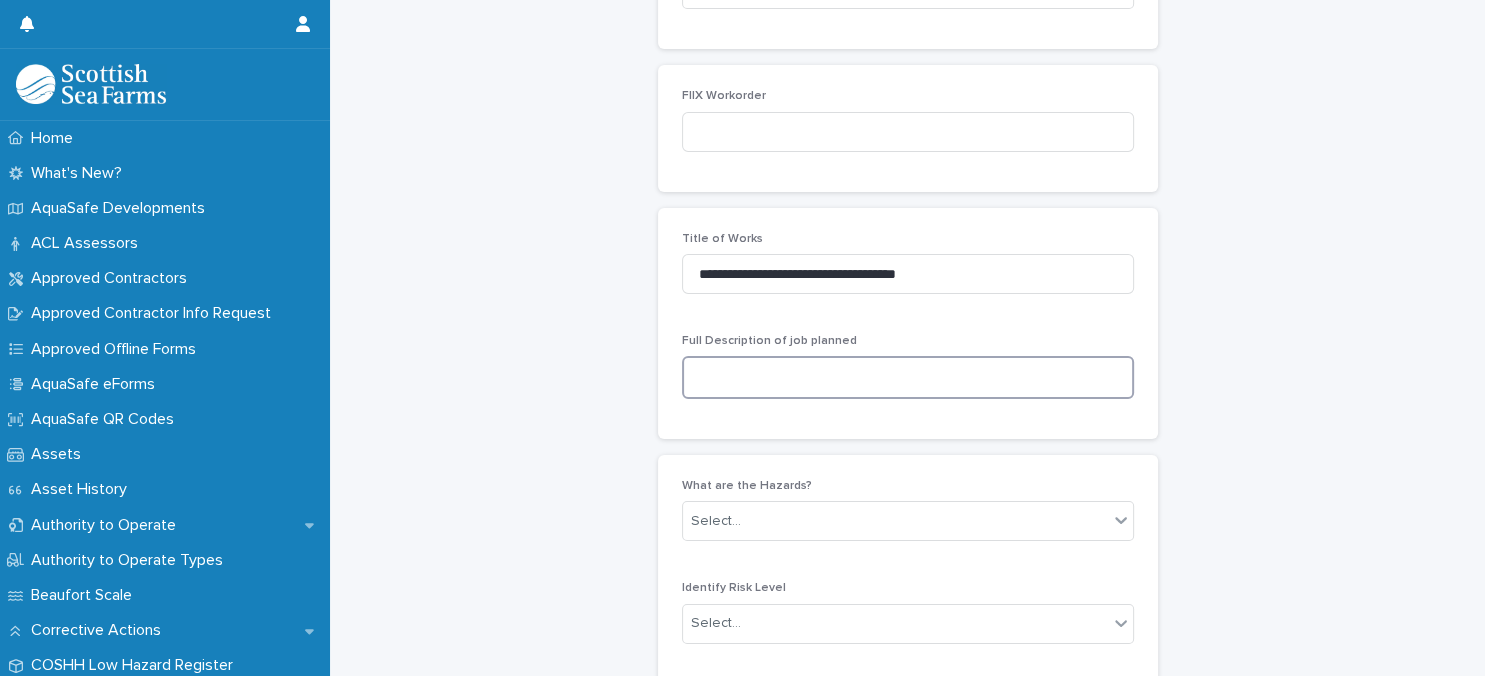 paste on "**********" 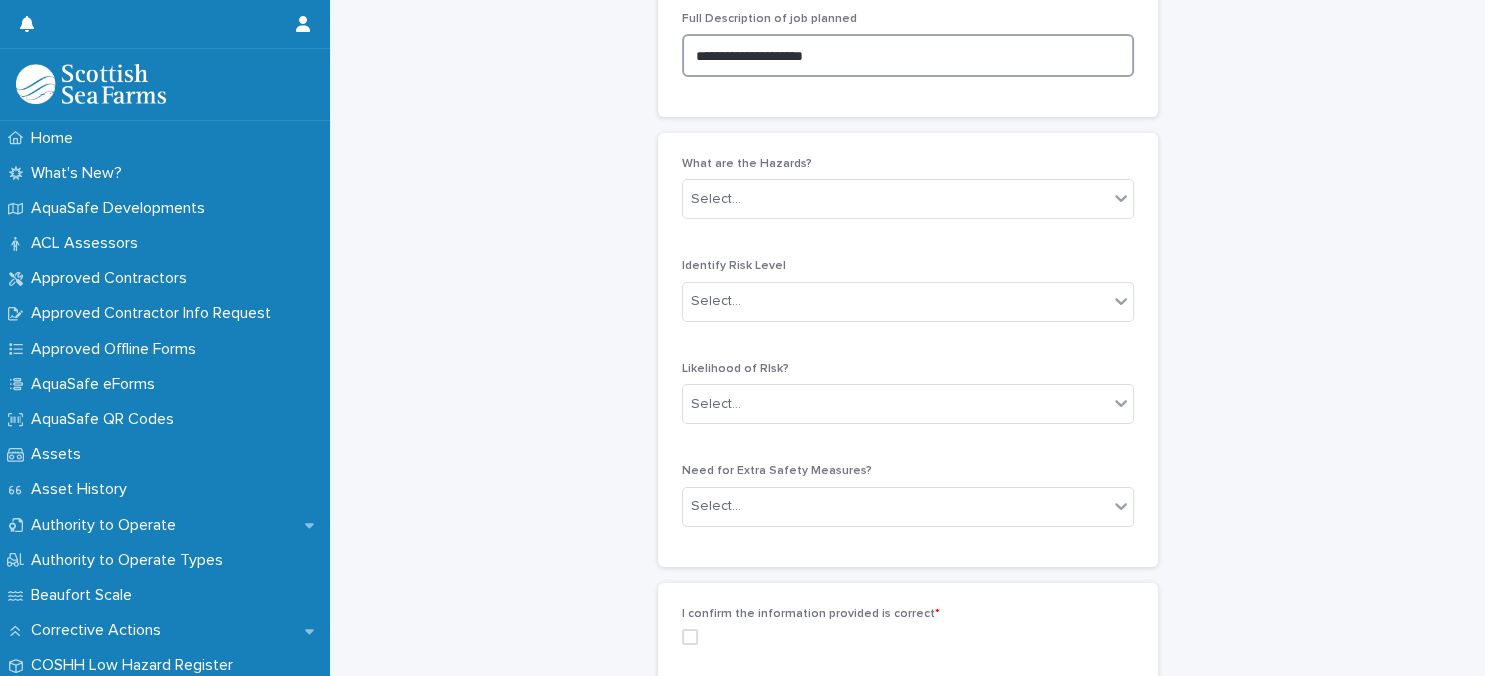 scroll, scrollTop: 1411, scrollLeft: 0, axis: vertical 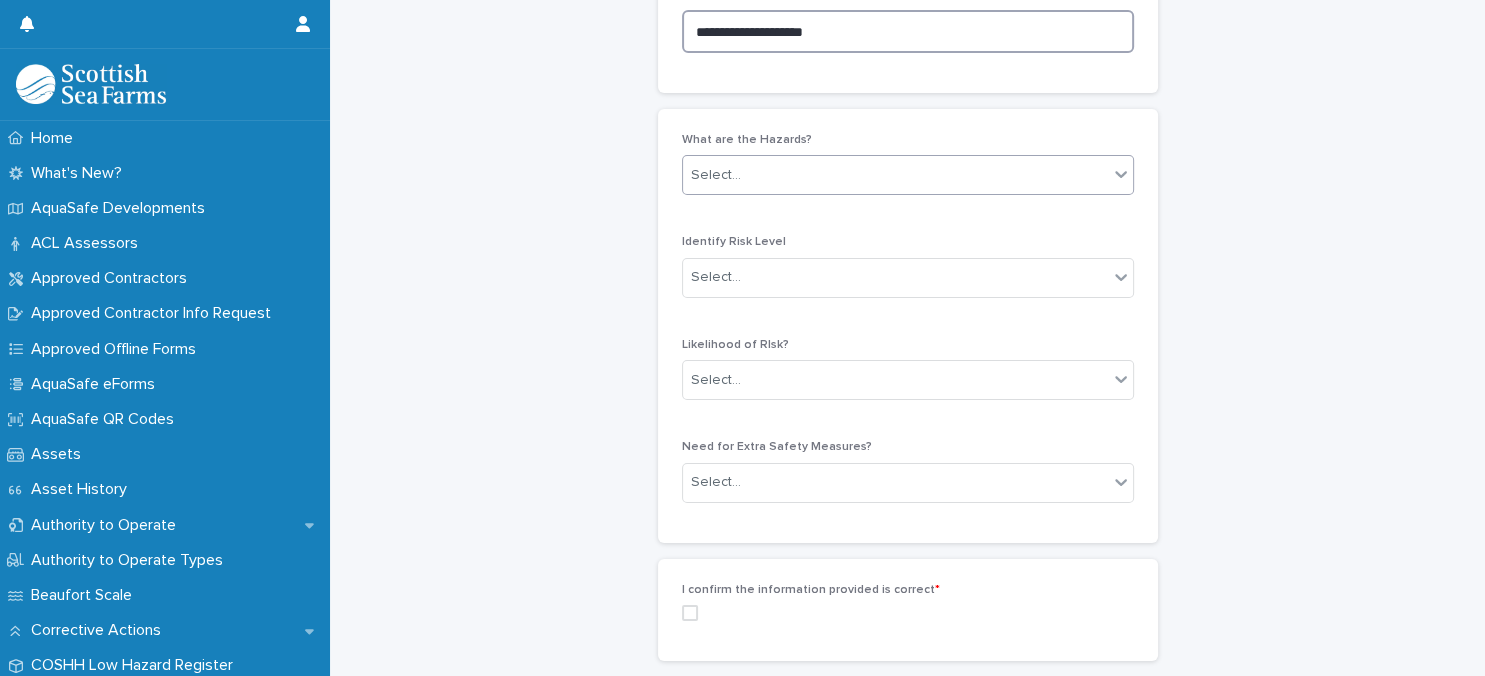 type on "**********" 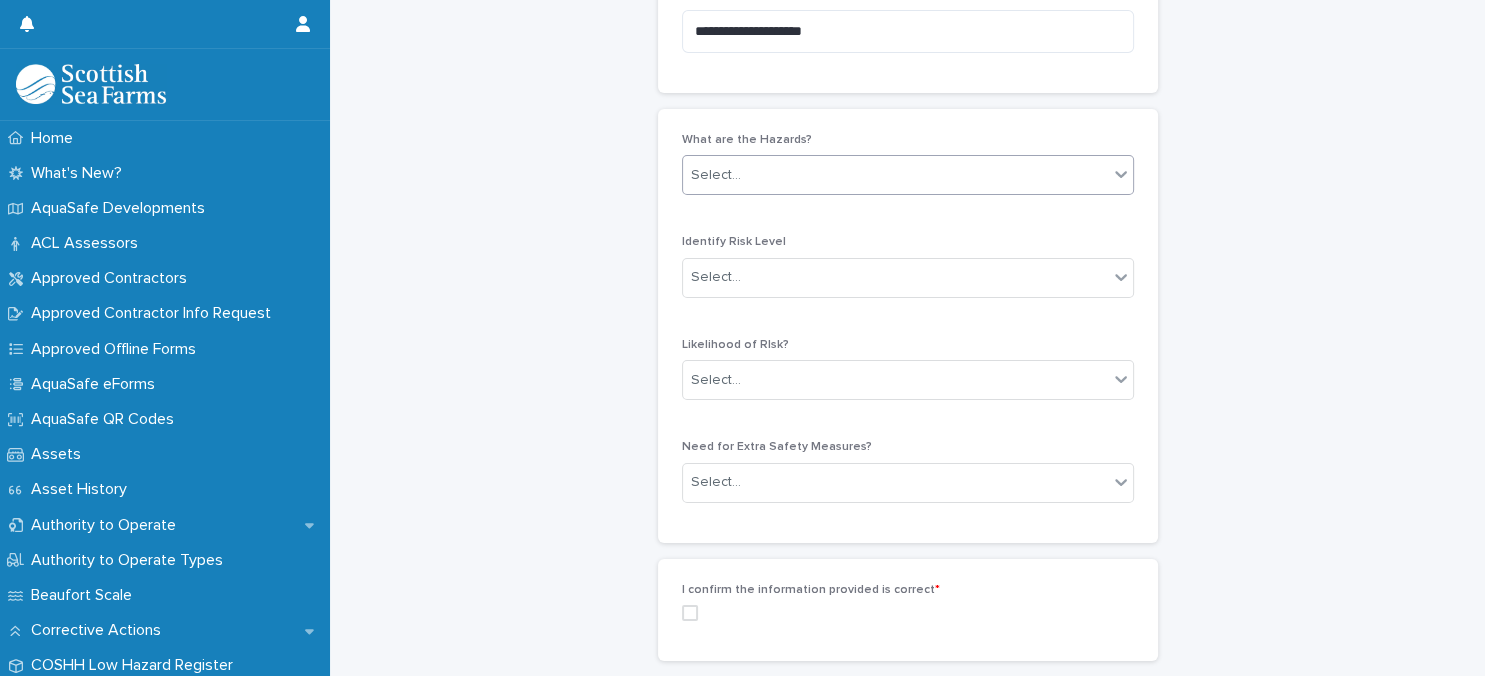 click on "Select..." at bounding box center (895, 175) 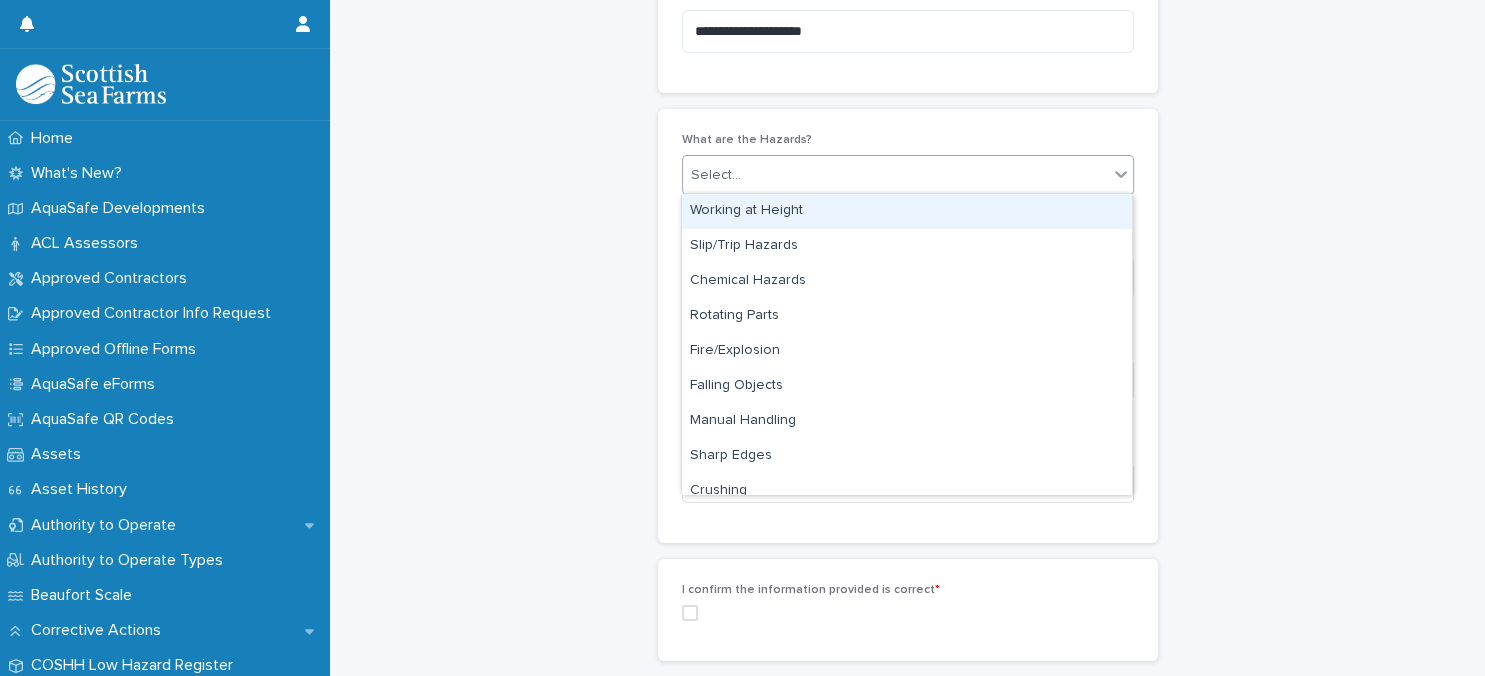 click on "Working at Height" at bounding box center [907, 211] 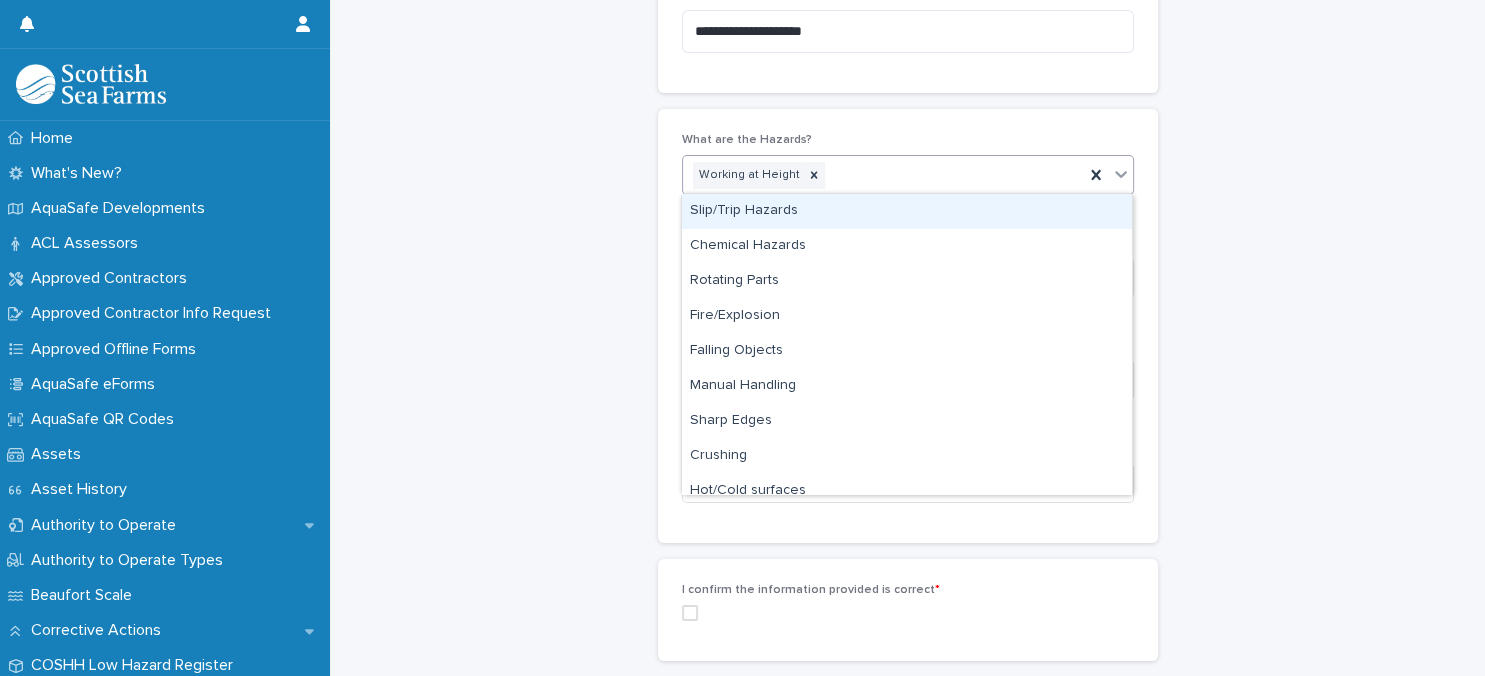 click on "Working at Height" at bounding box center [883, 175] 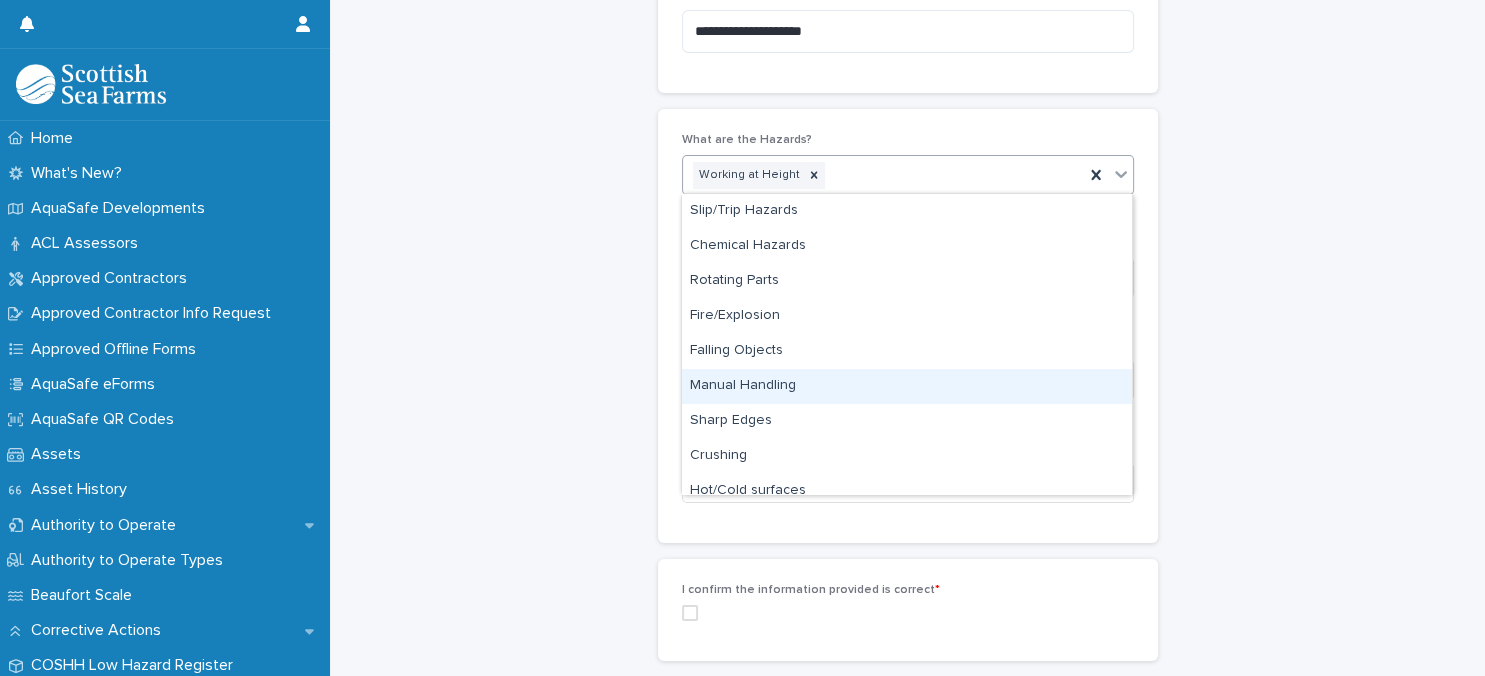 click on "Manual Handling" at bounding box center [907, 386] 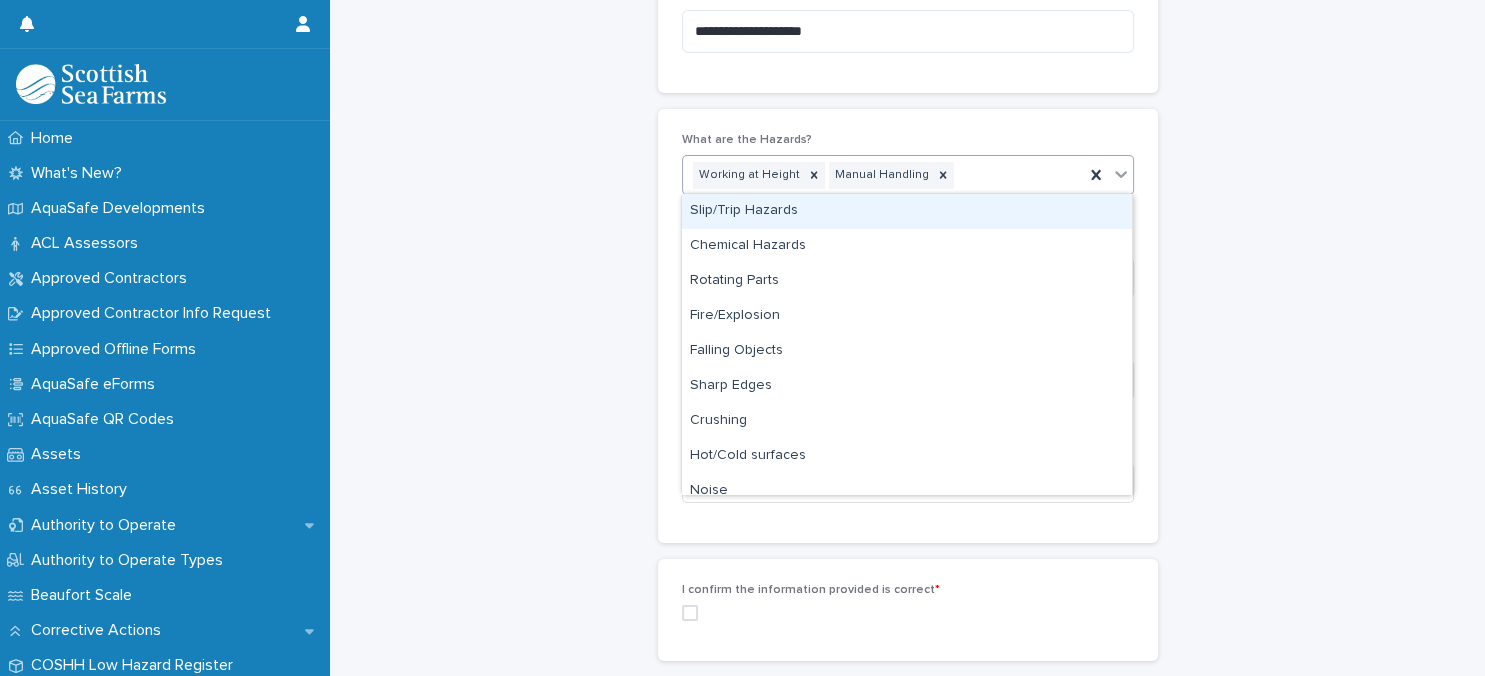 click on "Working at Height Manual Handling" at bounding box center [883, 175] 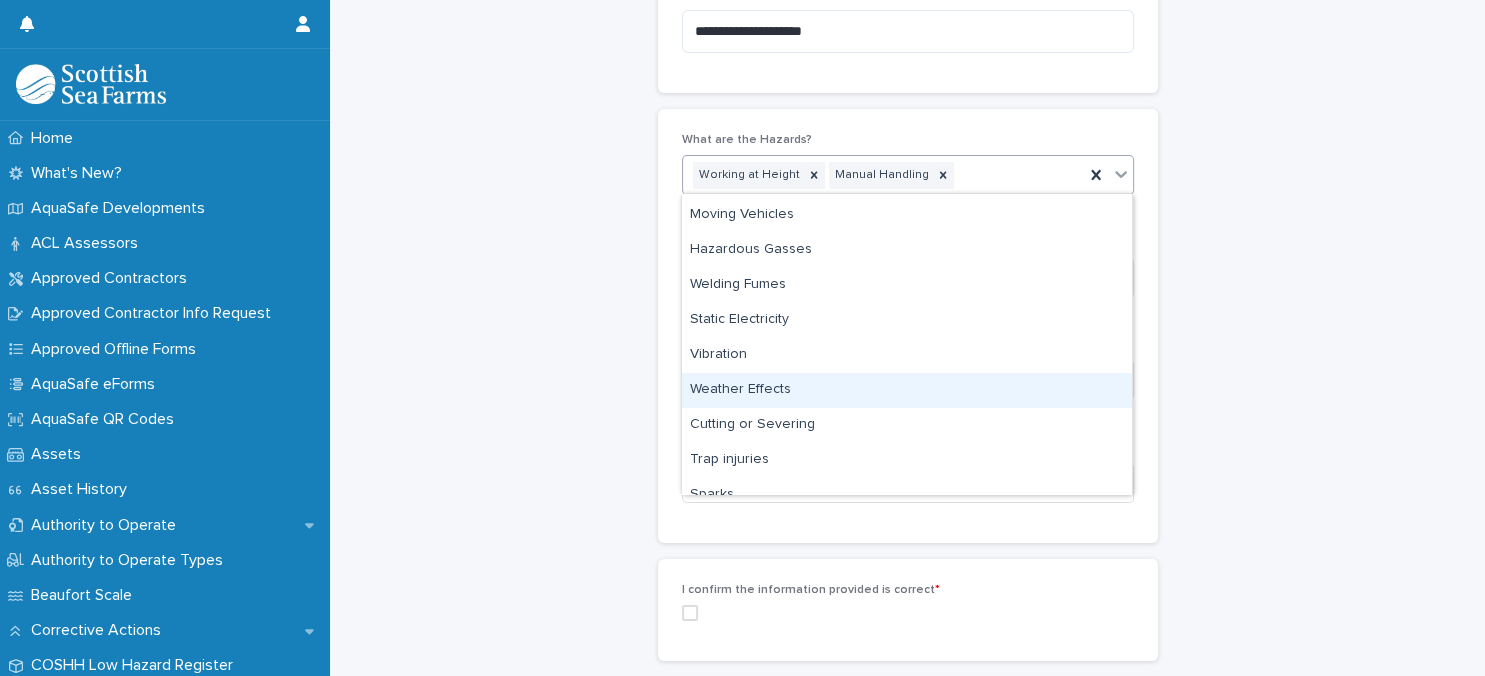 scroll, scrollTop: 259, scrollLeft: 0, axis: vertical 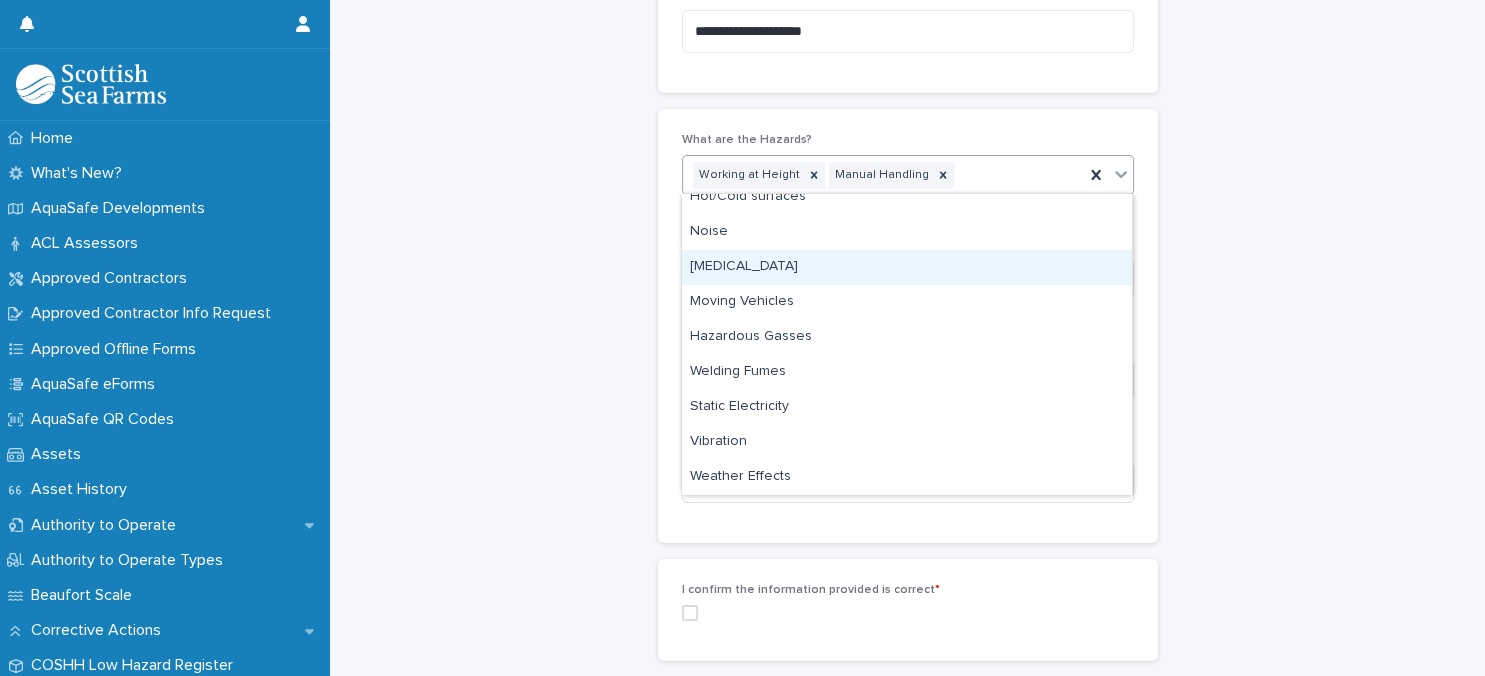click on "[MEDICAL_DATA]" at bounding box center [907, 267] 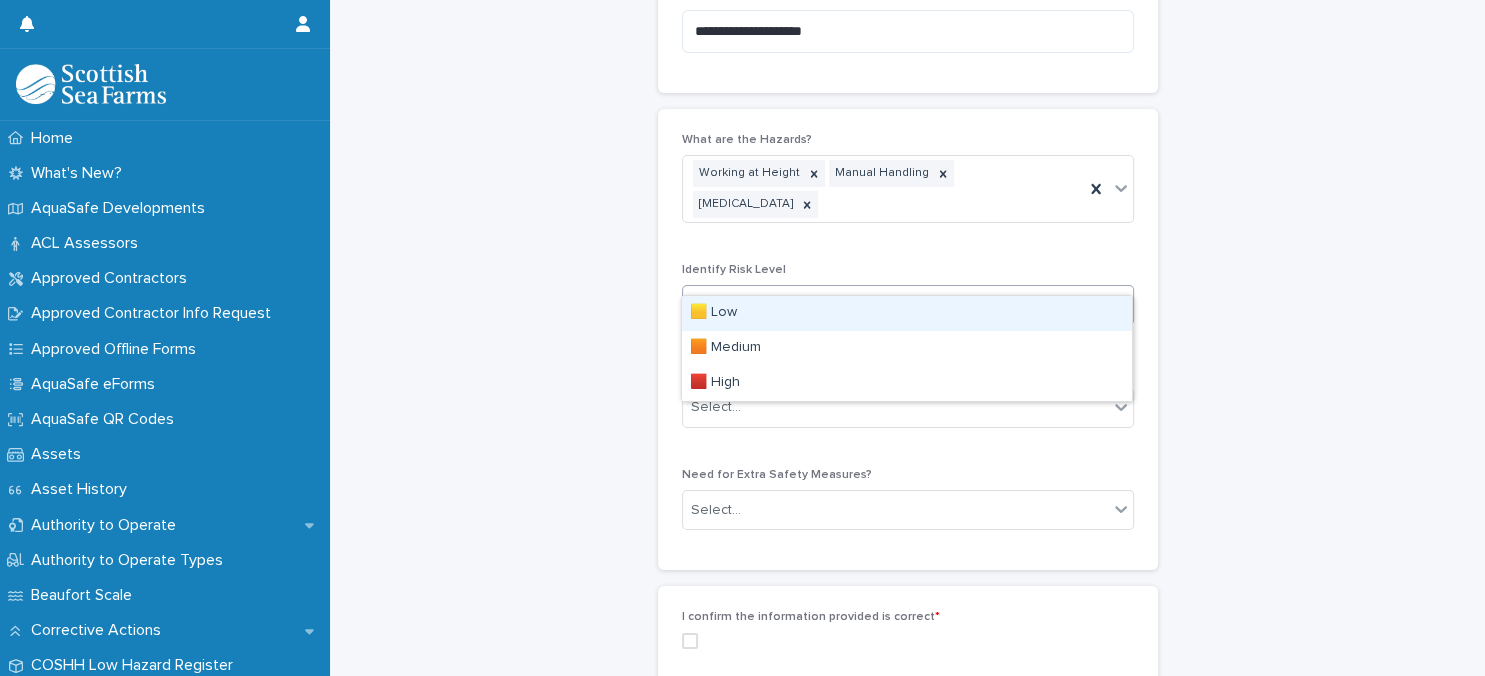click on "Select..." at bounding box center (895, 305) 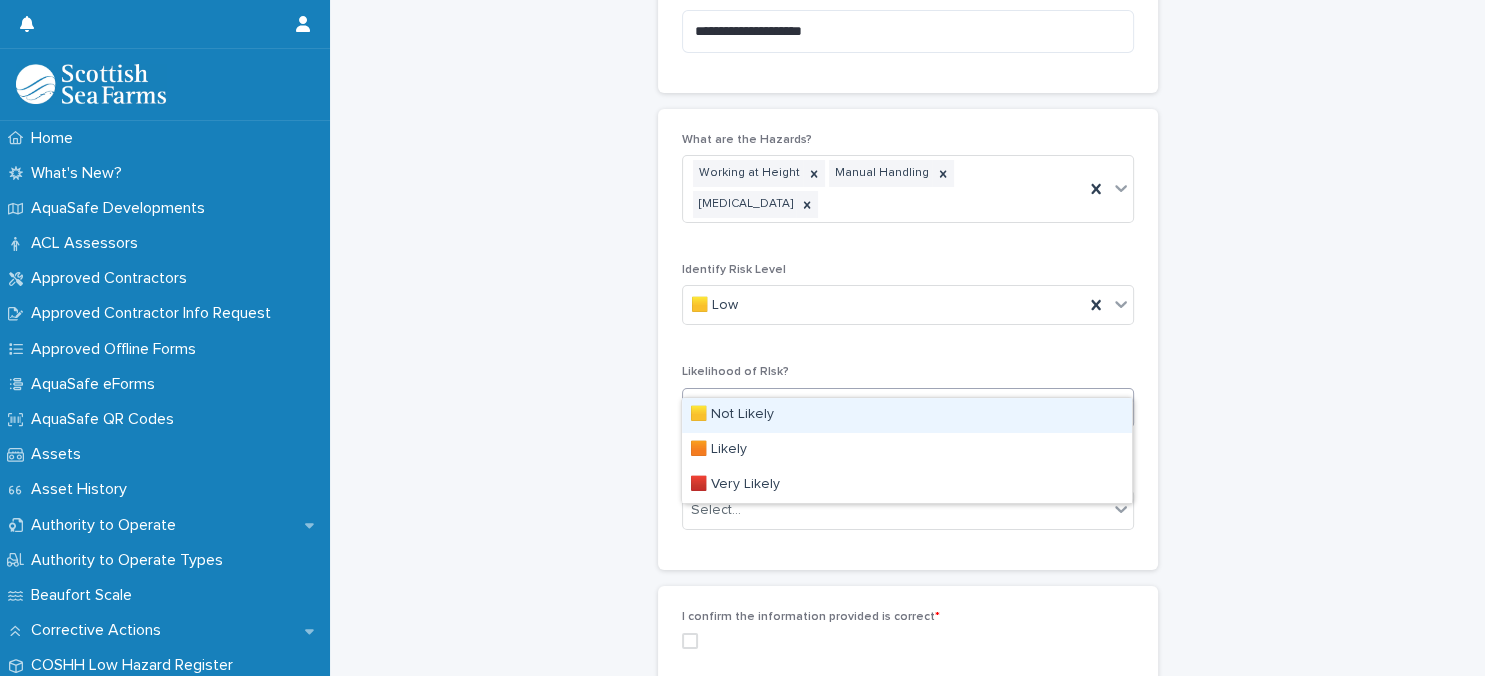click on "Select..." at bounding box center [895, 407] 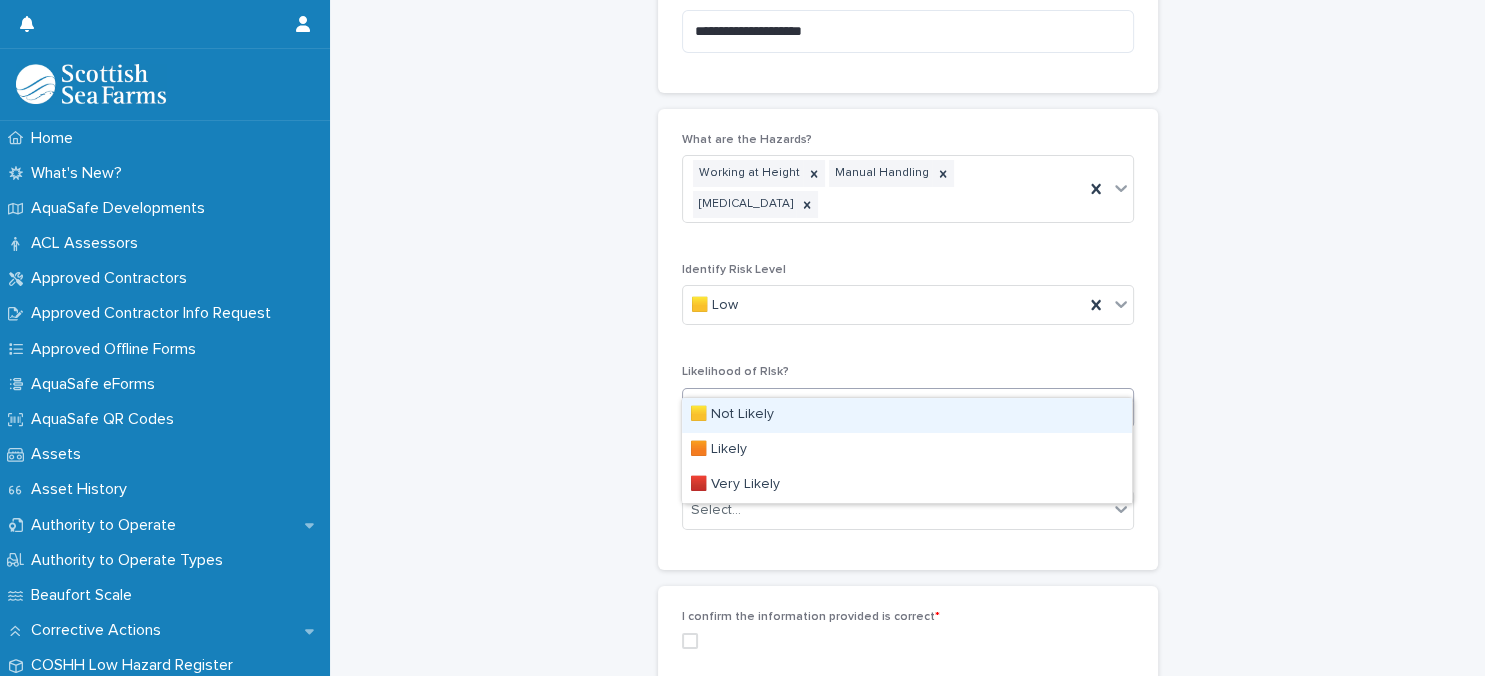 click on "🟨 Not Likely" at bounding box center [907, 415] 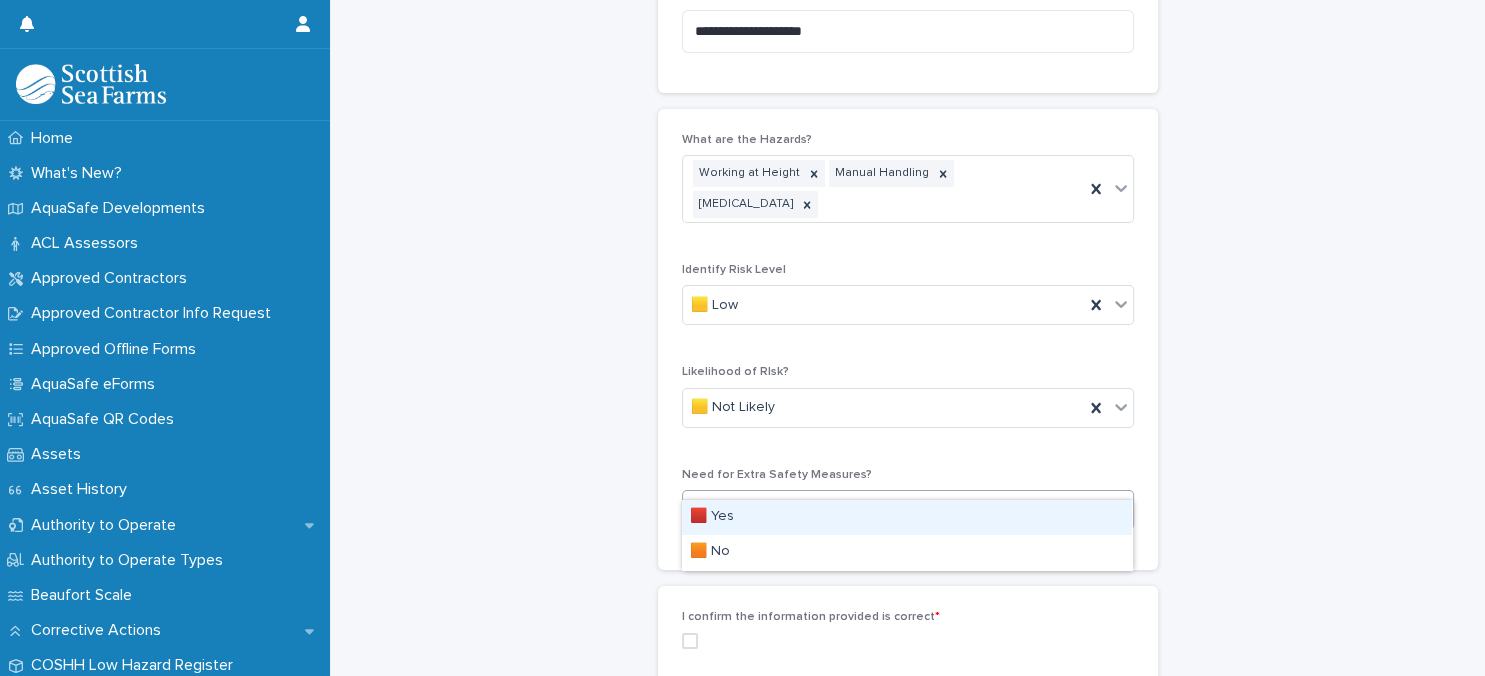 click on "Select..." at bounding box center [895, 510] 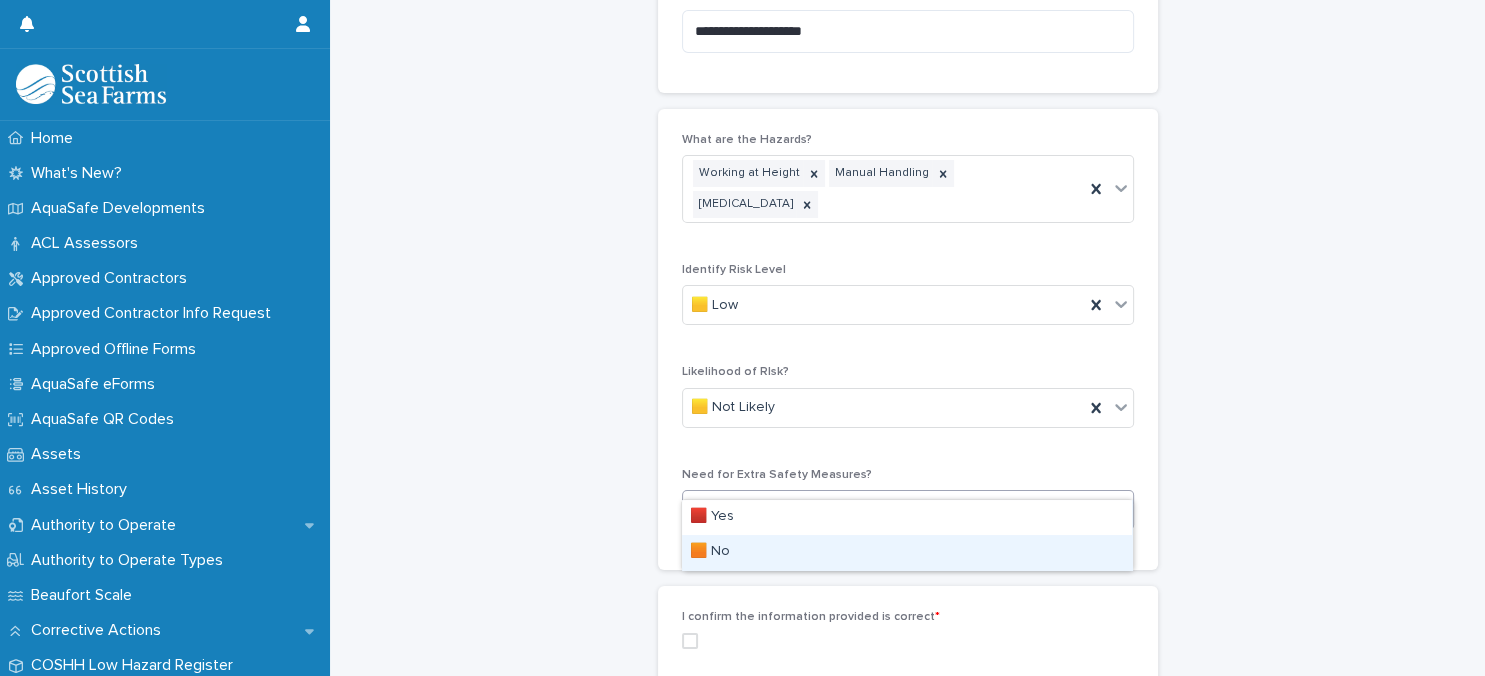 click on "🟧 No" at bounding box center (907, 552) 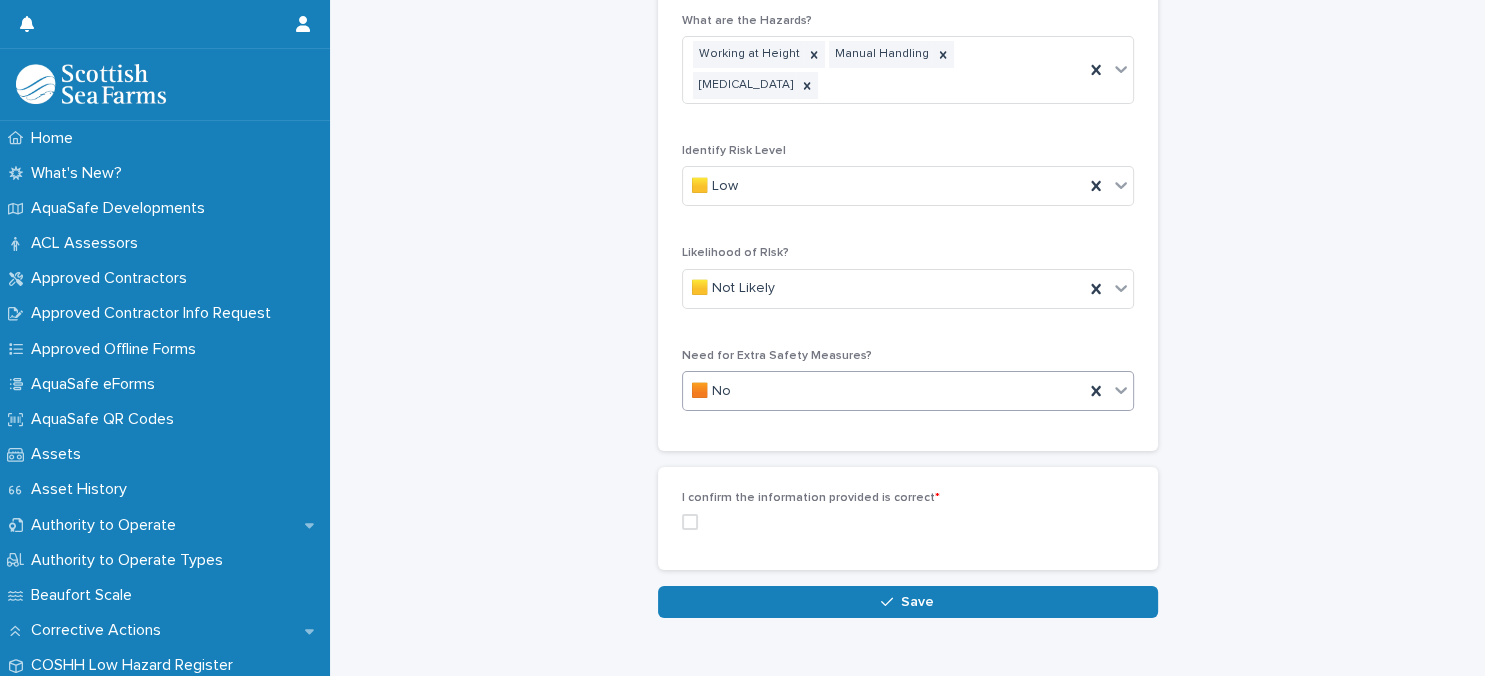 scroll, scrollTop: 1540, scrollLeft: 0, axis: vertical 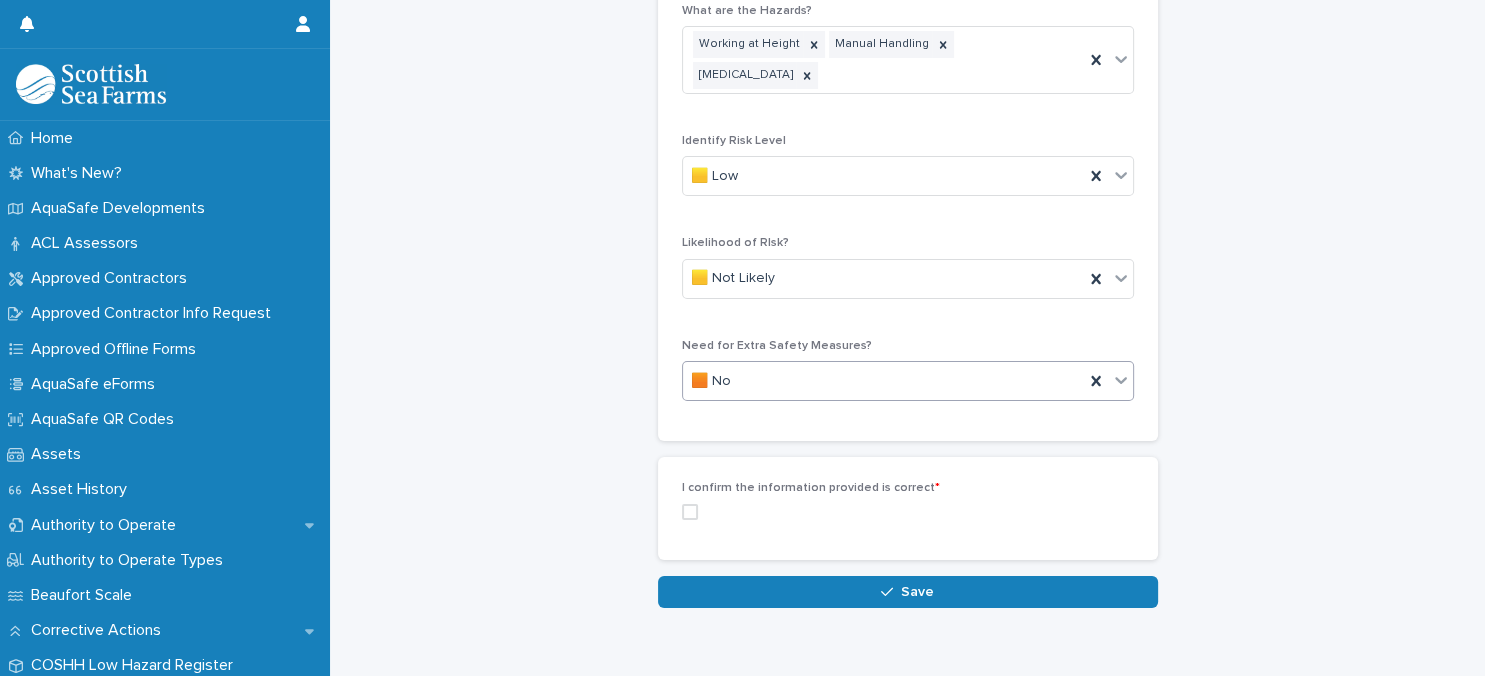 click at bounding box center [690, 512] 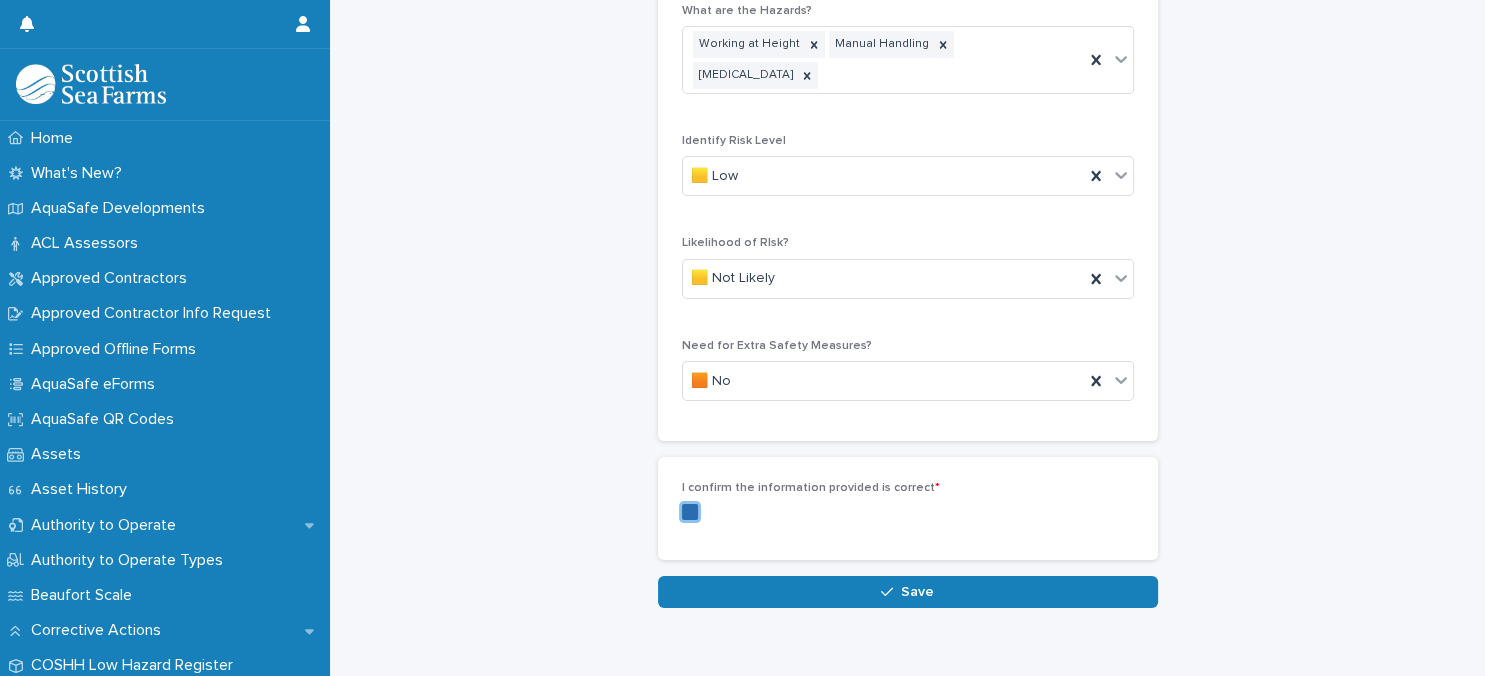 scroll, scrollTop: 1540, scrollLeft: 0, axis: vertical 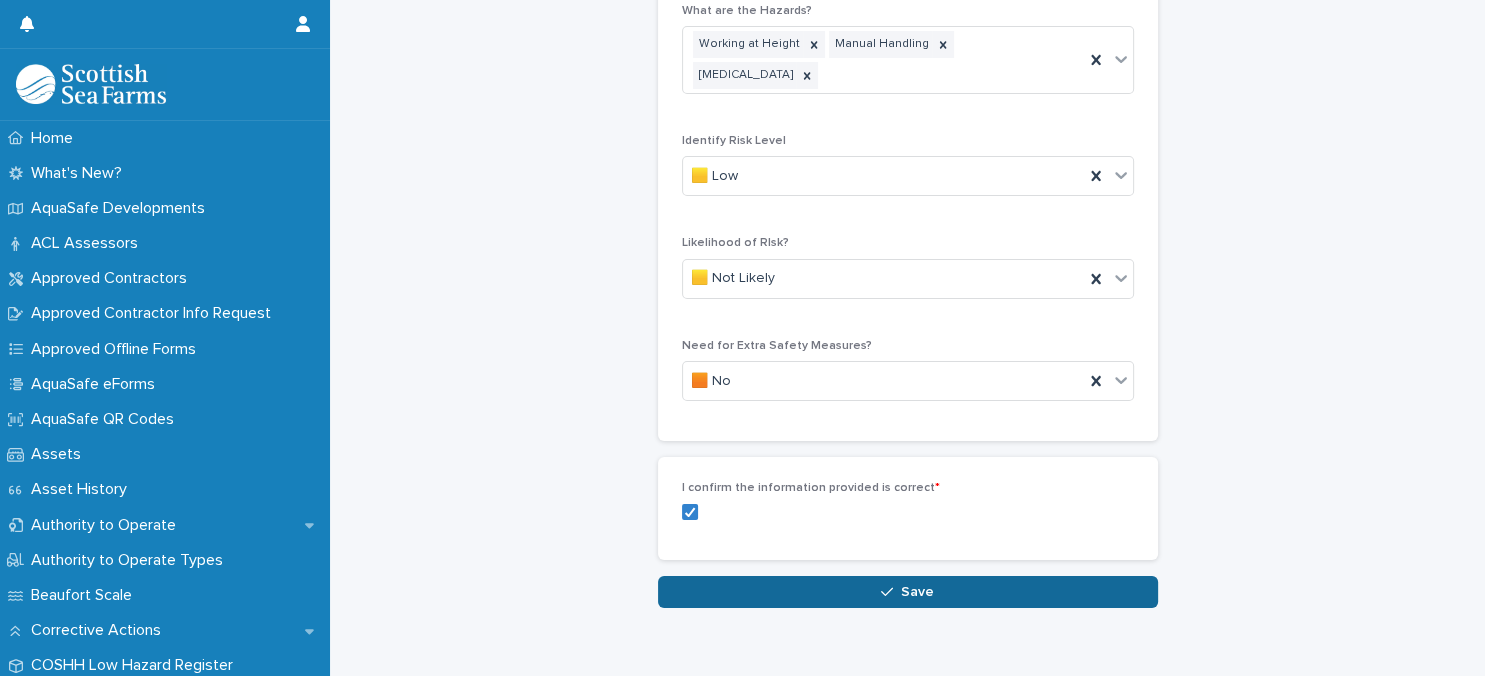 click on "Save" at bounding box center (917, 592) 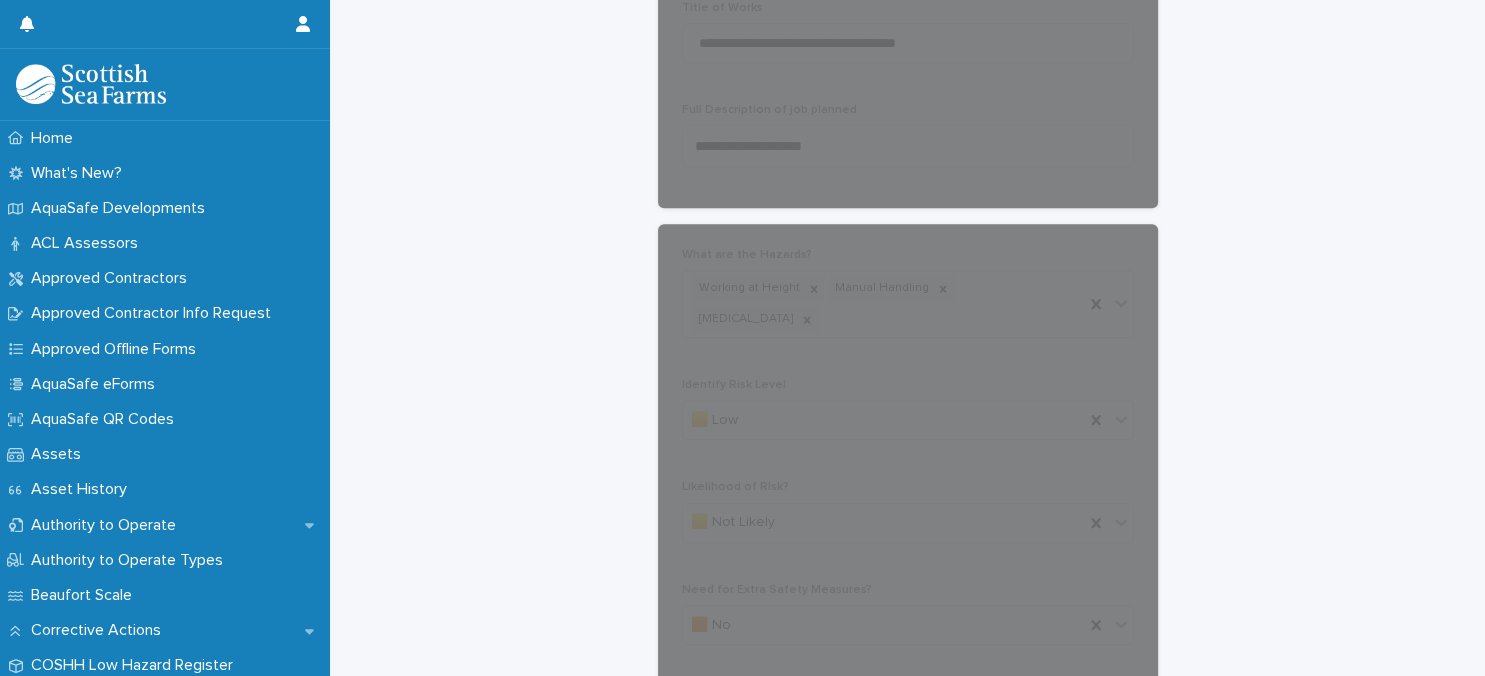 scroll, scrollTop: 1540, scrollLeft: 0, axis: vertical 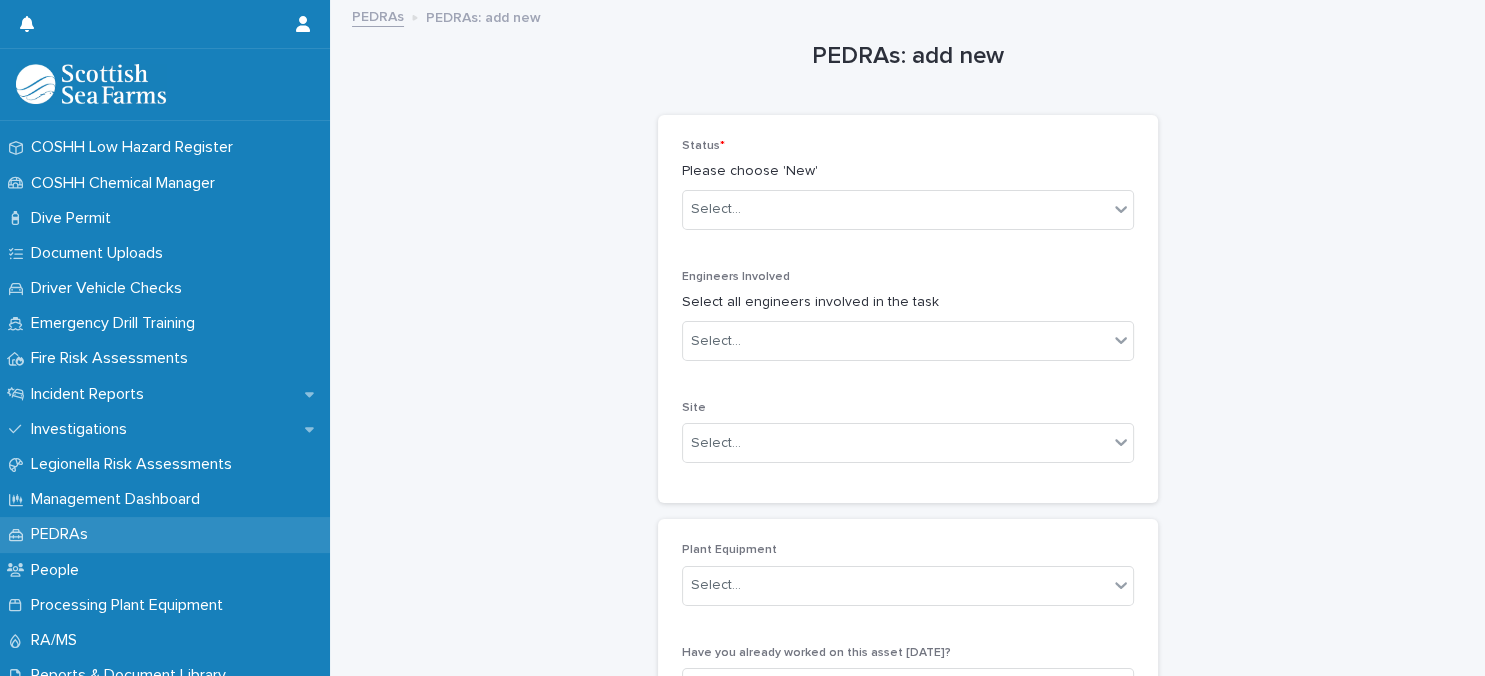 click on "PEDRAs" at bounding box center (63, 534) 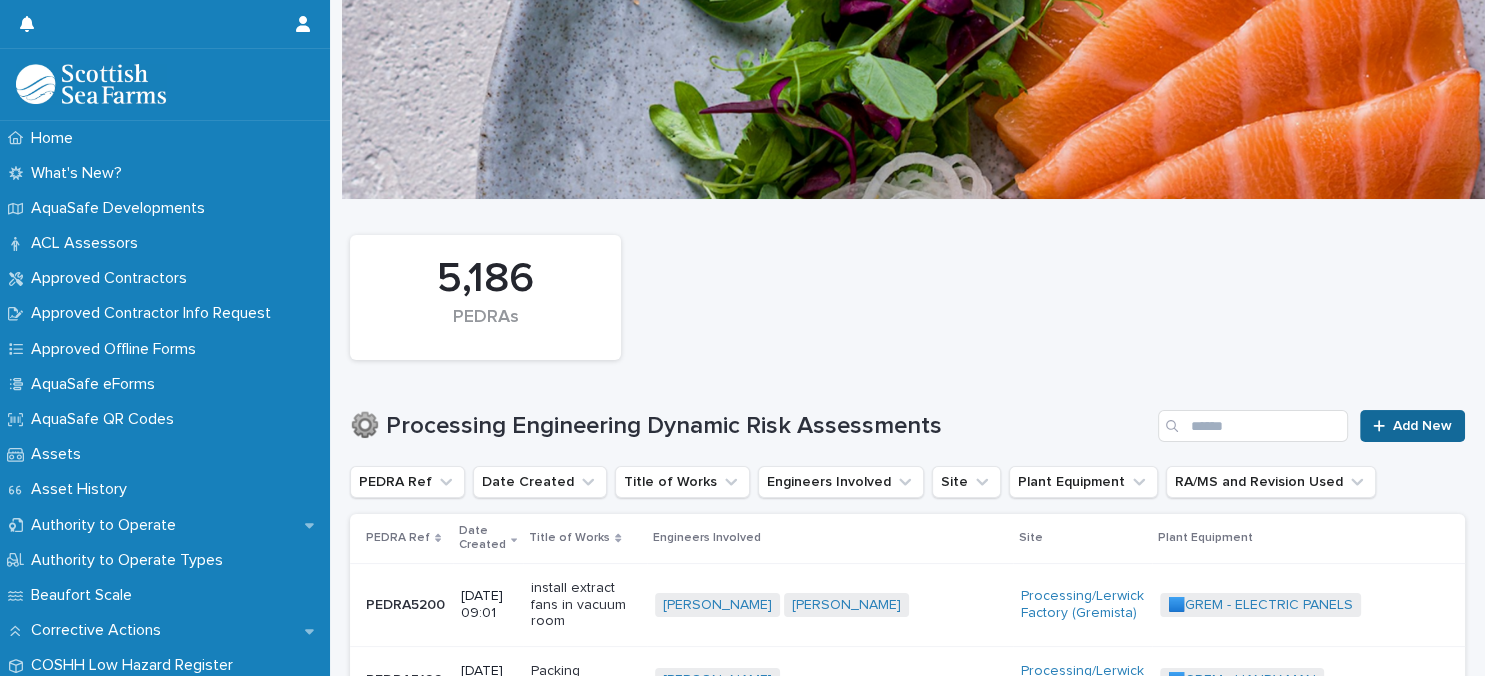 click on "Add New" at bounding box center [1422, 426] 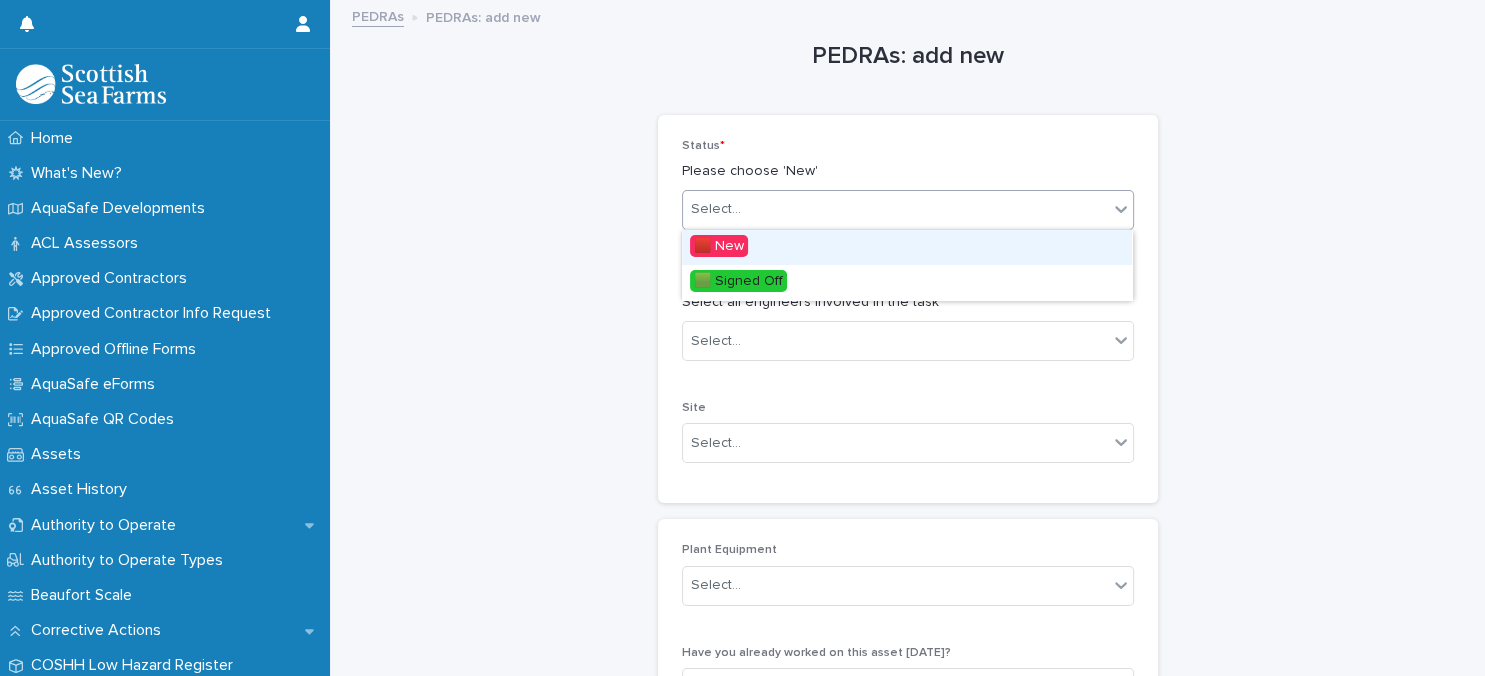 click on "Select..." at bounding box center (895, 209) 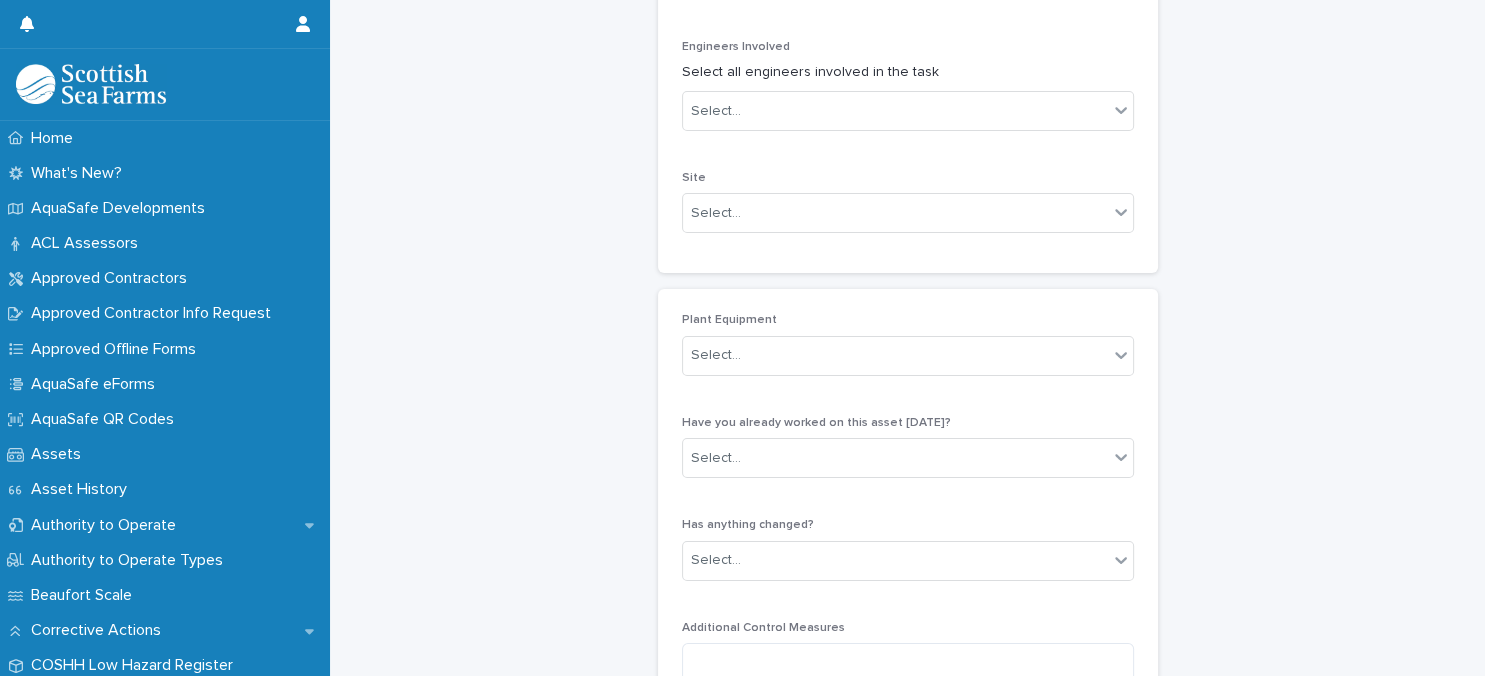 scroll, scrollTop: 259, scrollLeft: 0, axis: vertical 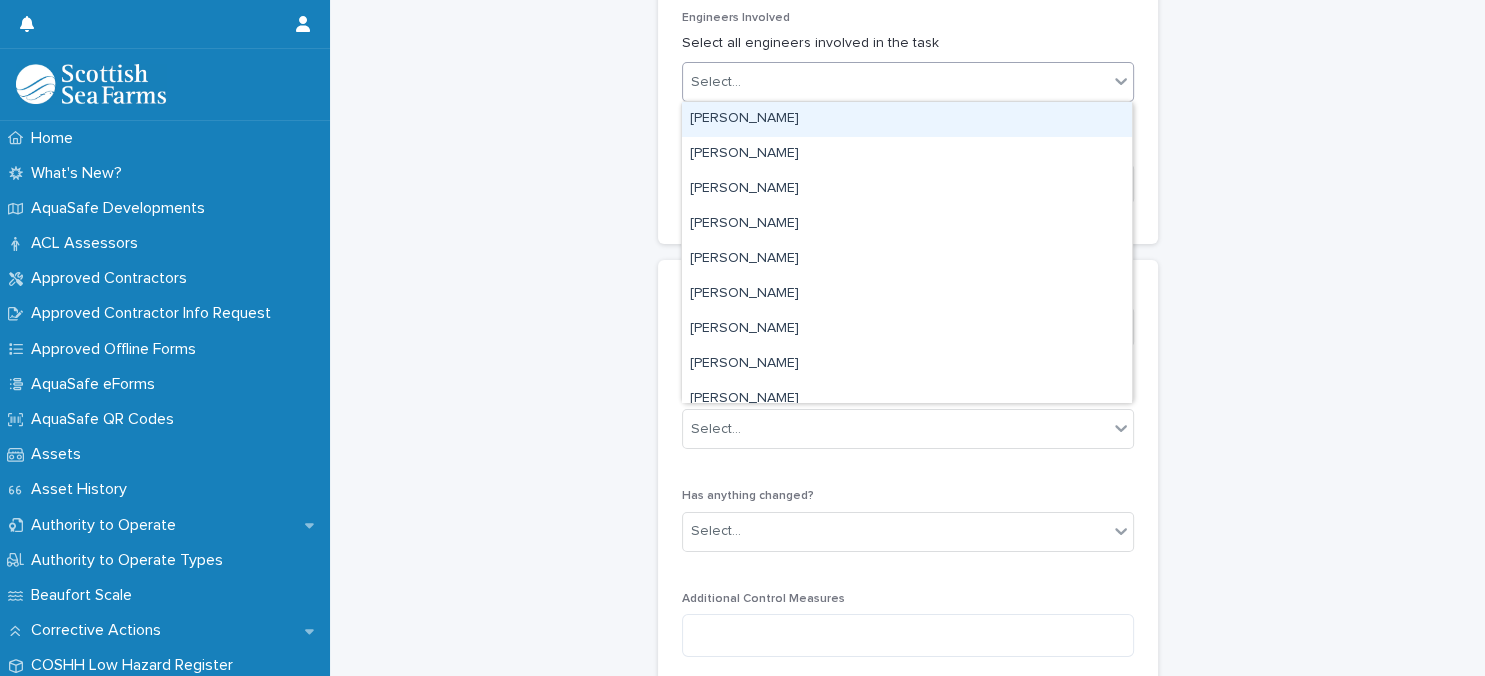 drag, startPoint x: 830, startPoint y: 90, endPoint x: 806, endPoint y: 90, distance: 24 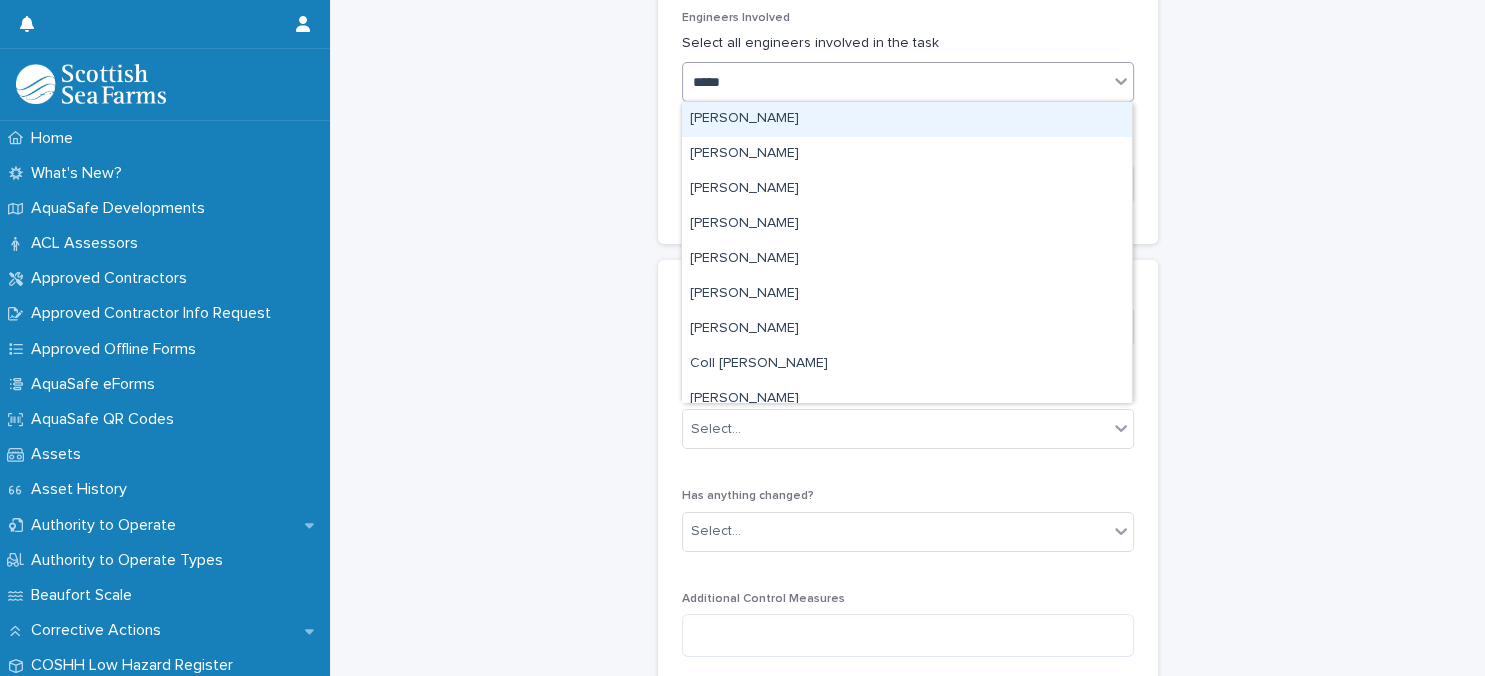 type on "******" 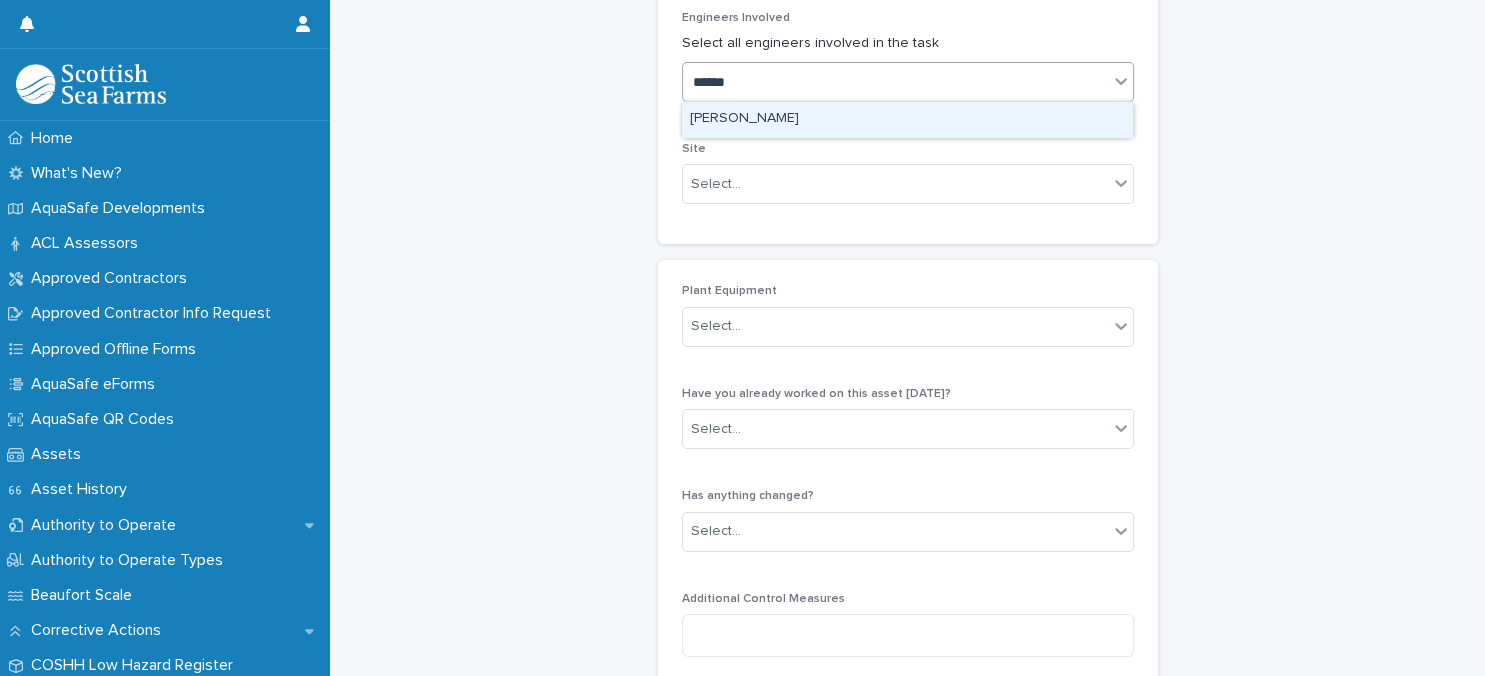 click on "[PERSON_NAME]" at bounding box center (907, 119) 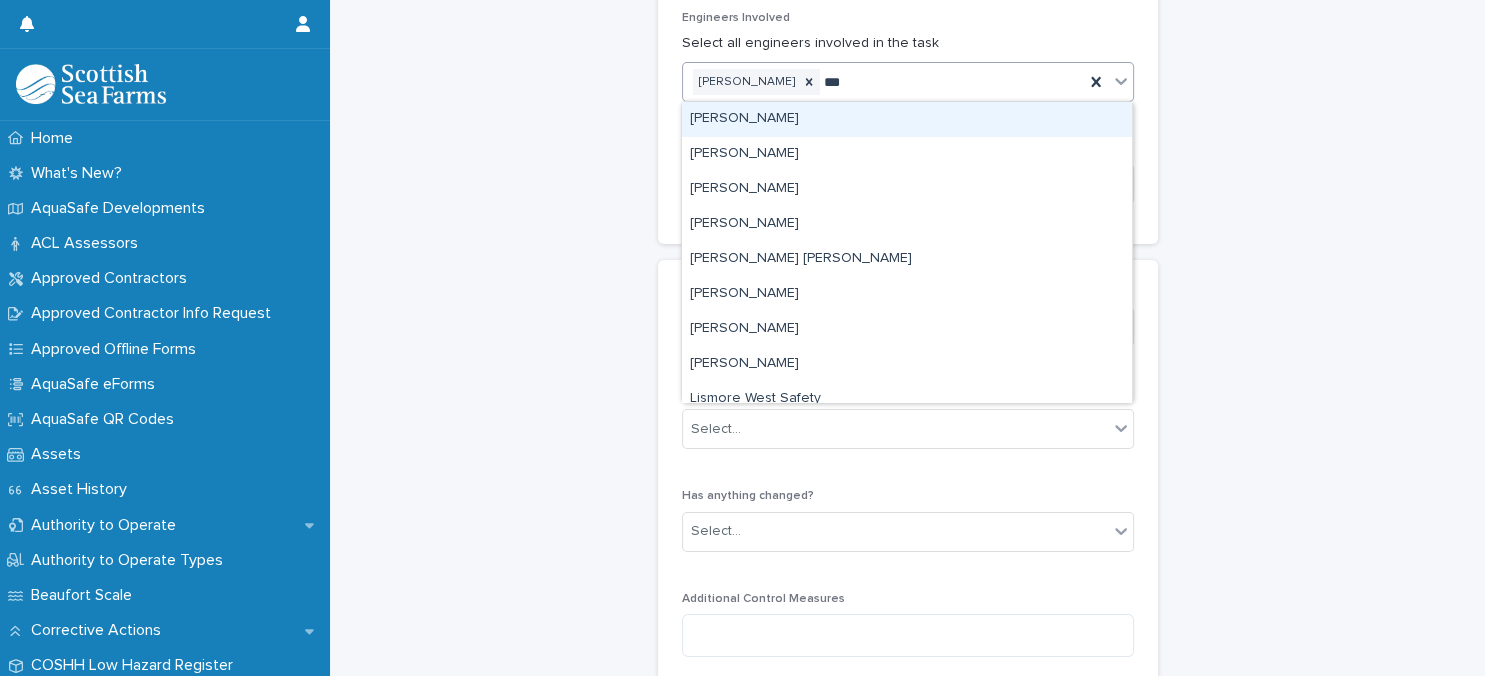 type on "****" 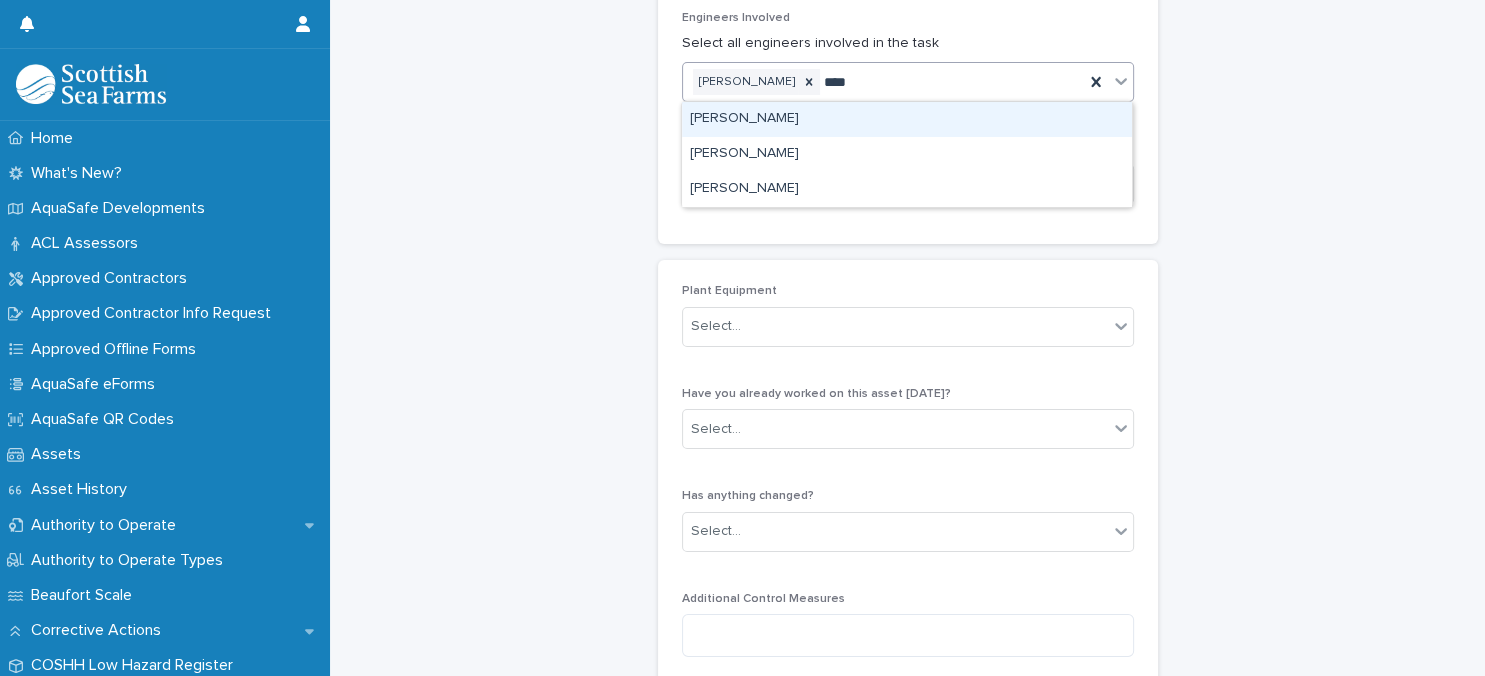 click on "[PERSON_NAME]" at bounding box center [907, 119] 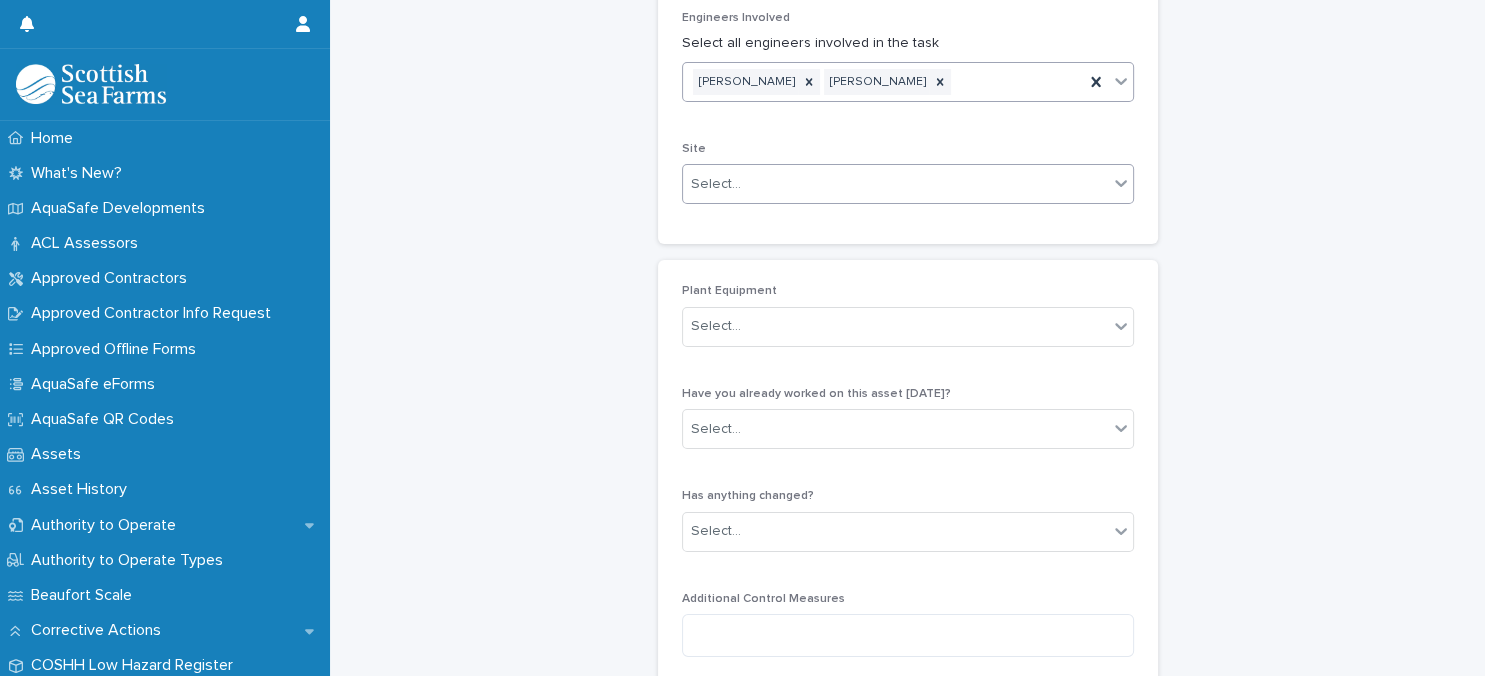click on "Select..." at bounding box center [895, 184] 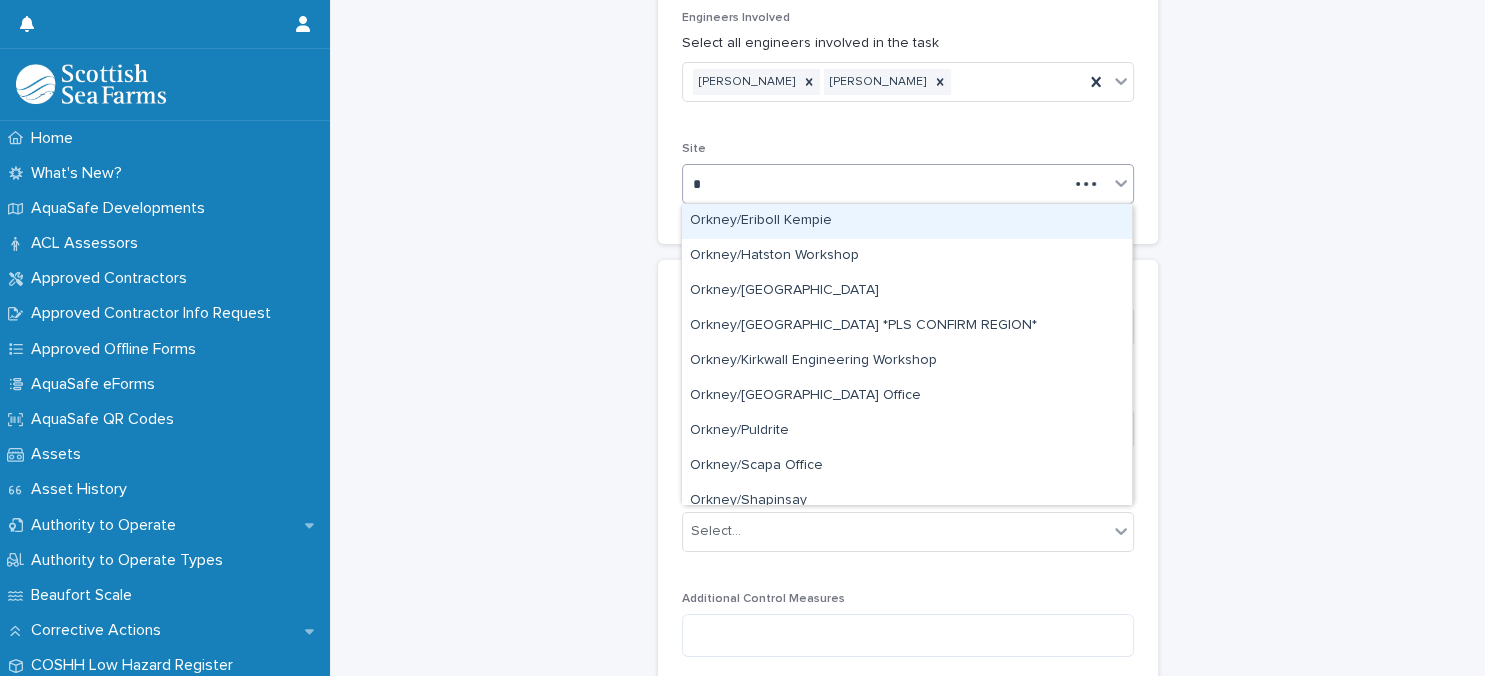 type on "**" 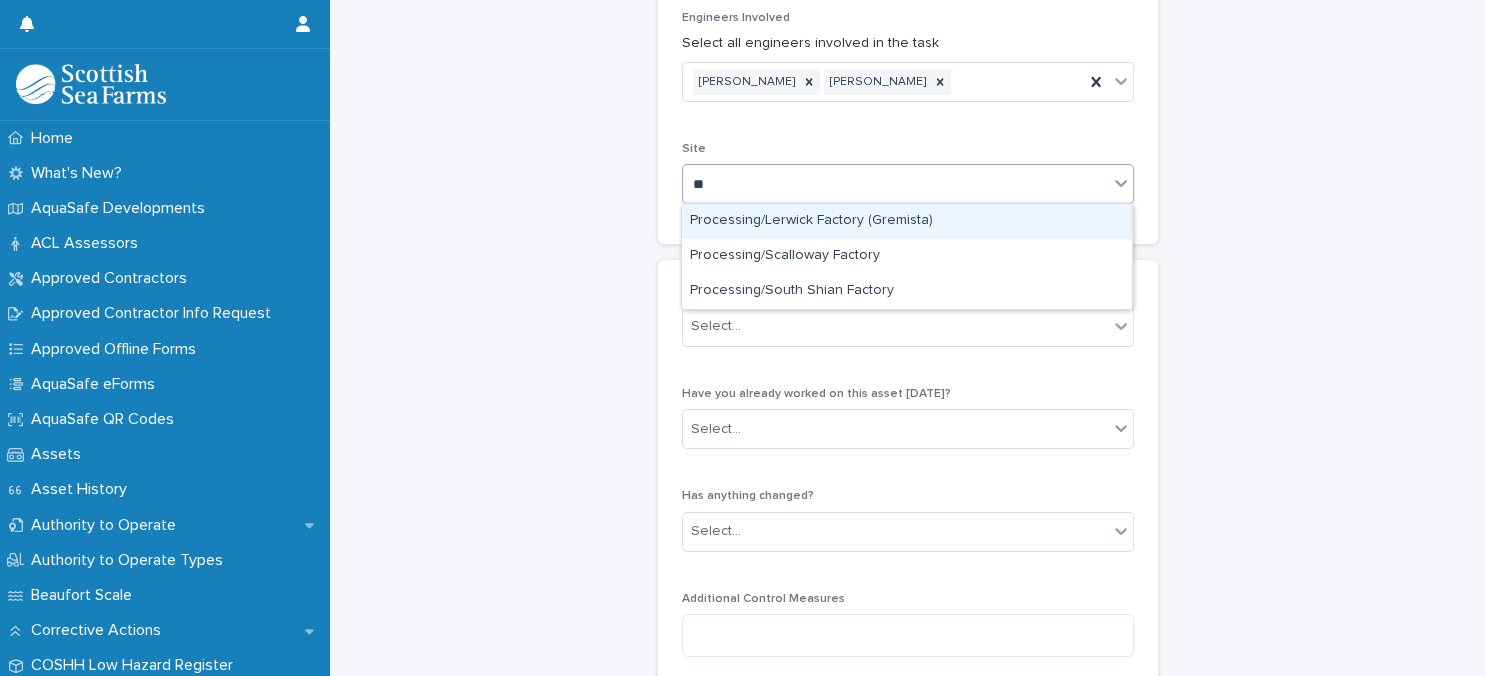 click on "Processing/Lerwick Factory (Gremista)" at bounding box center [907, 221] 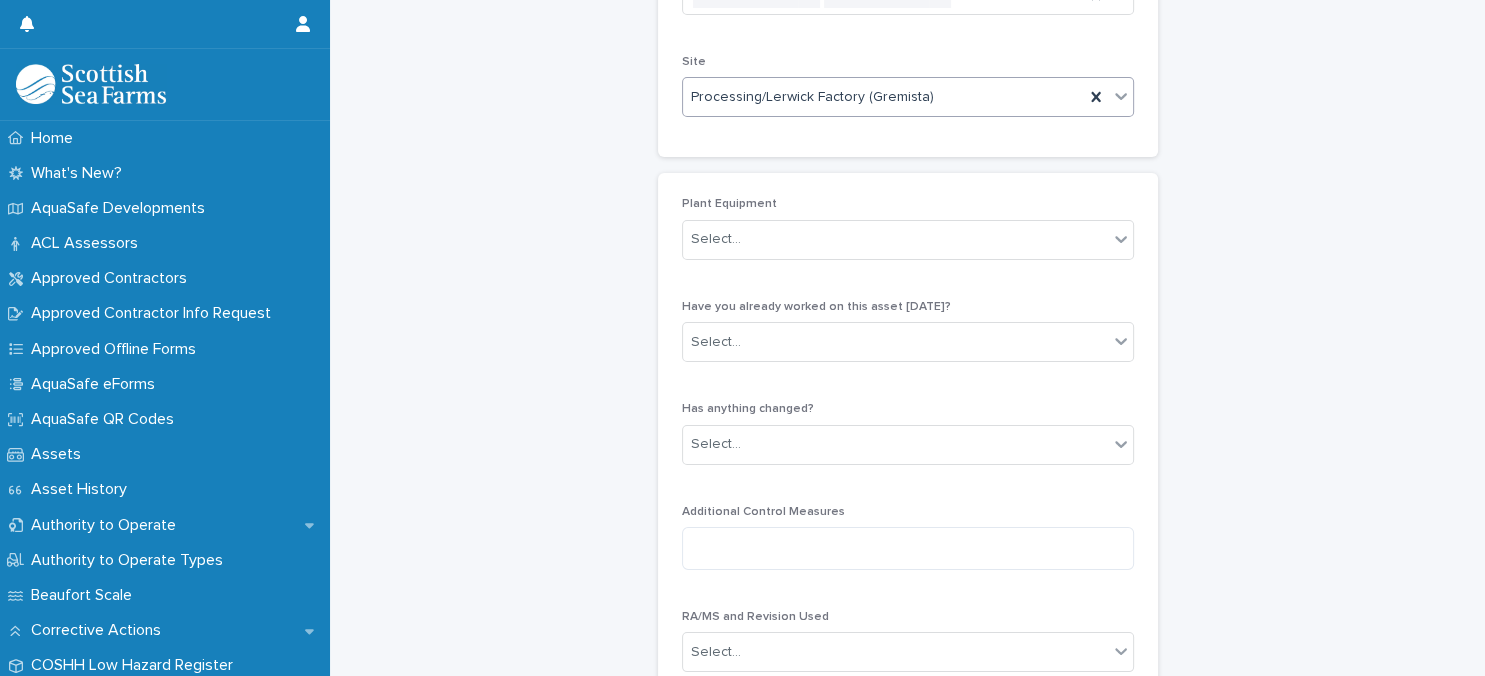 scroll, scrollTop: 432, scrollLeft: 0, axis: vertical 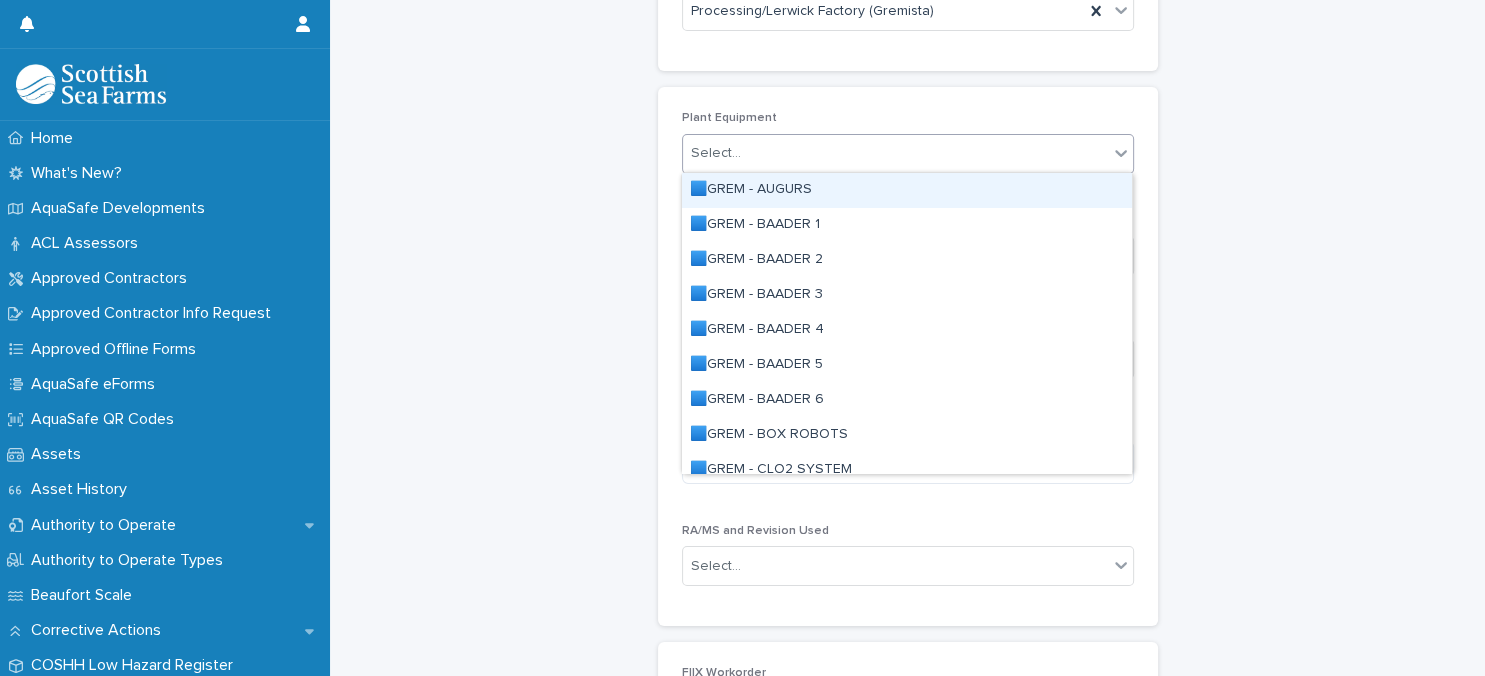 click on "Select..." at bounding box center (895, 153) 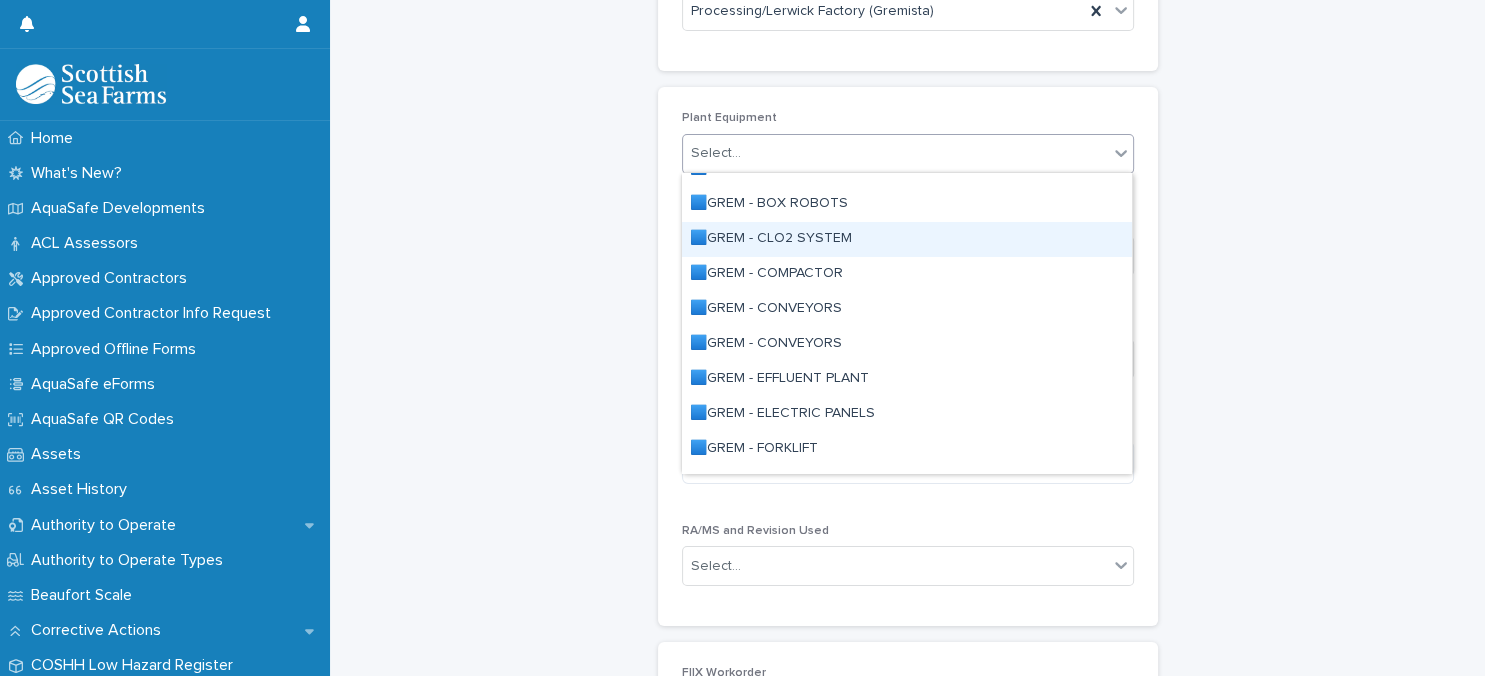 scroll, scrollTop: 259, scrollLeft: 0, axis: vertical 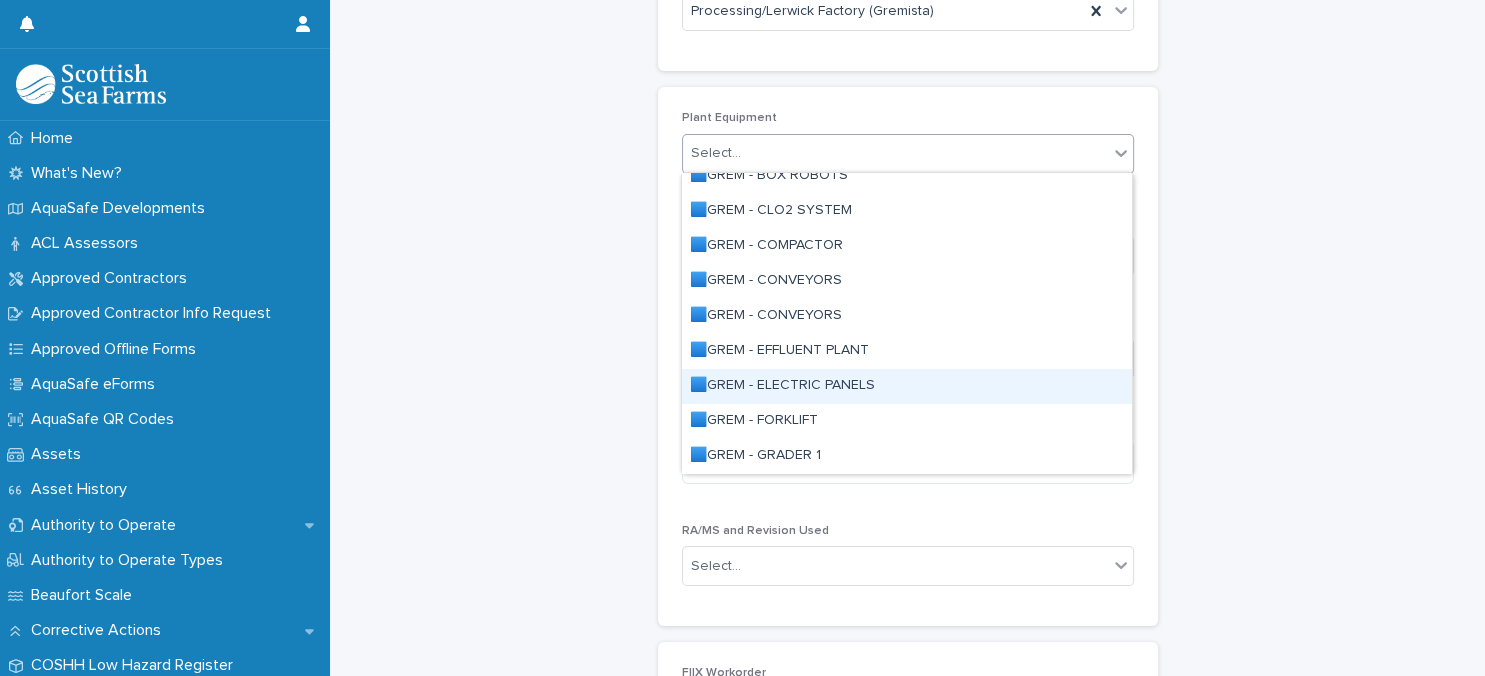 click on "🟦GREM - ELECTRIC PANELS" at bounding box center (907, 386) 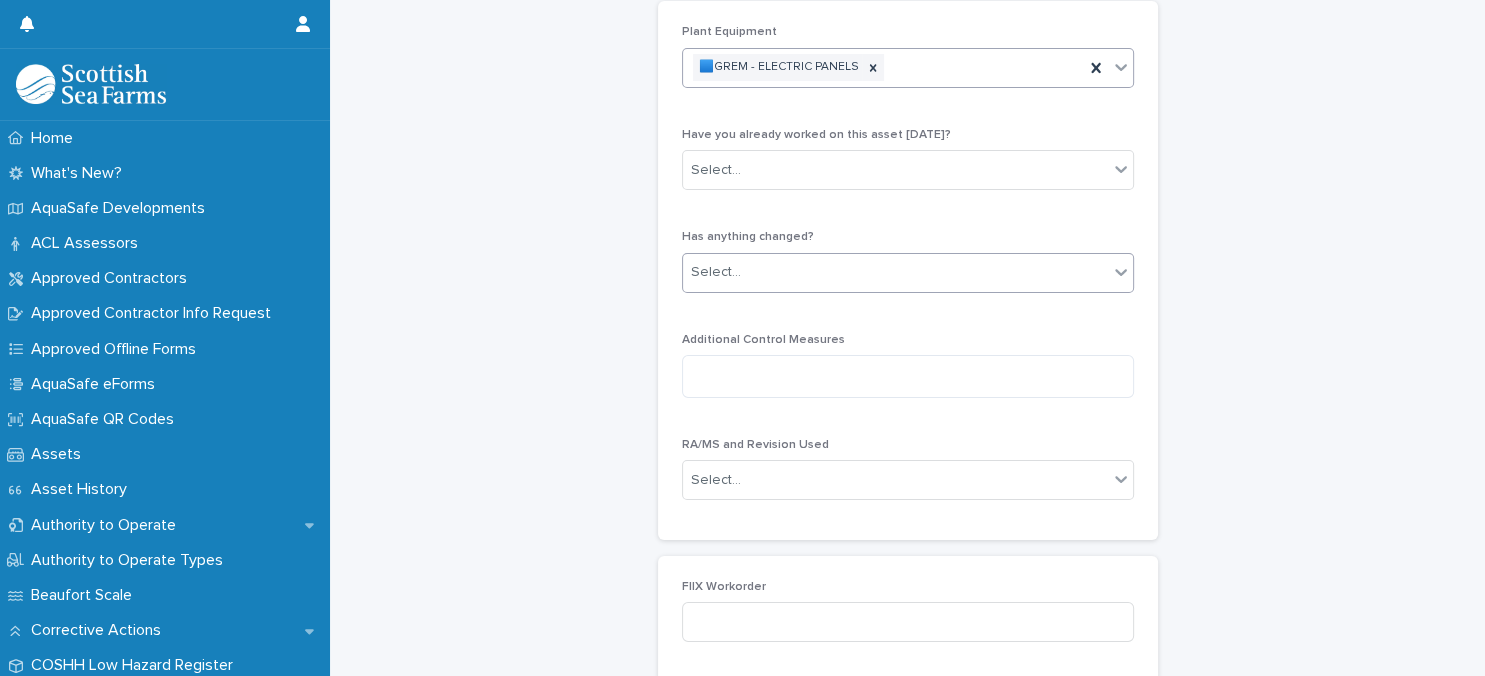 scroll, scrollTop: 605, scrollLeft: 0, axis: vertical 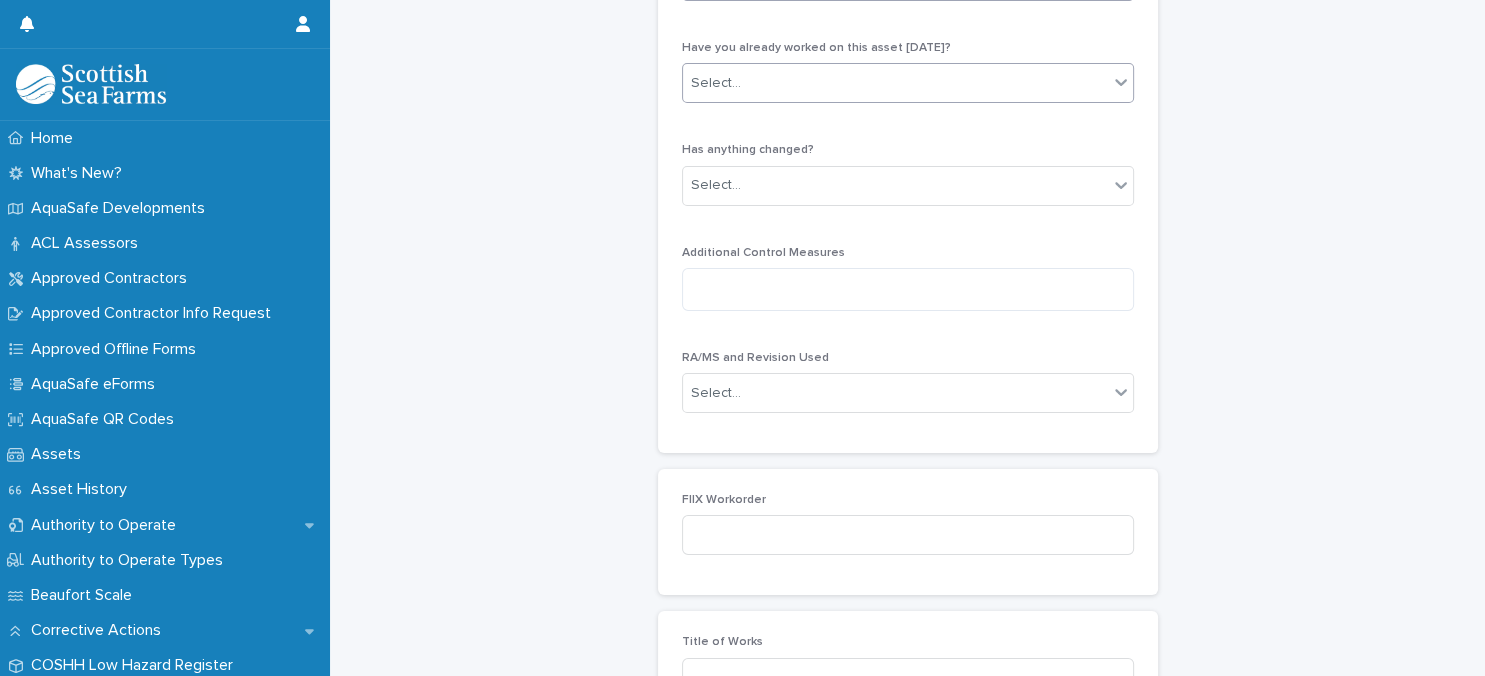 click on "Select..." at bounding box center (895, 83) 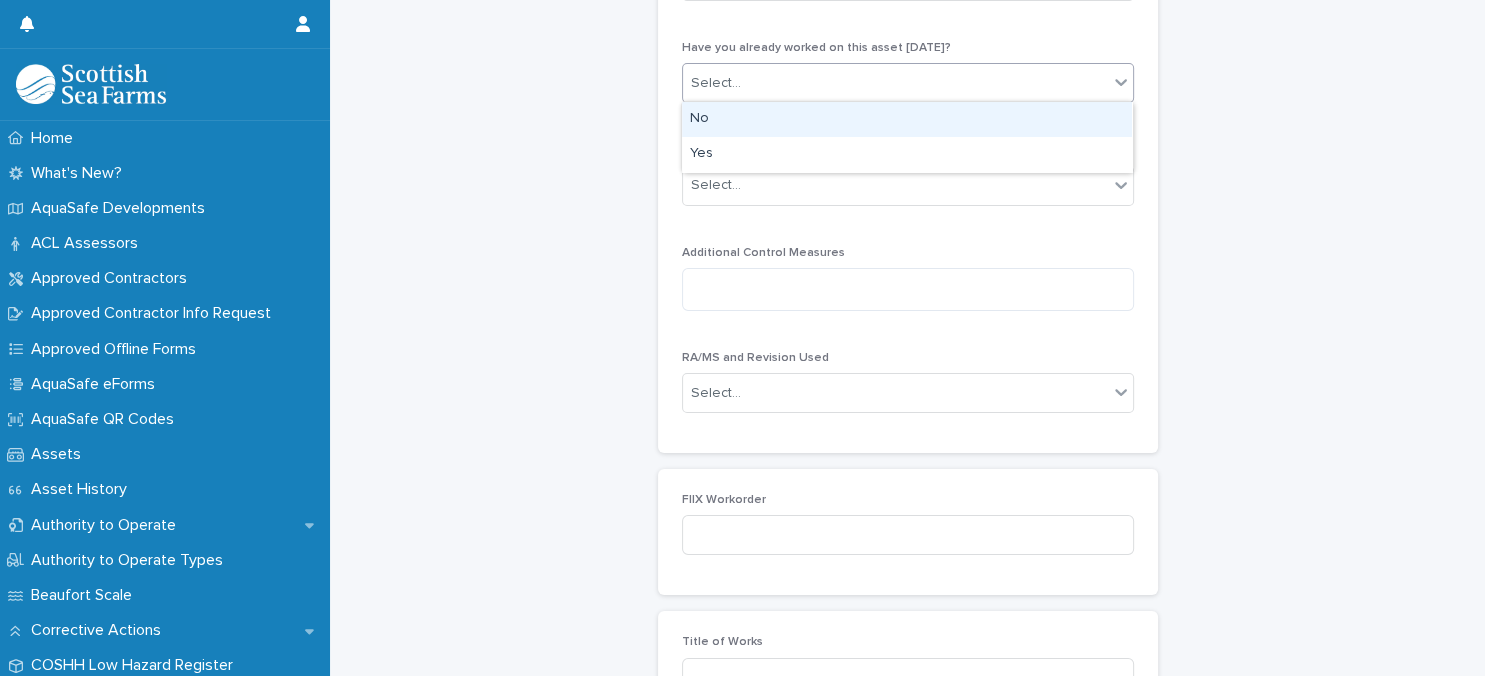 click on "No" at bounding box center [907, 119] 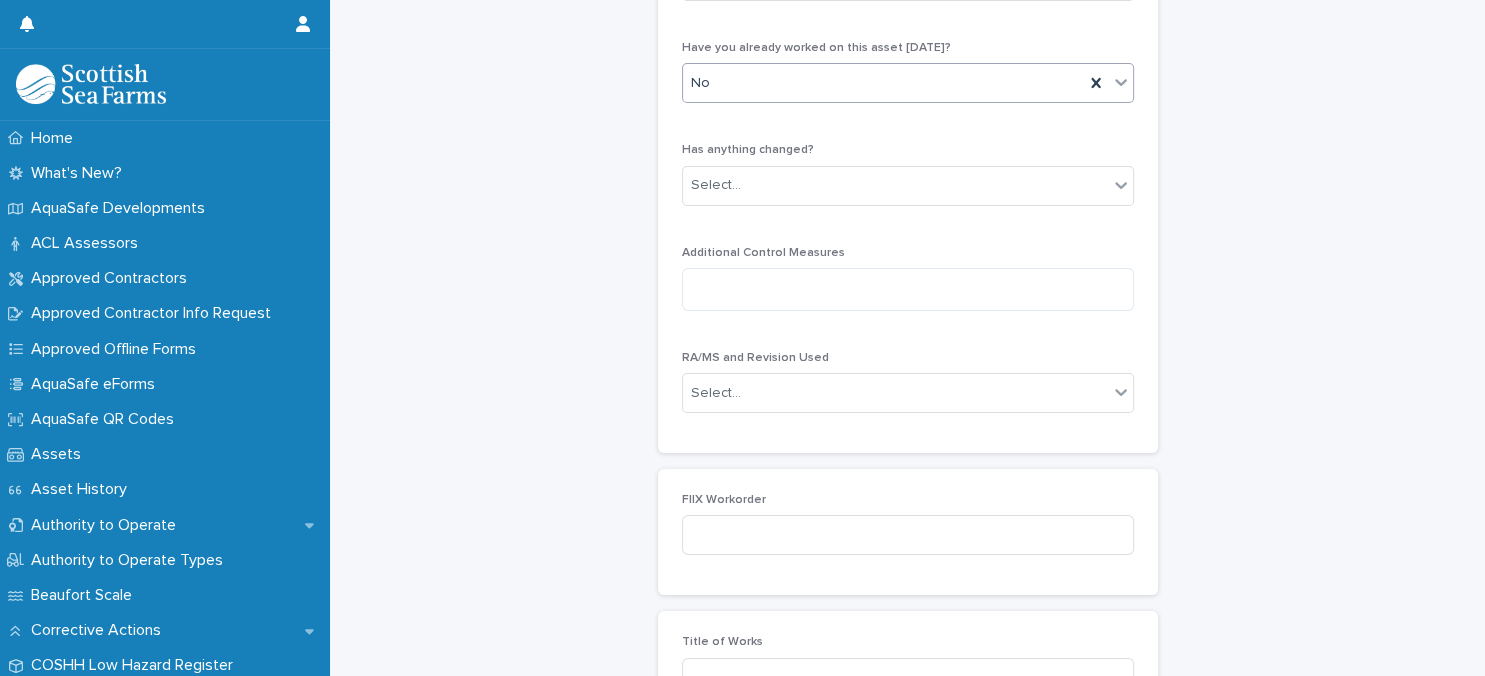 scroll, scrollTop: 605, scrollLeft: 0, axis: vertical 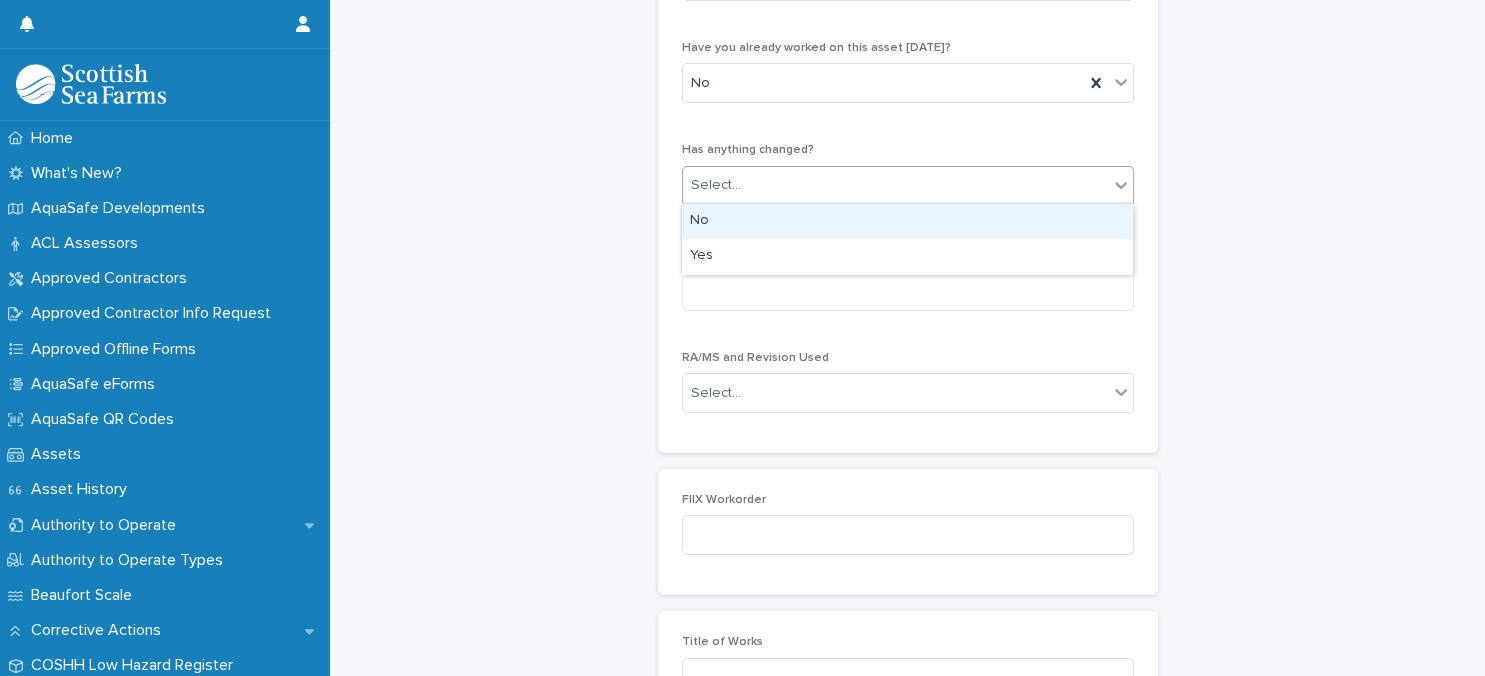 click on "Select..." at bounding box center [895, 185] 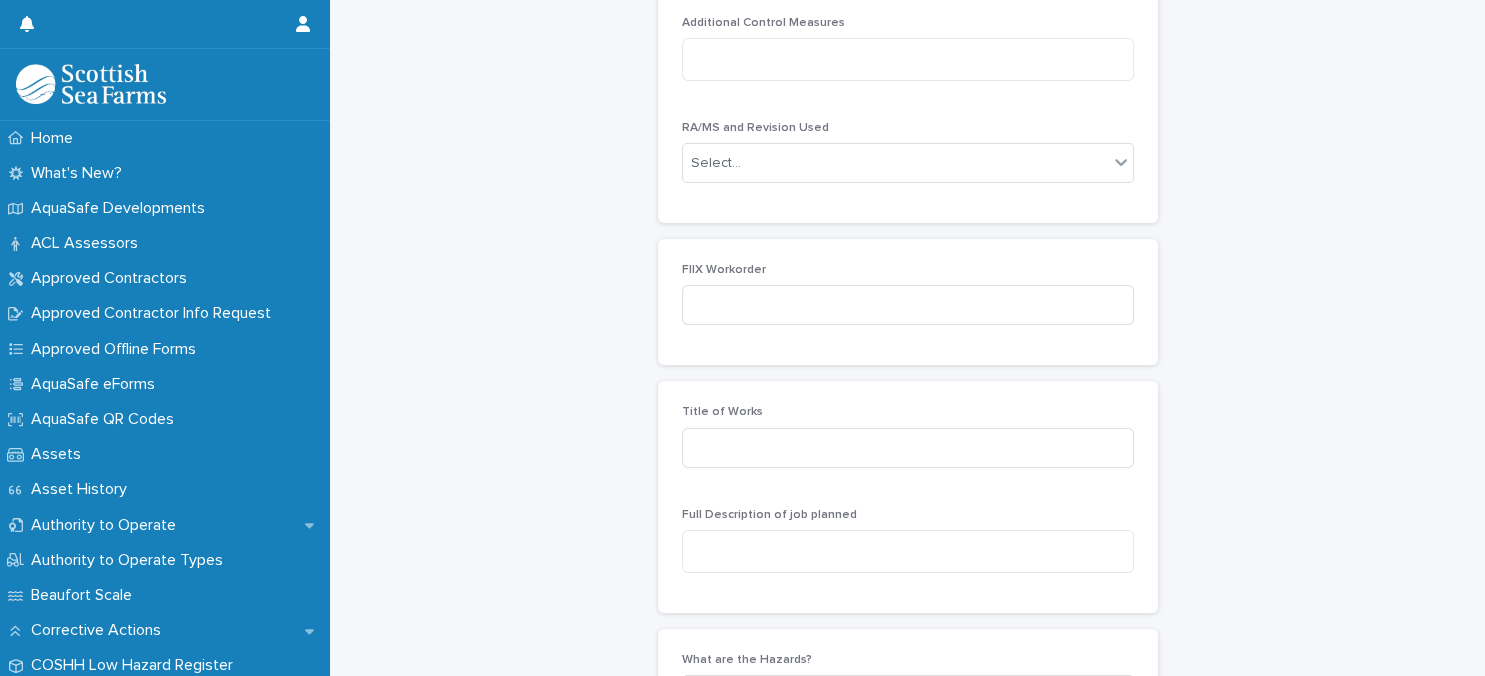 scroll, scrollTop: 864, scrollLeft: 0, axis: vertical 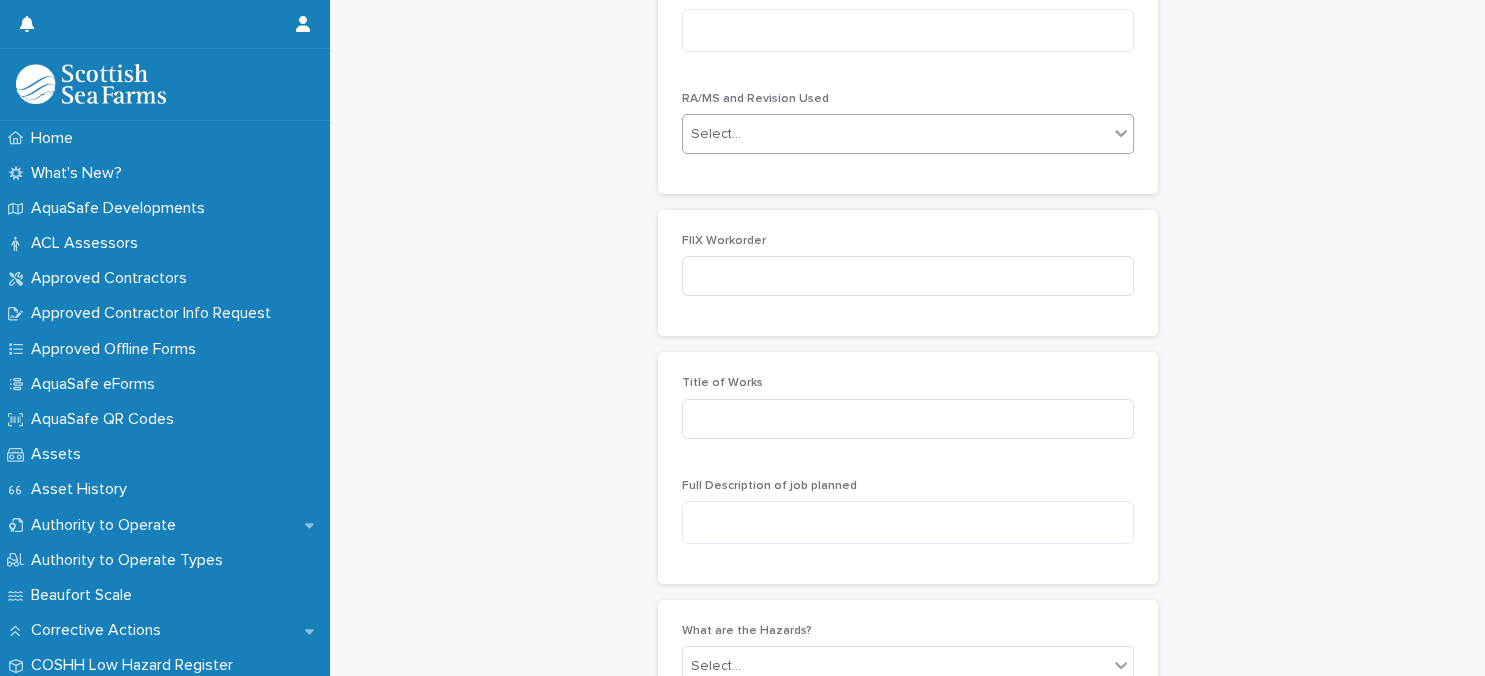 click on "Select..." at bounding box center (895, 134) 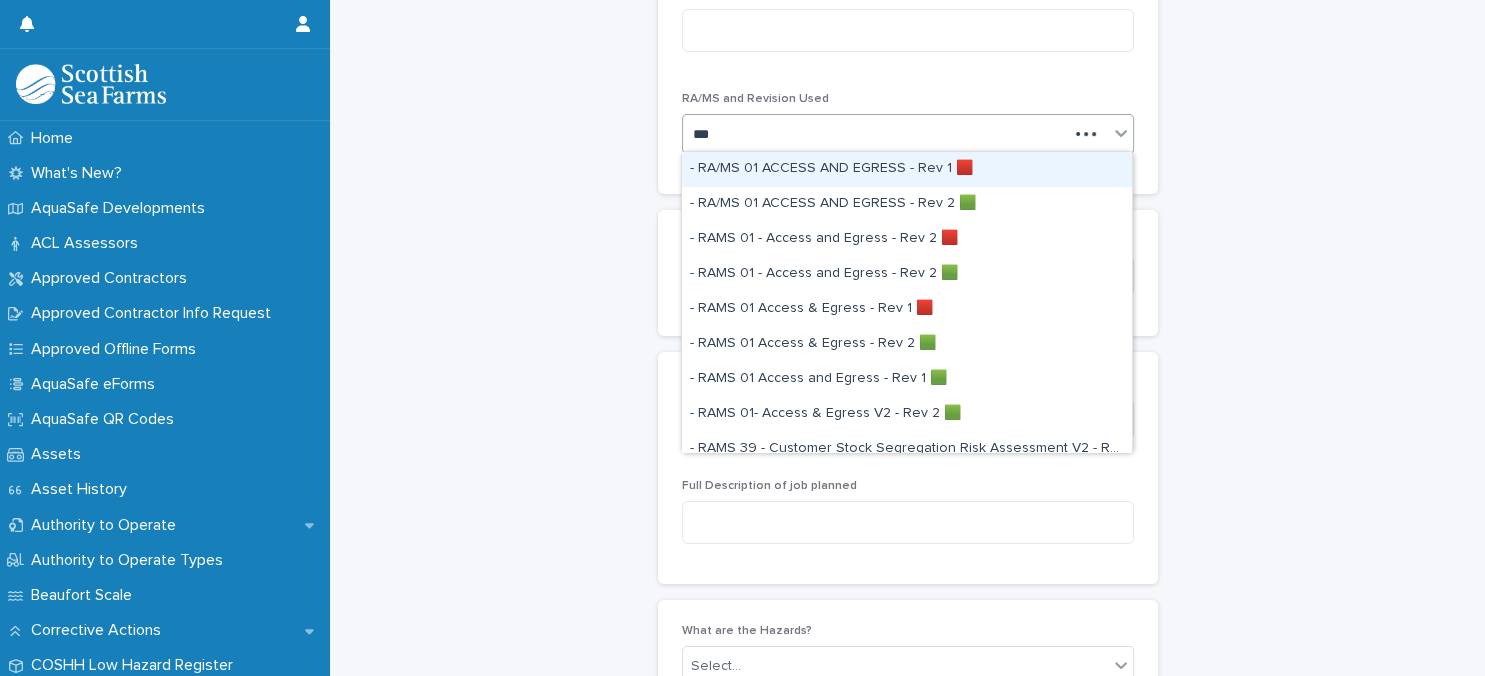 type on "****" 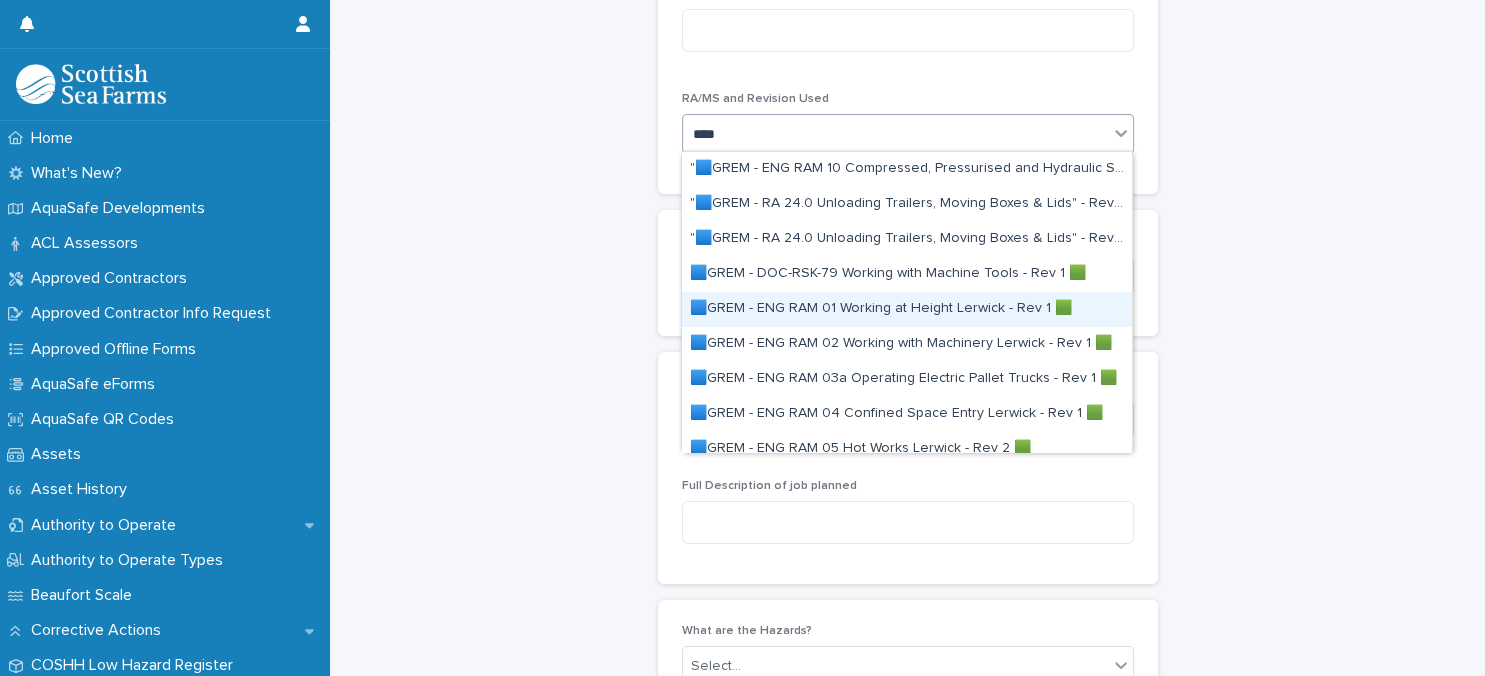 click on "🟦GREM - ENG RAM 01 Working at Height Lerwick - Rev 1 🟩" at bounding box center [907, 309] 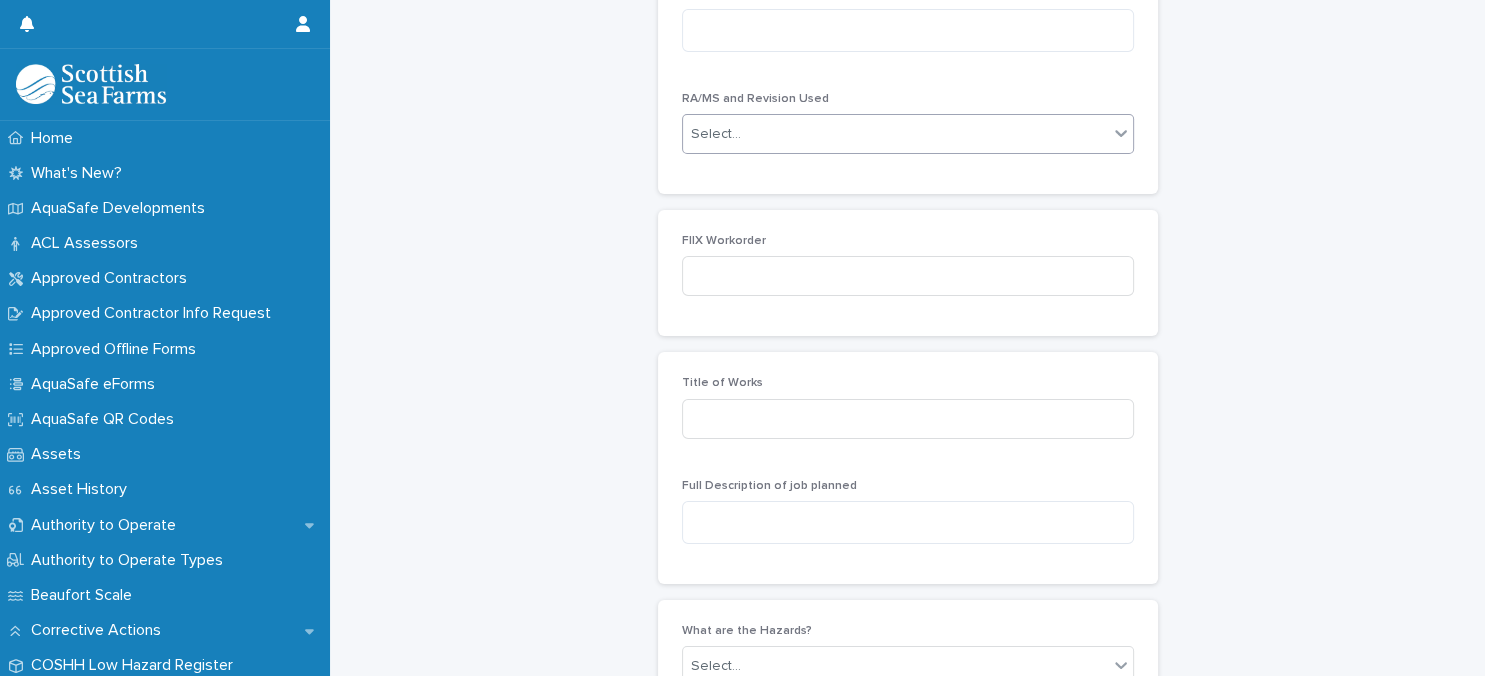 scroll, scrollTop: 864, scrollLeft: 0, axis: vertical 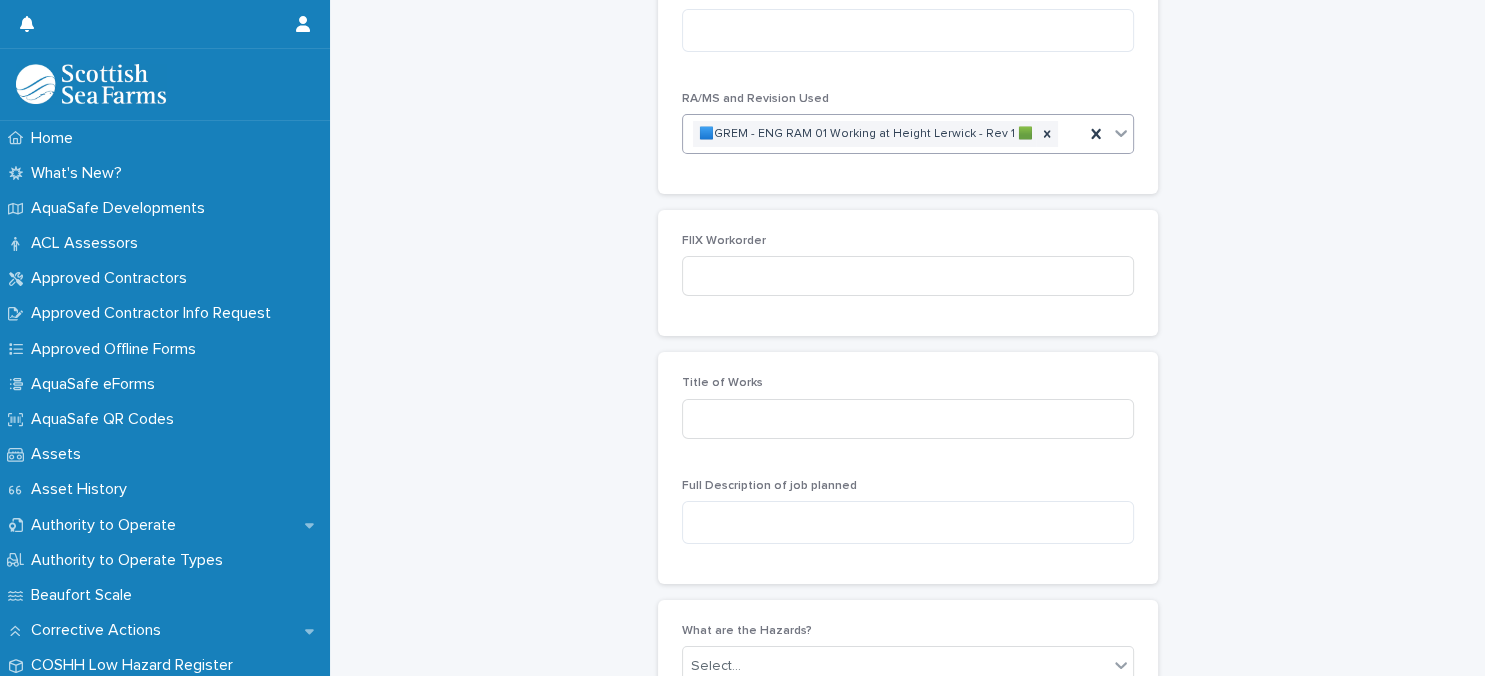 click on "🟦GREM - ENG RAM 01 Working at Height Lerwick - Rev 1 🟩" at bounding box center (883, 134) 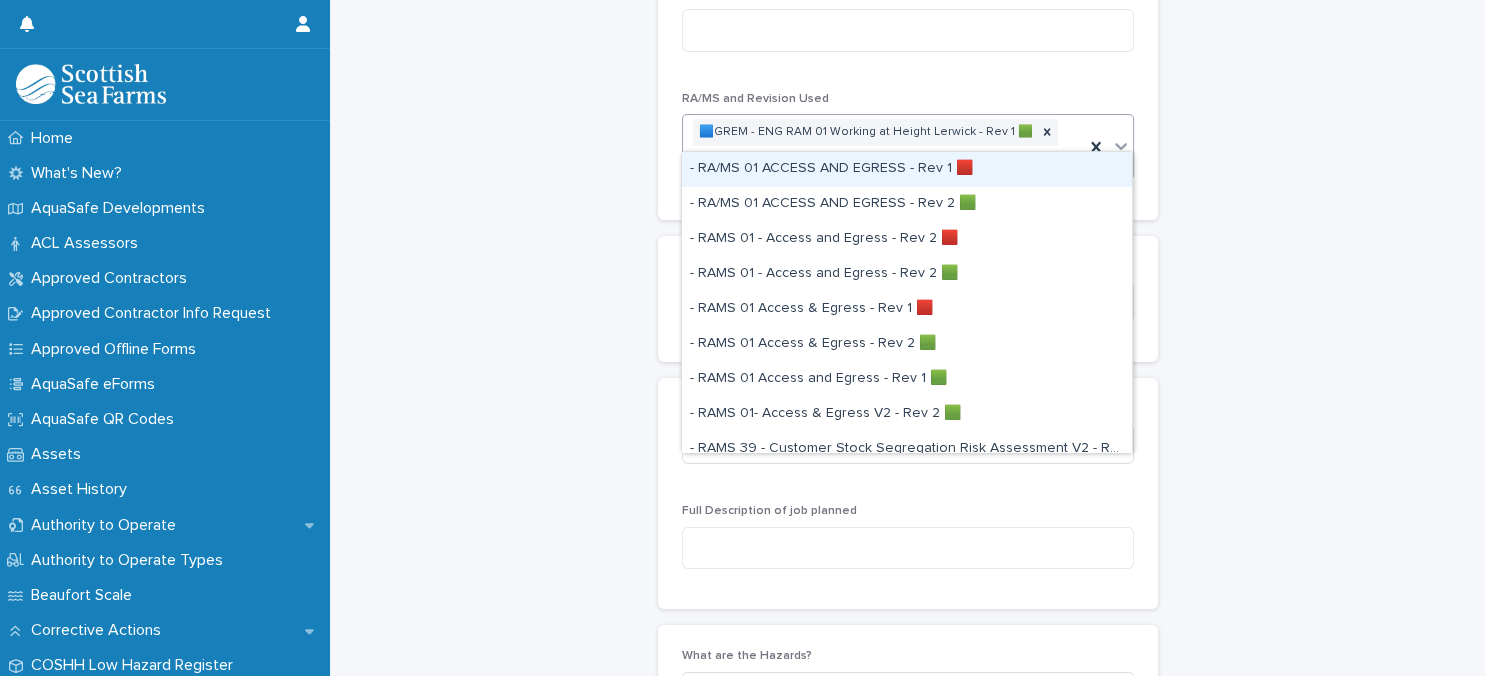 type on "****" 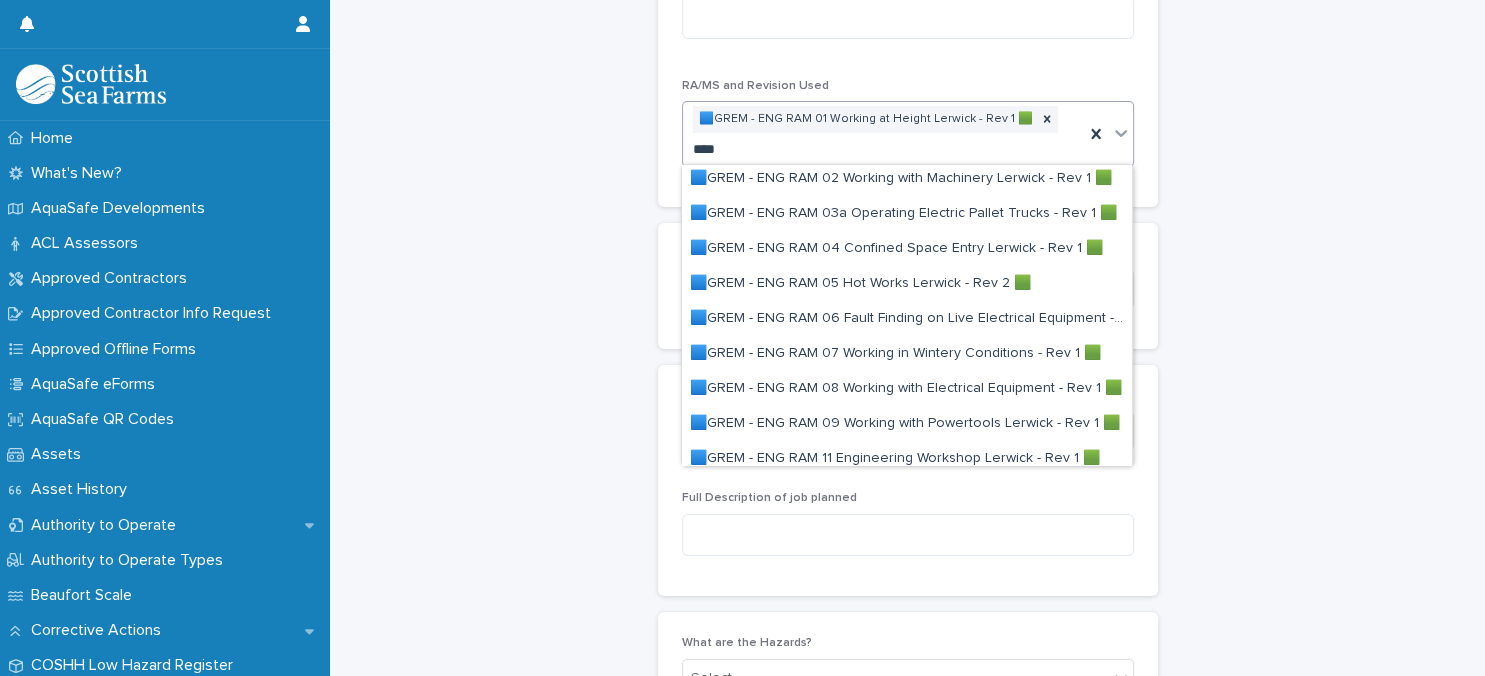 scroll, scrollTop: 173, scrollLeft: 0, axis: vertical 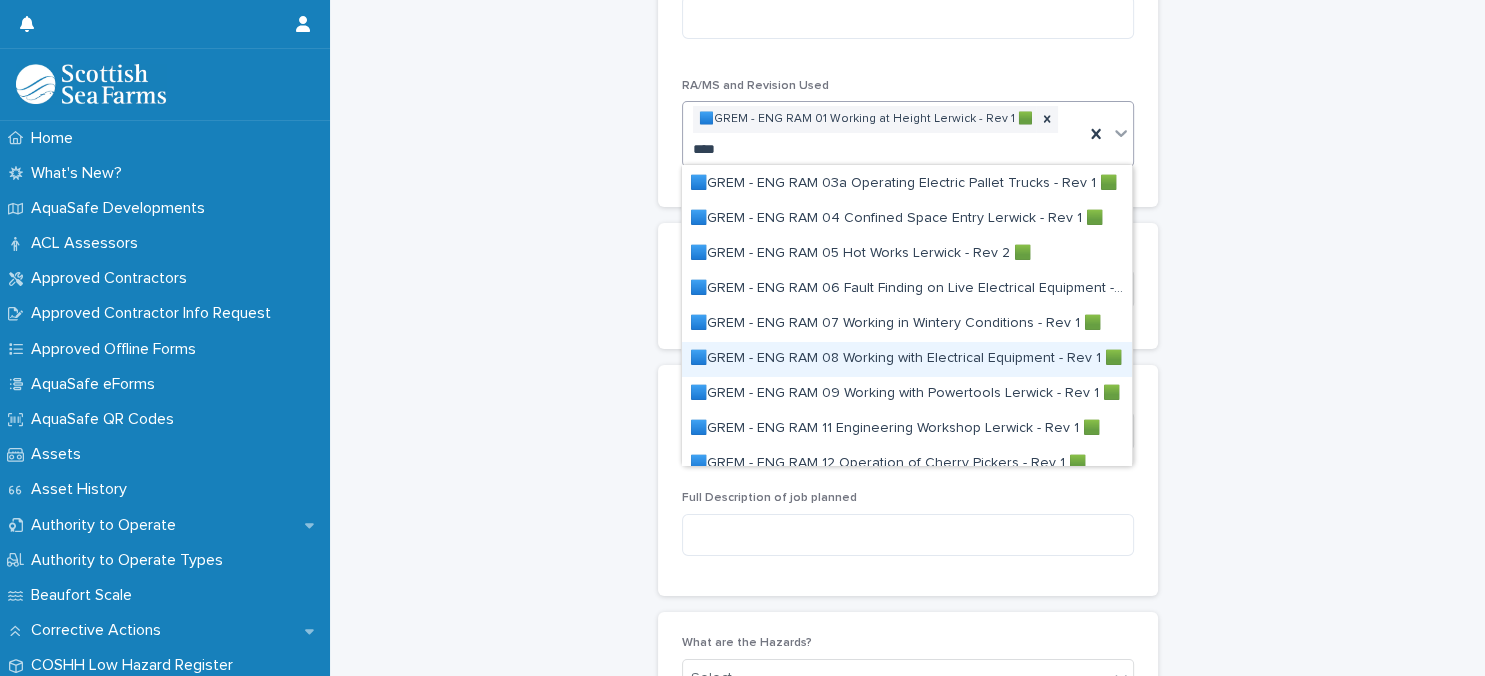 click on "🟦GREM - ENG RAM 08 Working with Electrical Equipment - Rev 1 🟩" at bounding box center (907, 359) 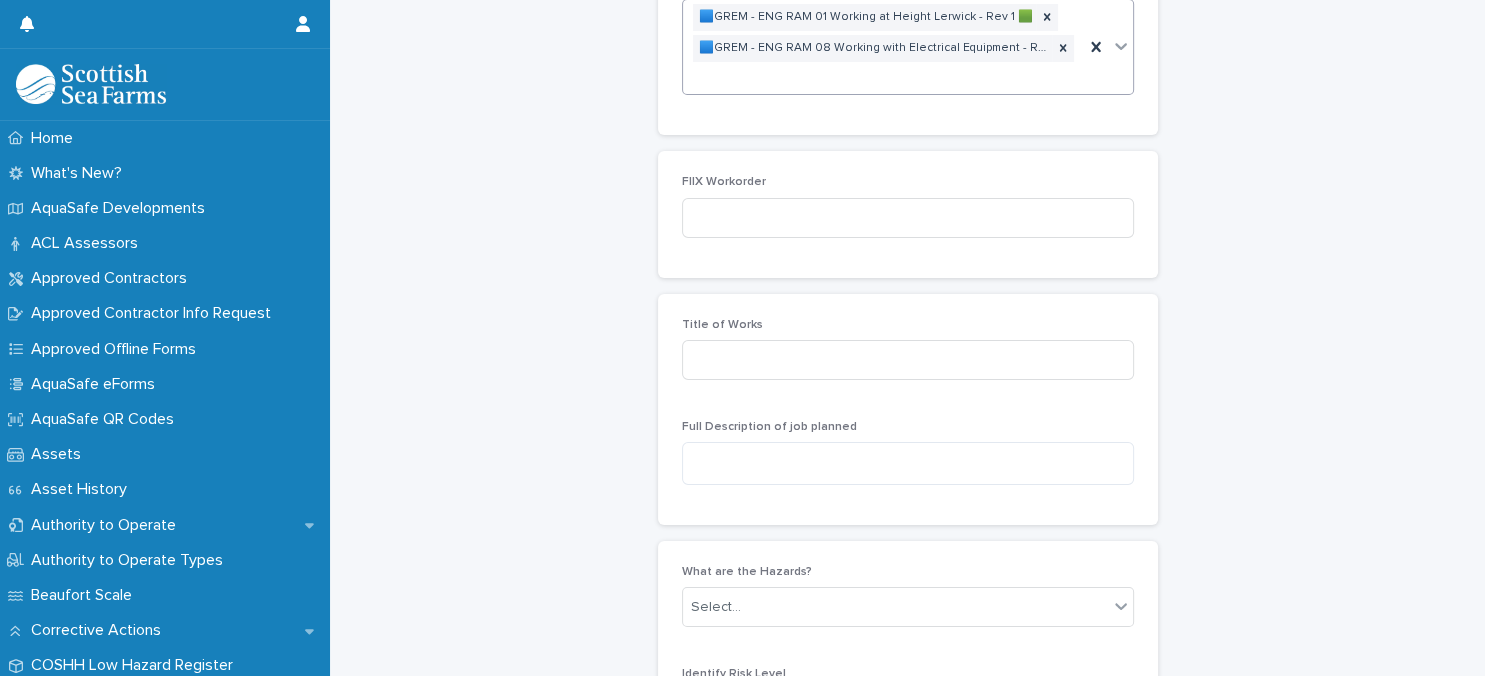 scroll, scrollTop: 1065, scrollLeft: 0, axis: vertical 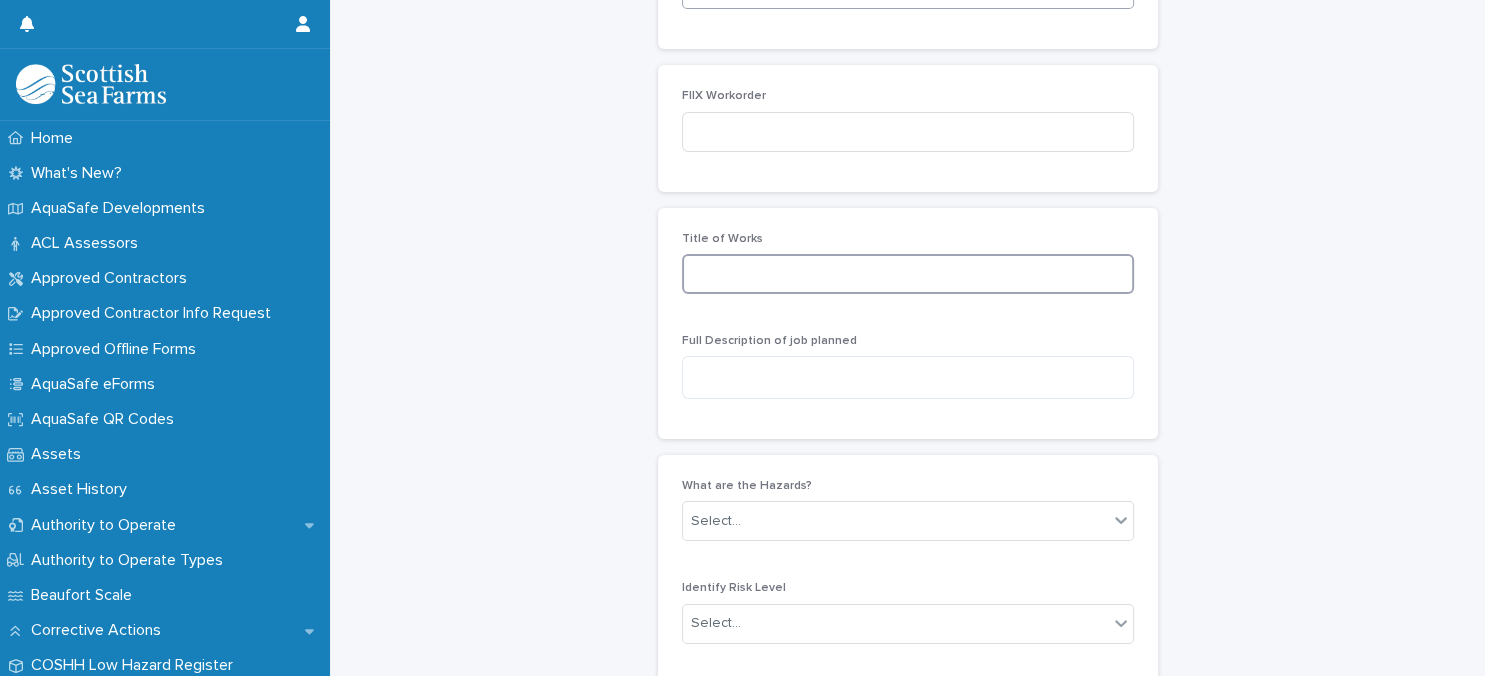 click at bounding box center (908, 274) 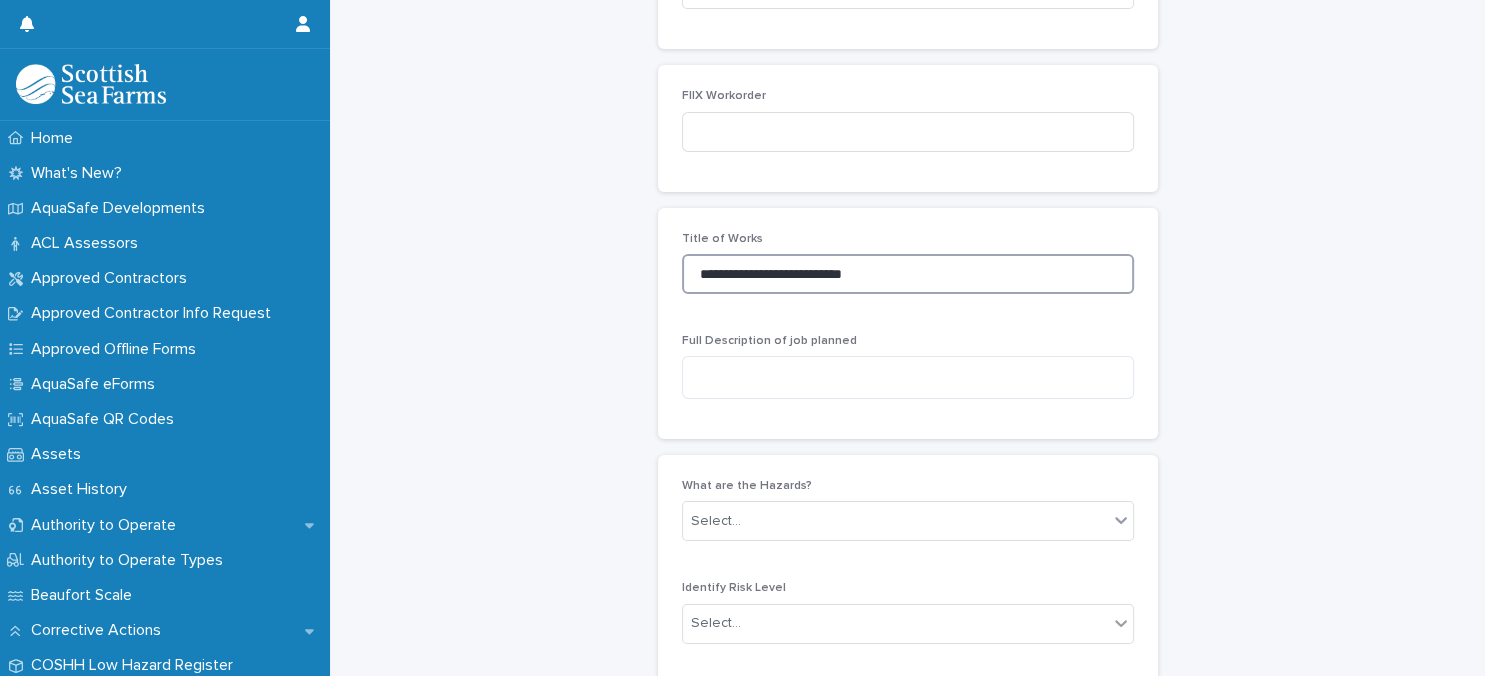 type on "**********" 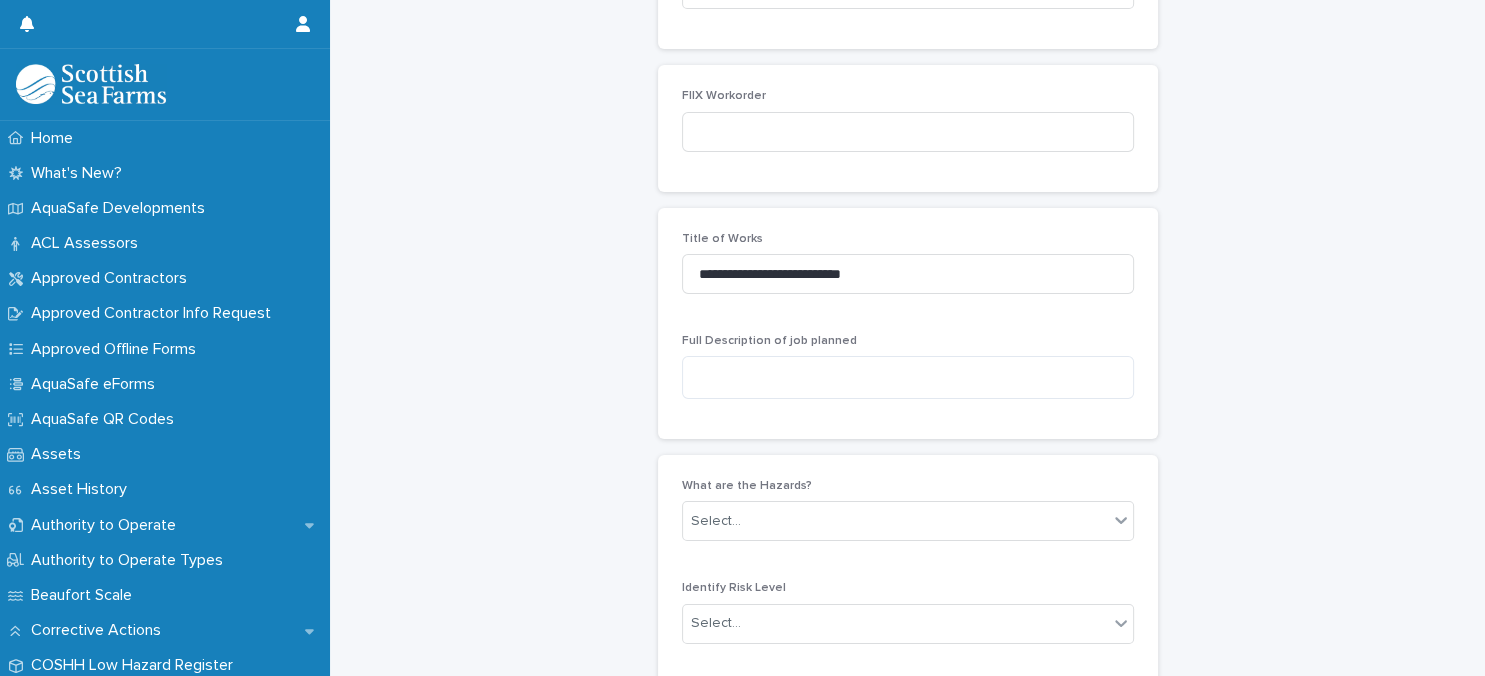 click on "**********" at bounding box center (908, 323) 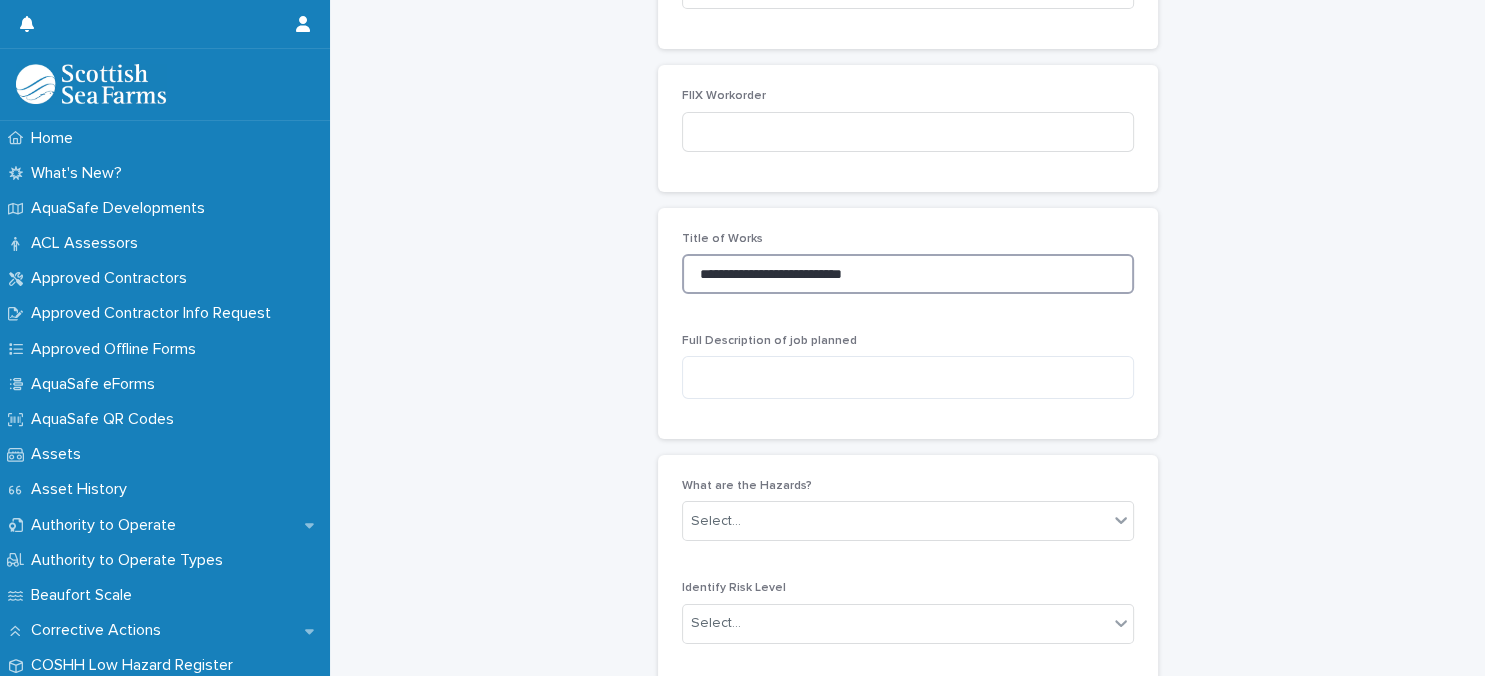 drag, startPoint x: 698, startPoint y: 271, endPoint x: 775, endPoint y: 266, distance: 77.16217 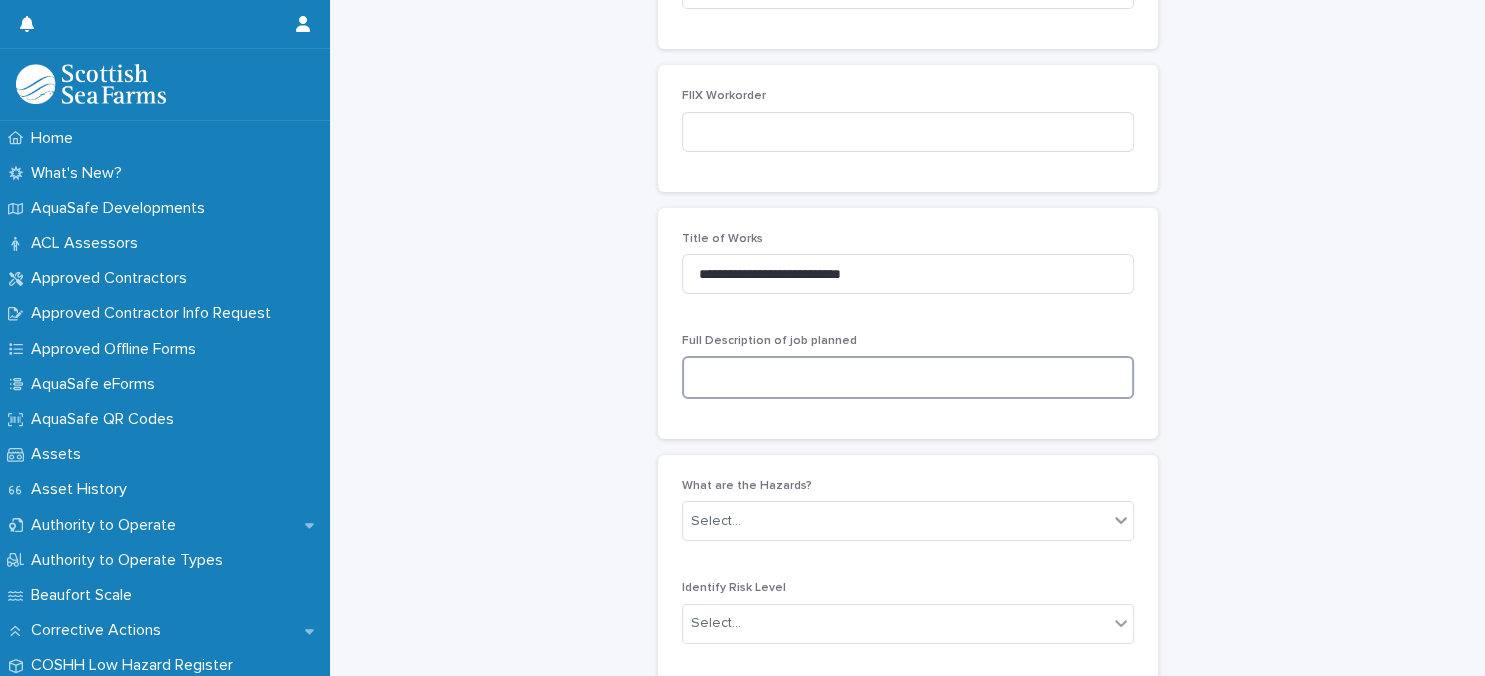 click at bounding box center [908, 377] 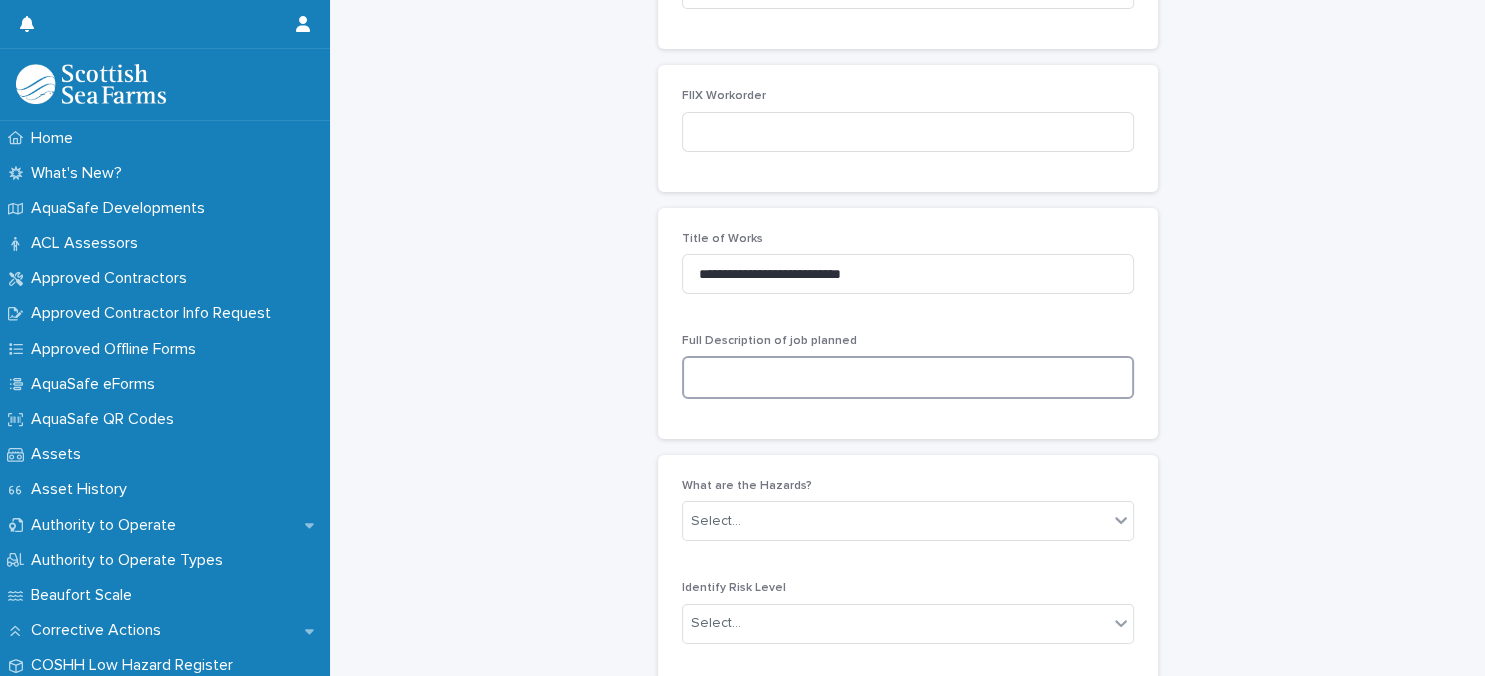 paste on "**********" 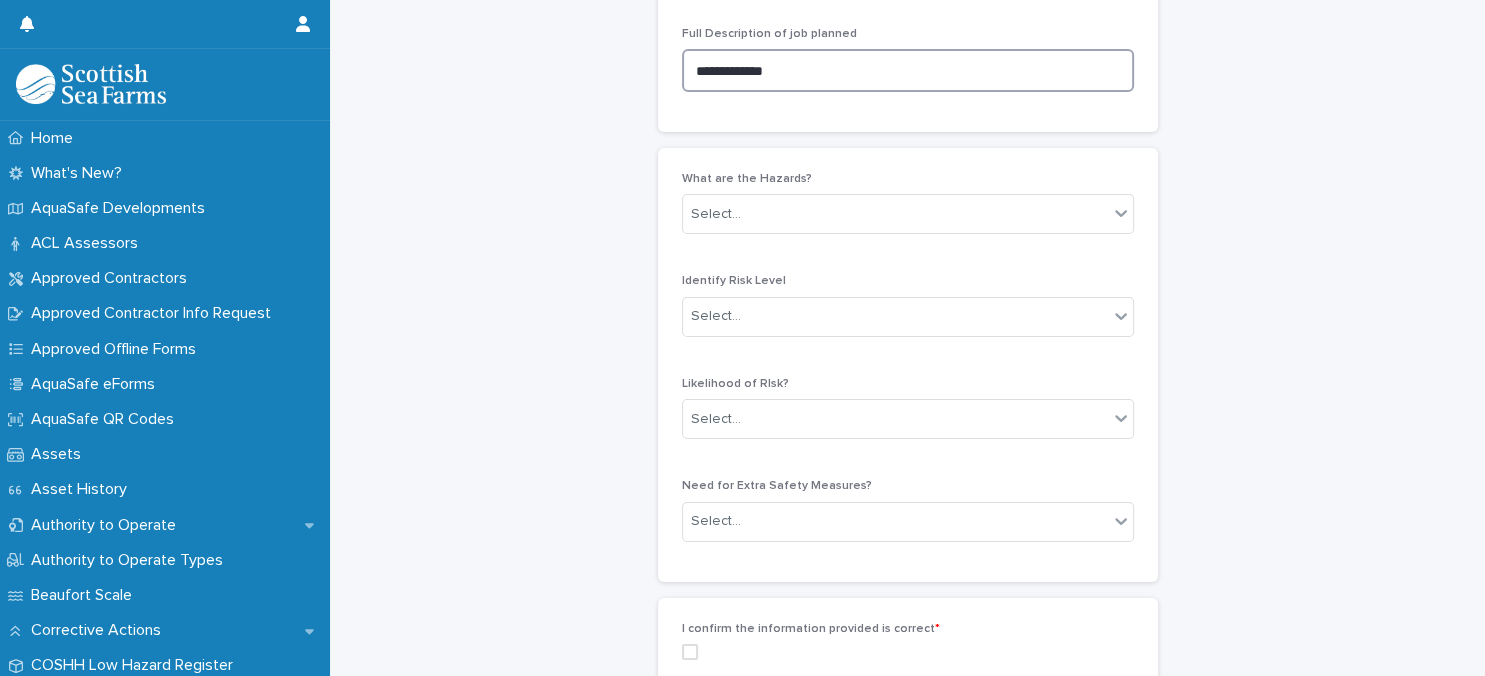 scroll, scrollTop: 1411, scrollLeft: 0, axis: vertical 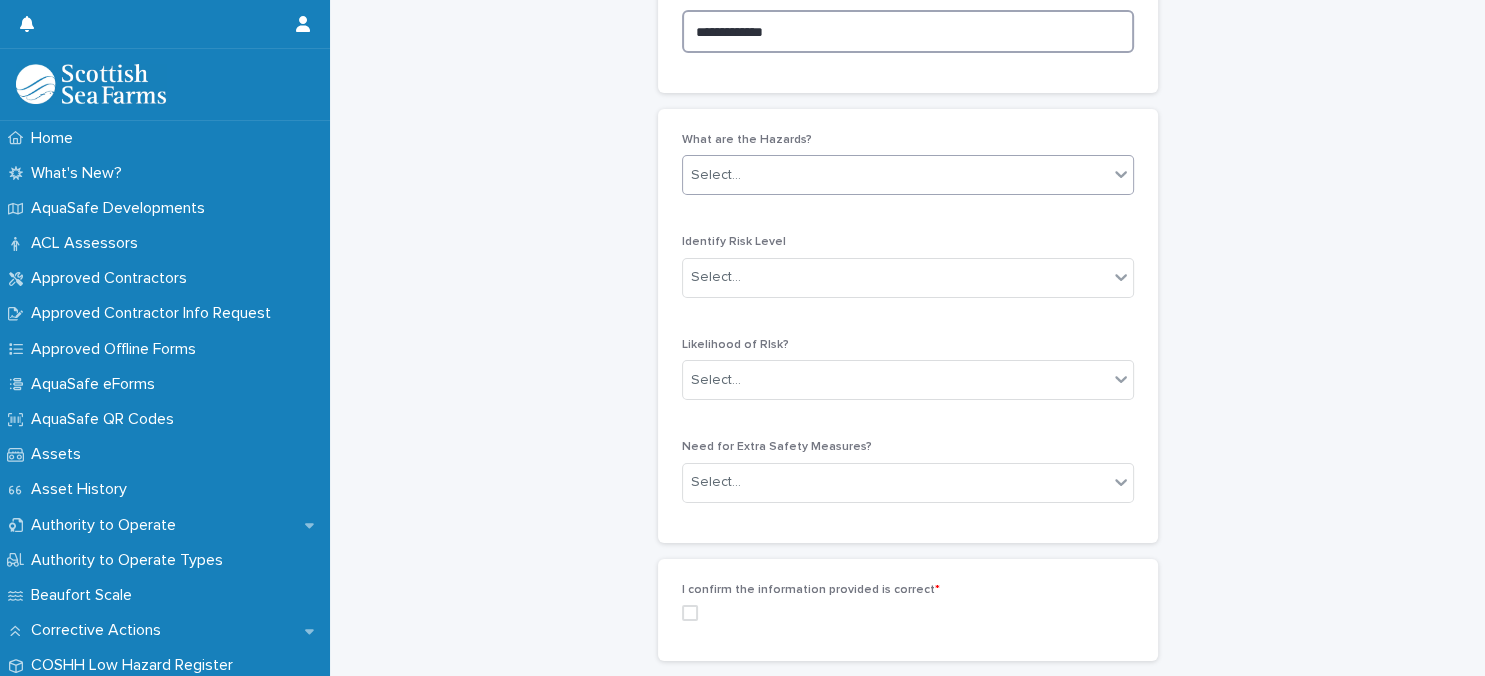 type on "**********" 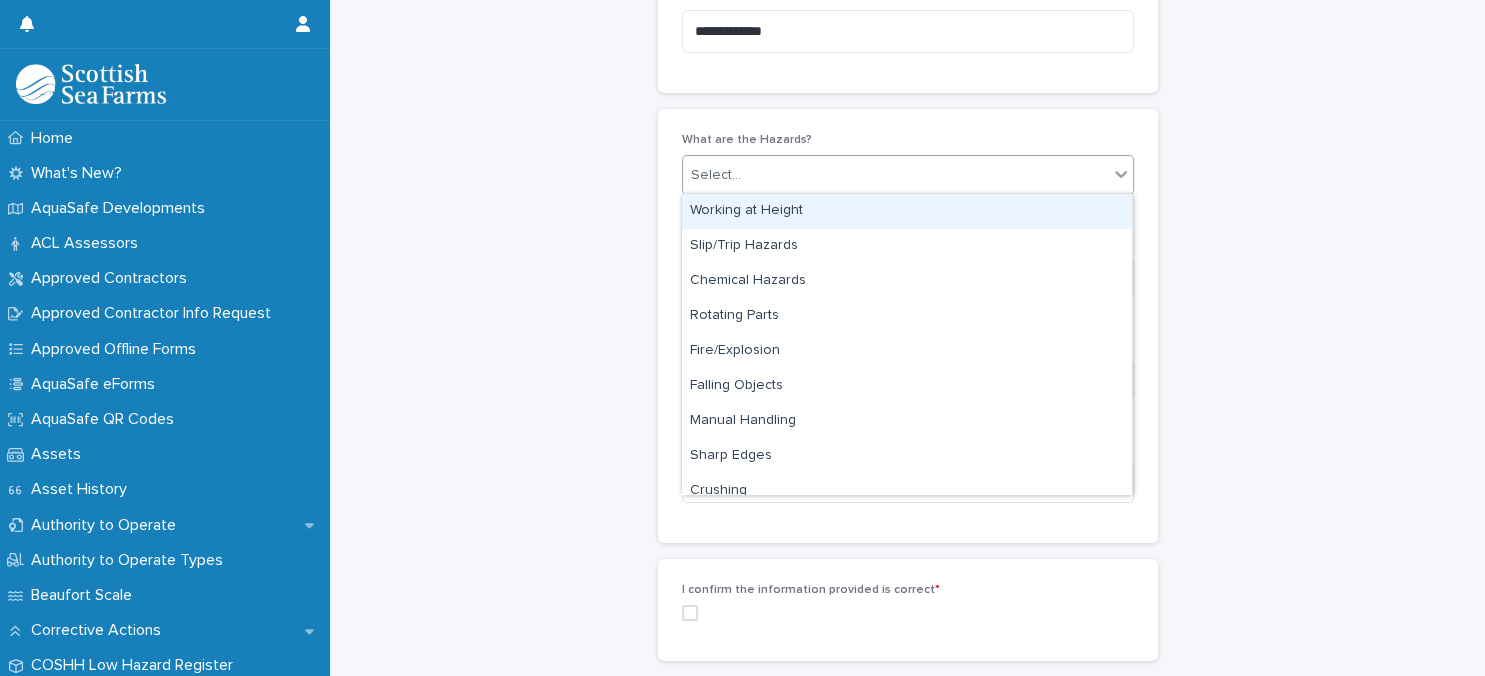 click on "Select..." at bounding box center (895, 175) 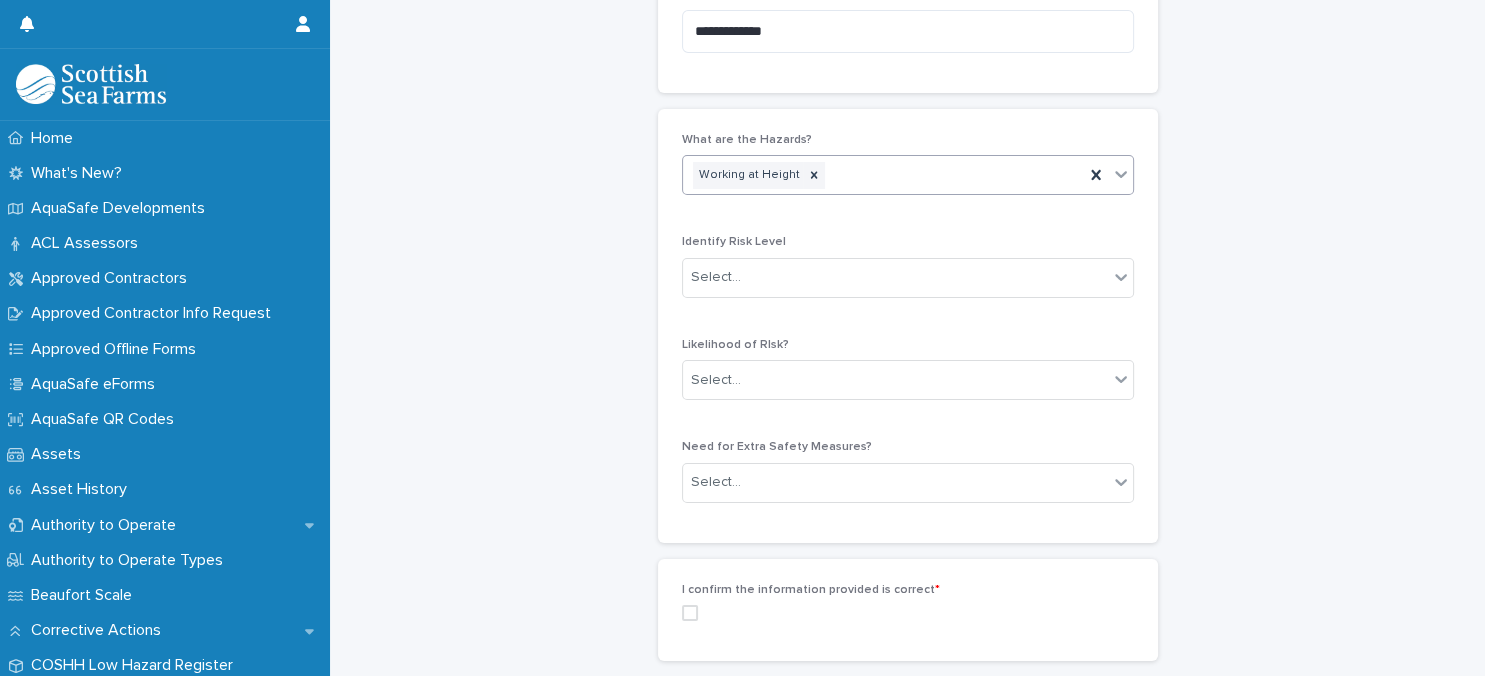 click on "Working at Height" at bounding box center (883, 175) 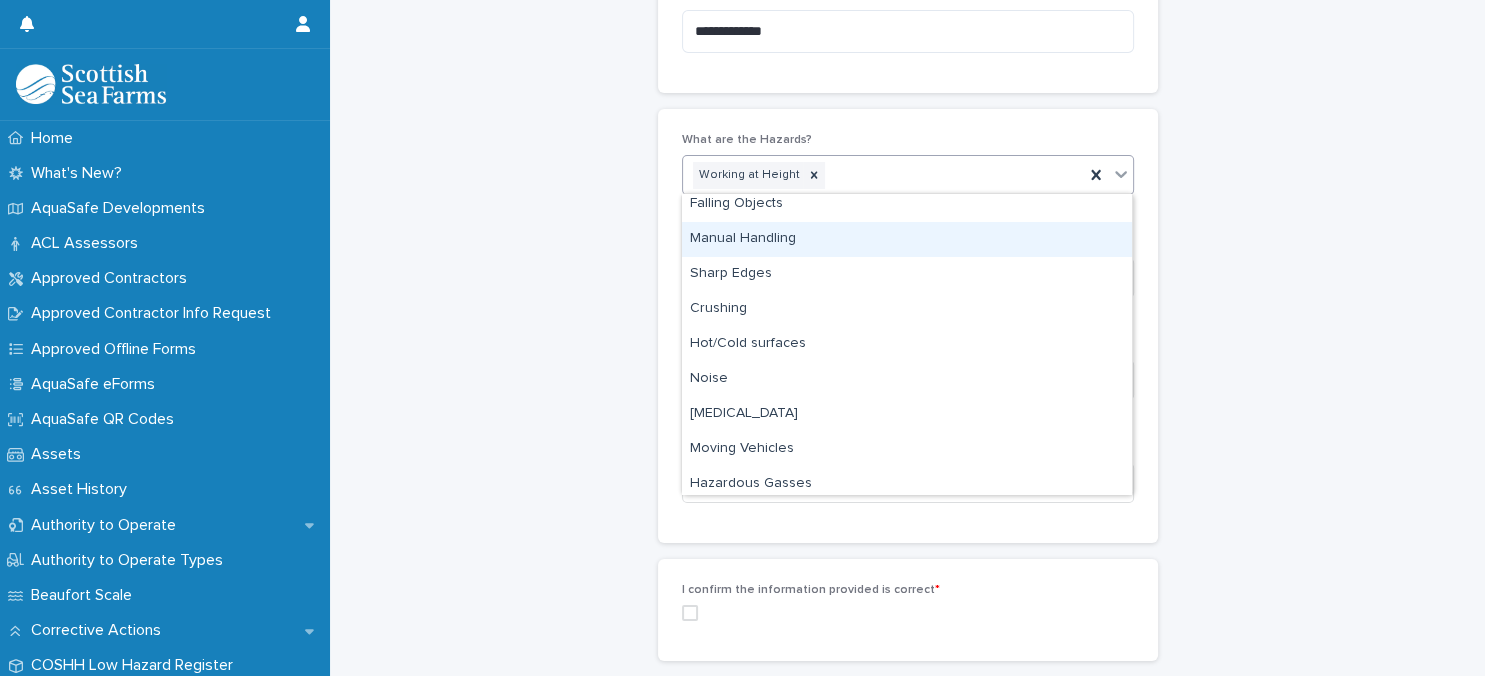 scroll, scrollTop: 173, scrollLeft: 0, axis: vertical 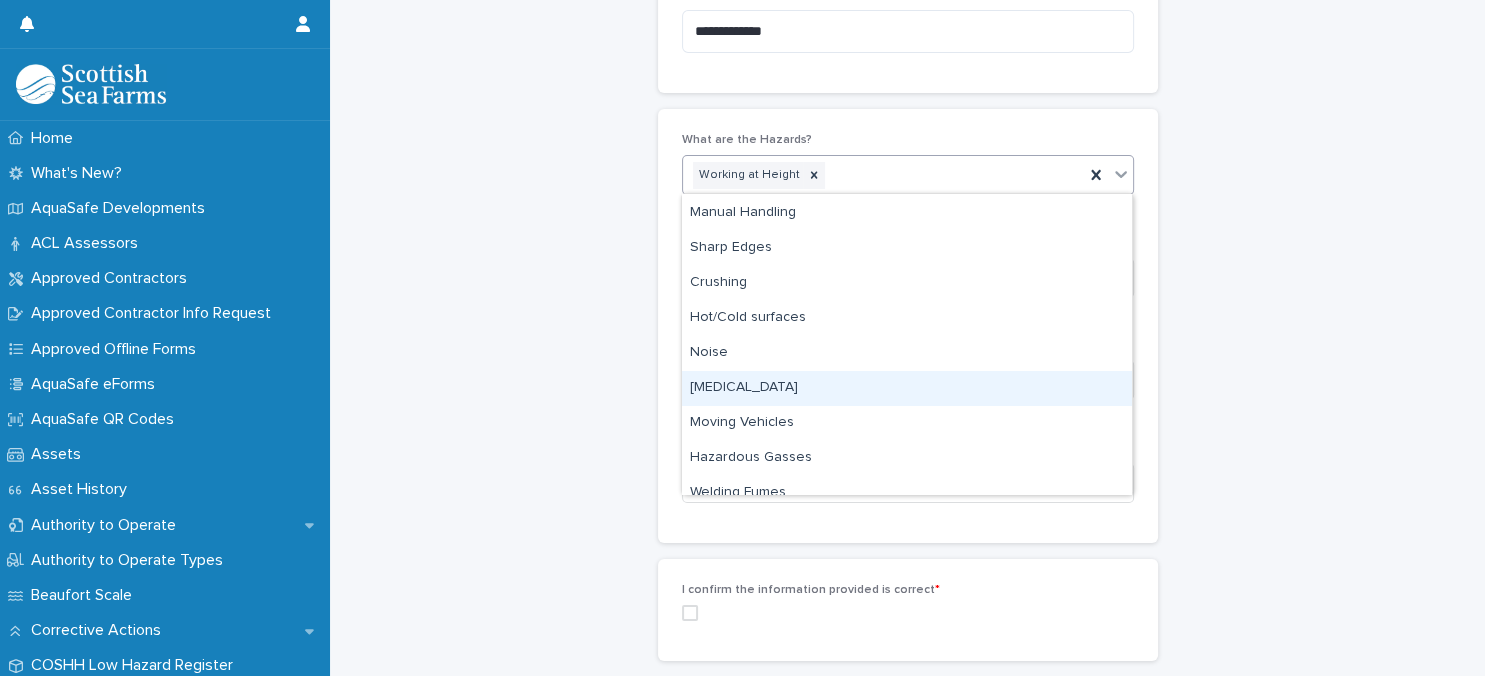click on "[MEDICAL_DATA]" at bounding box center (907, 388) 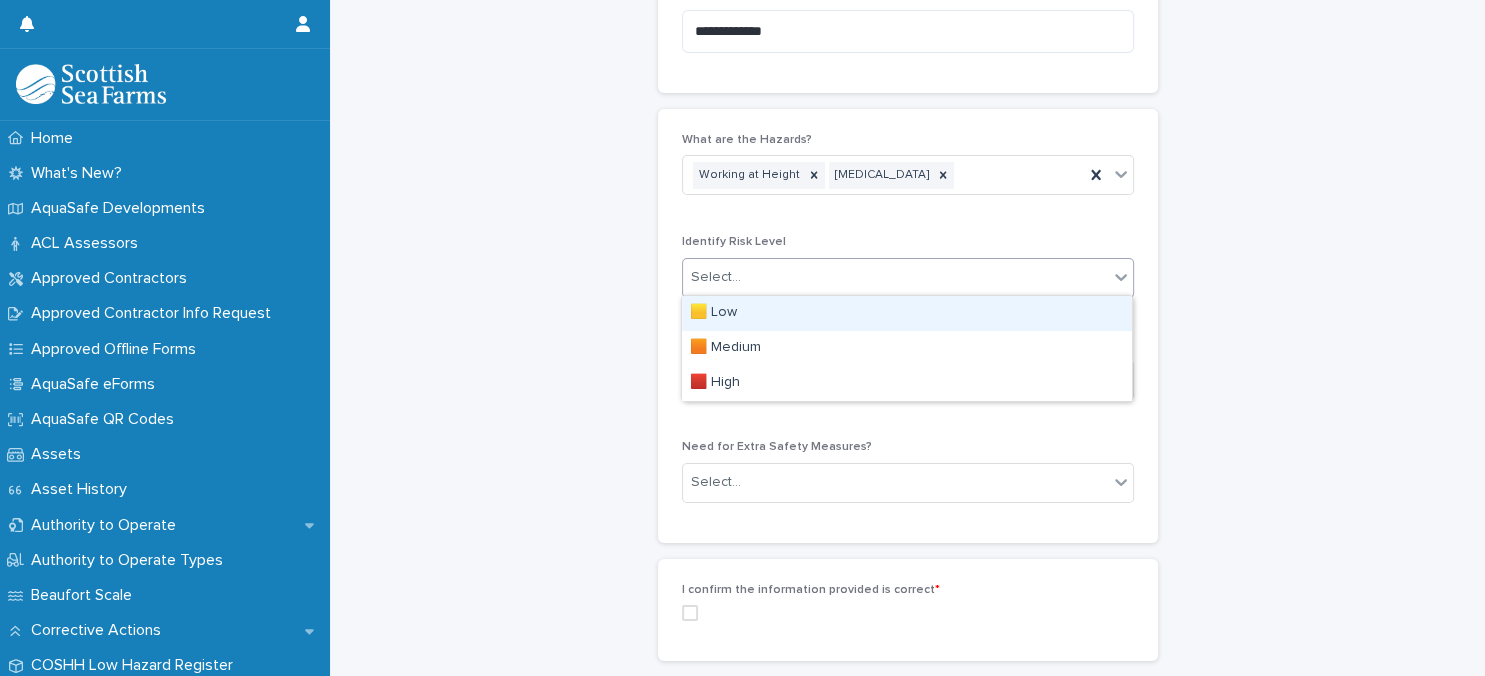 click on "Select..." at bounding box center [895, 277] 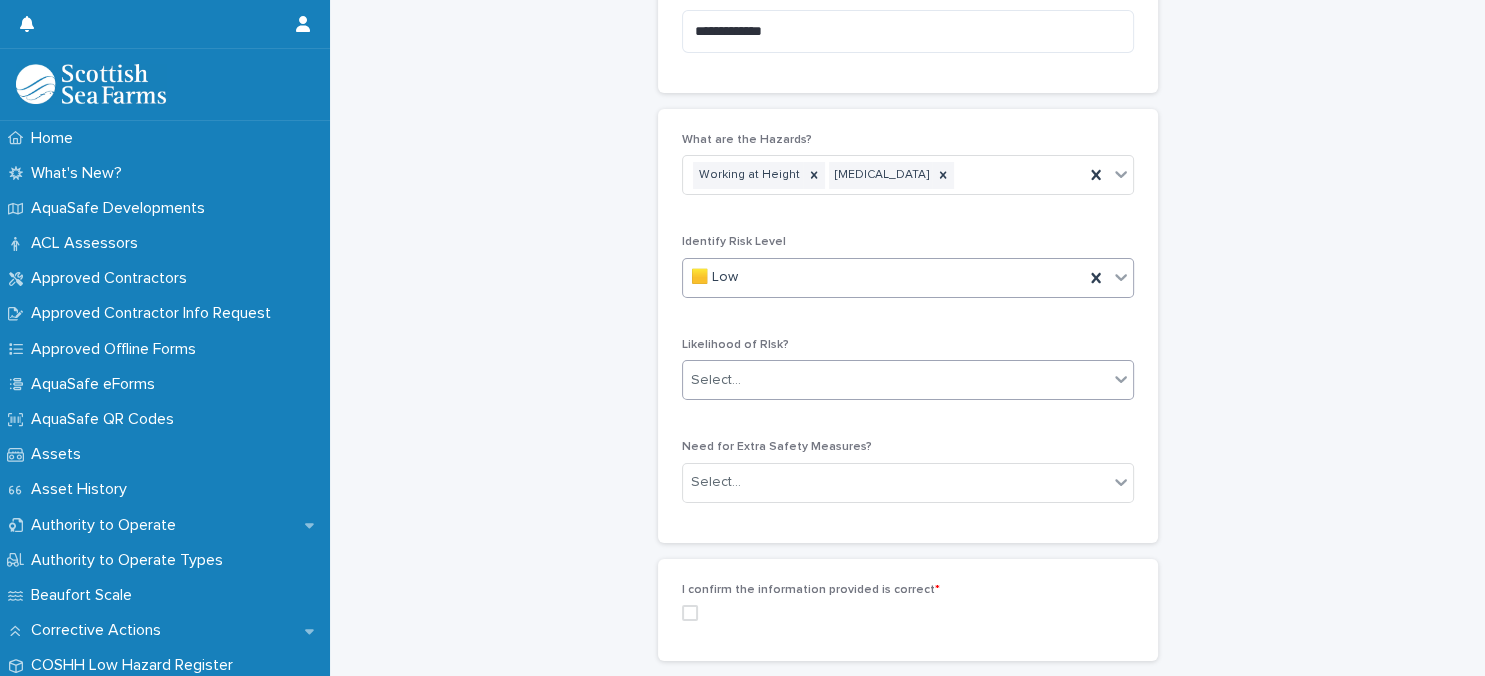 click on "Select..." at bounding box center [895, 380] 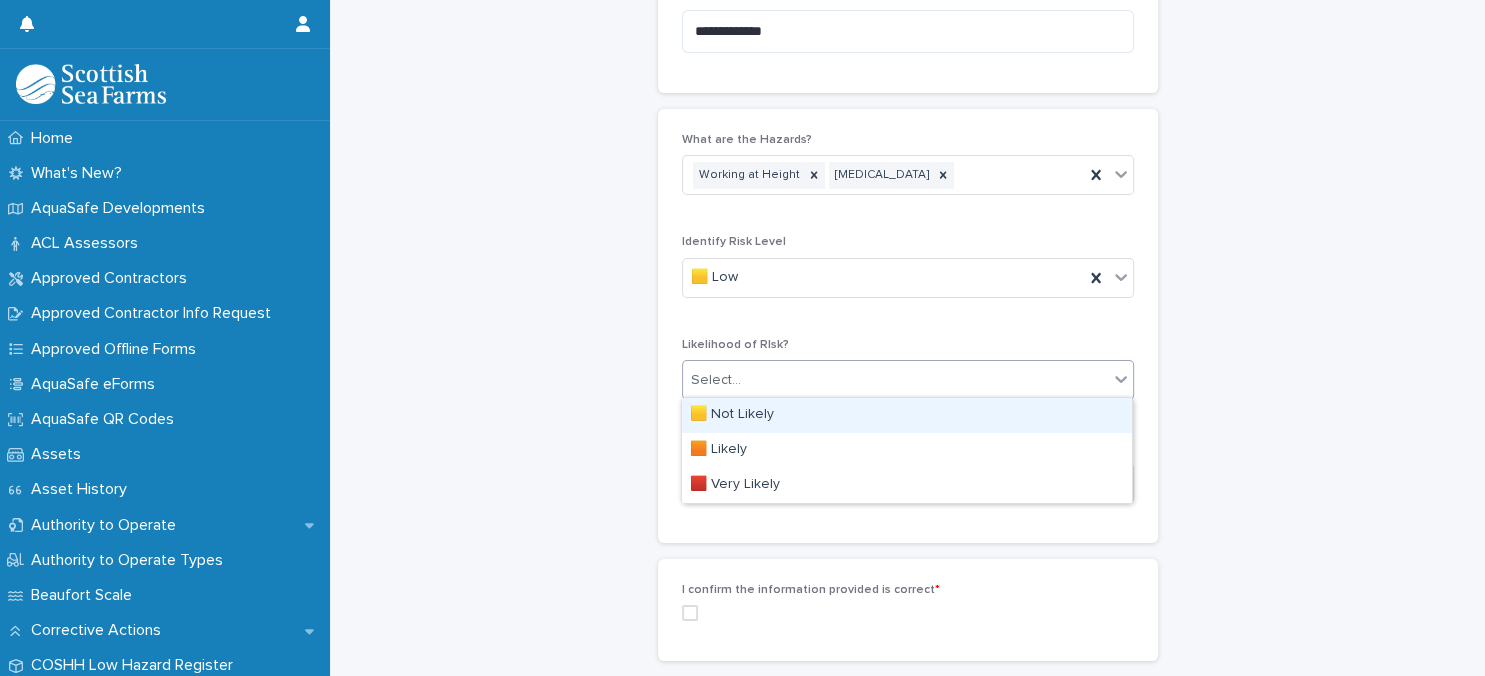 click on "🟨 Not Likely" at bounding box center [907, 415] 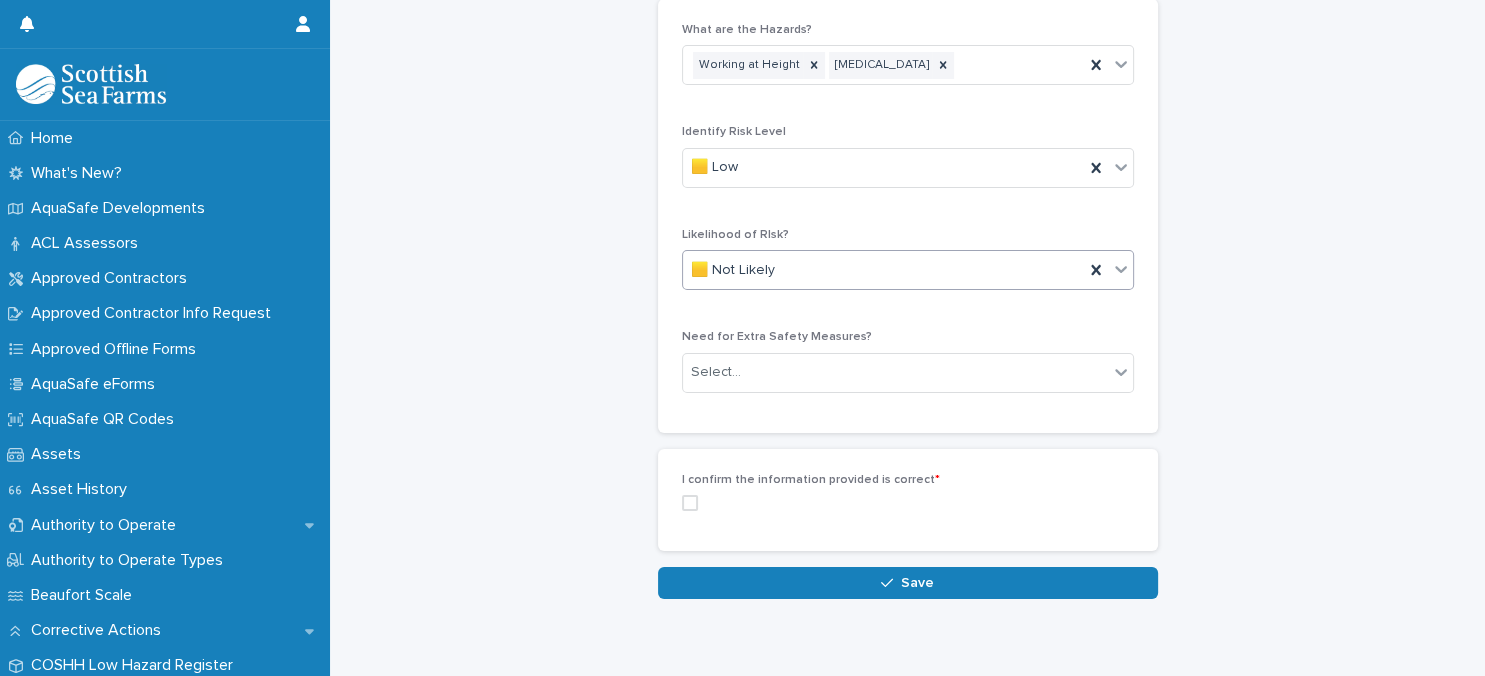 scroll, scrollTop: 1540, scrollLeft: 0, axis: vertical 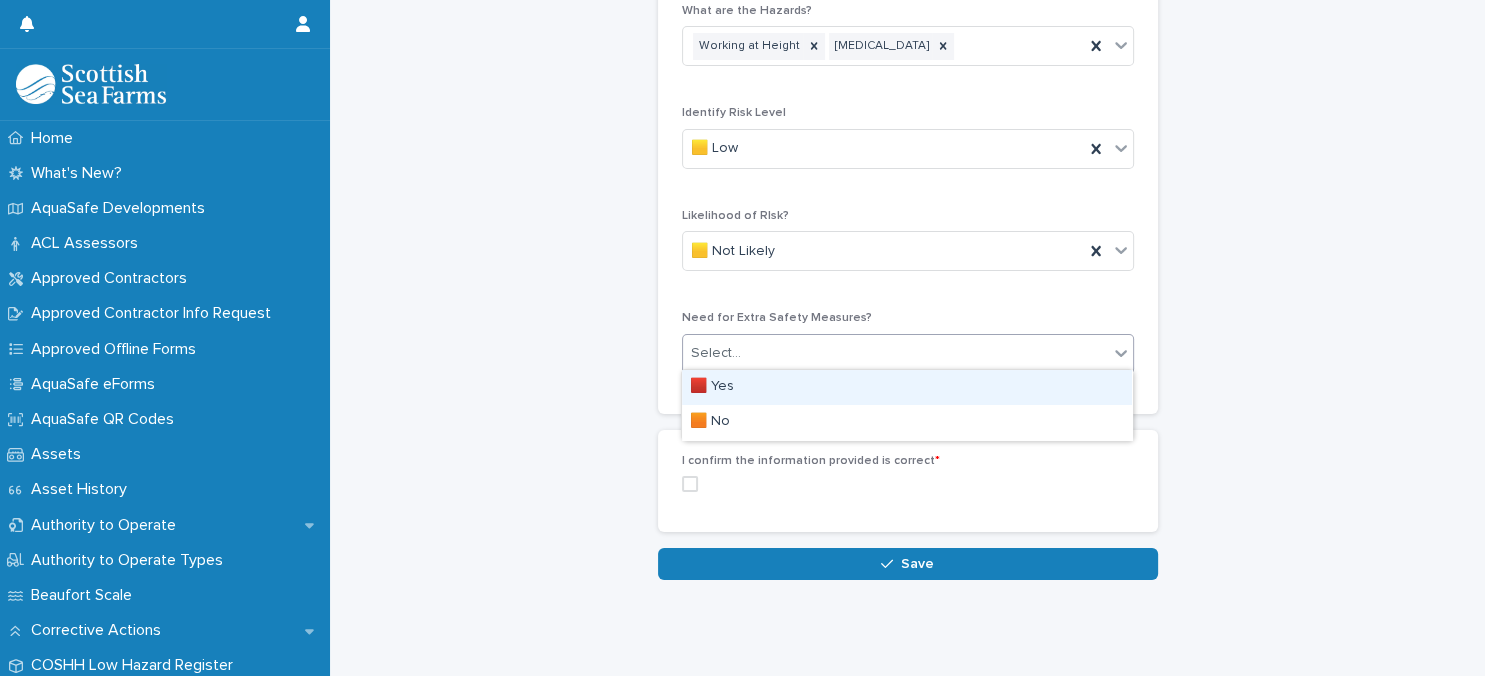 click on "Select..." at bounding box center (895, 353) 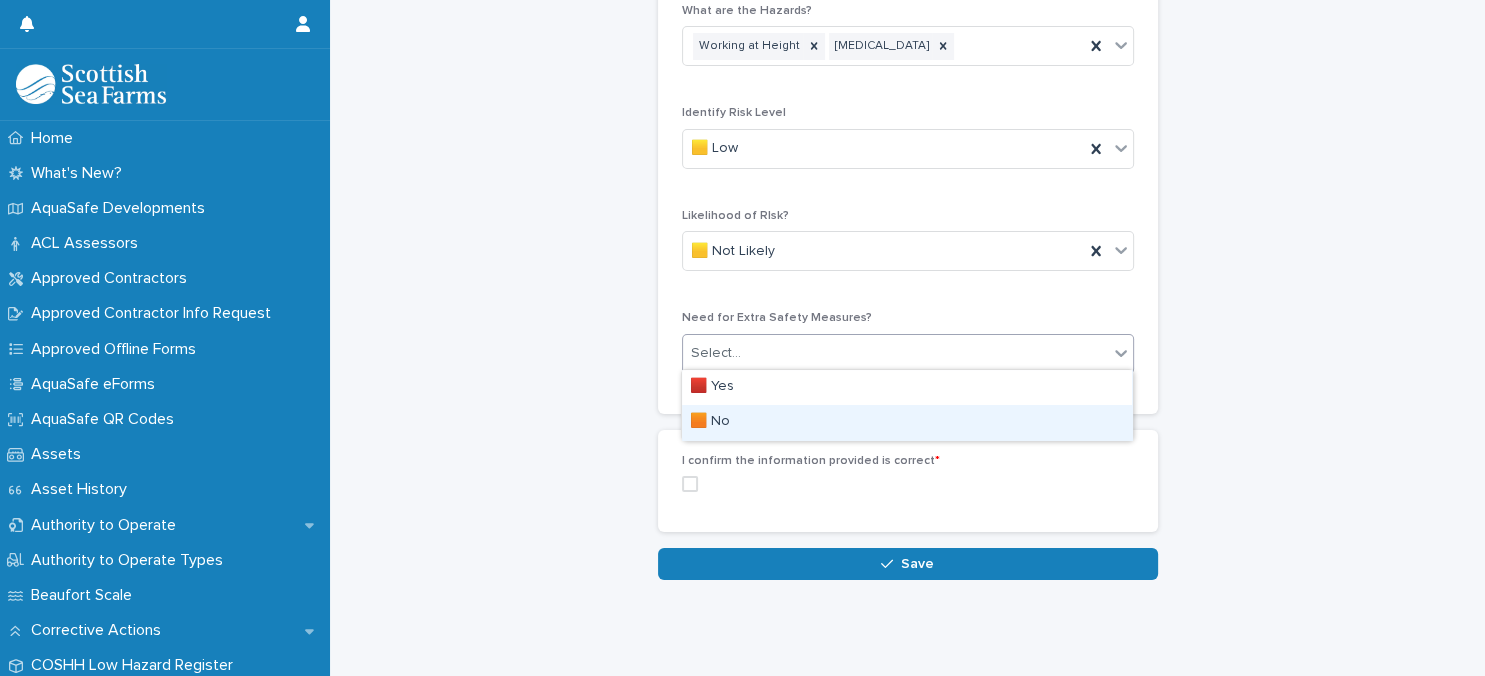 click on "🟧 No" at bounding box center (907, 422) 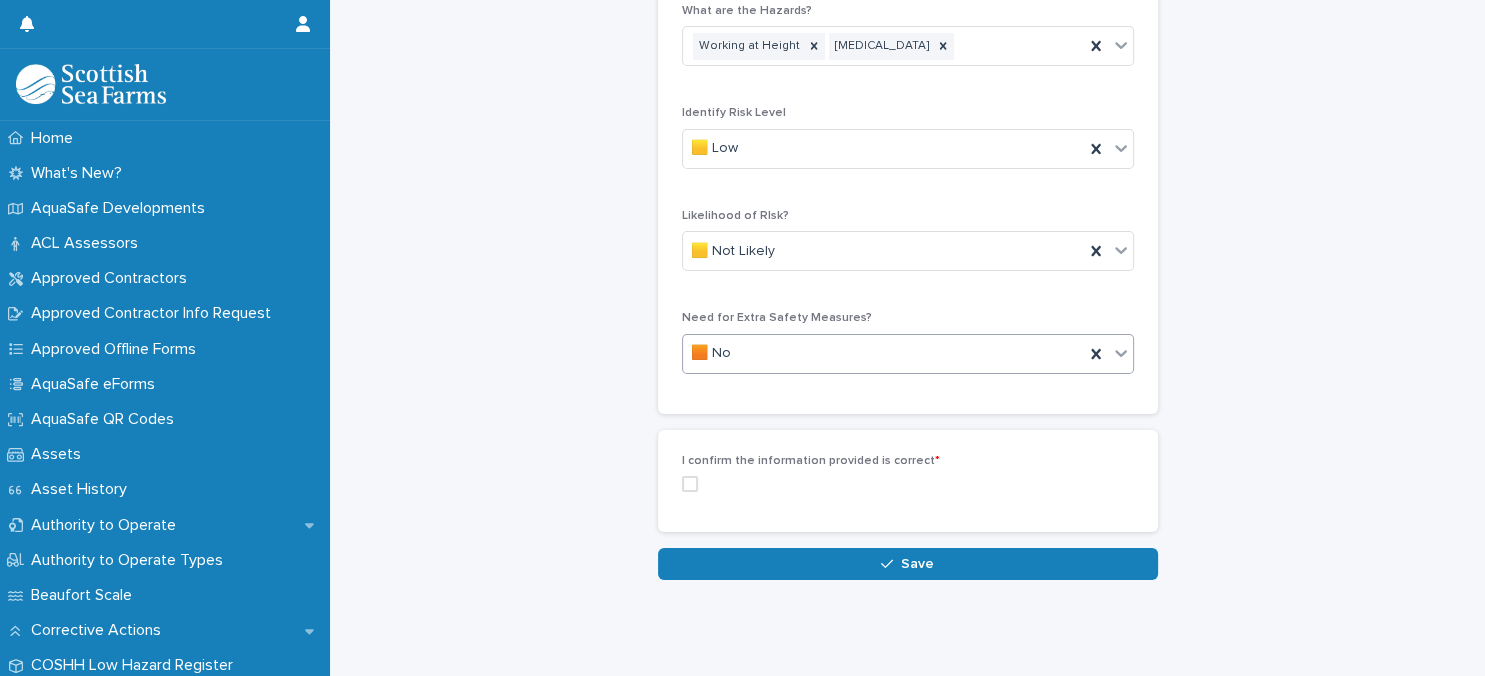 scroll, scrollTop: 1540, scrollLeft: 0, axis: vertical 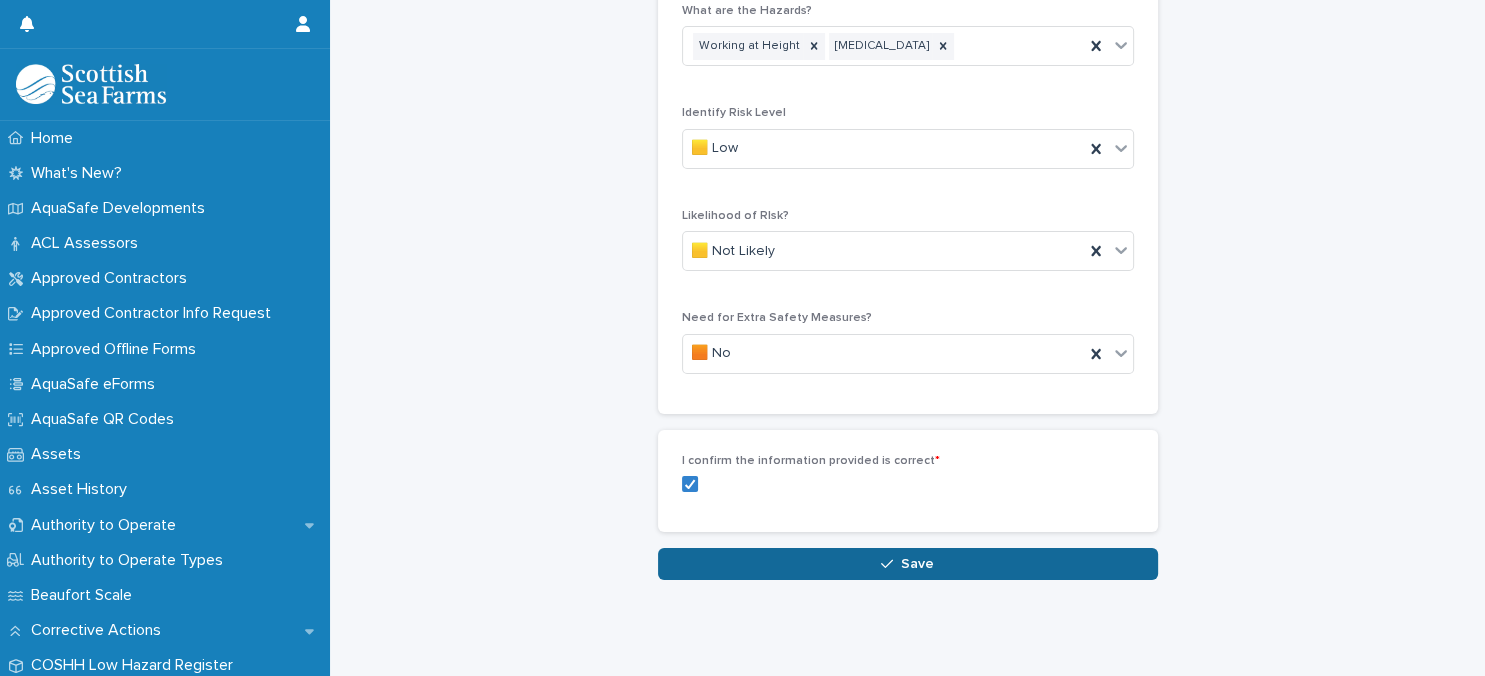 click 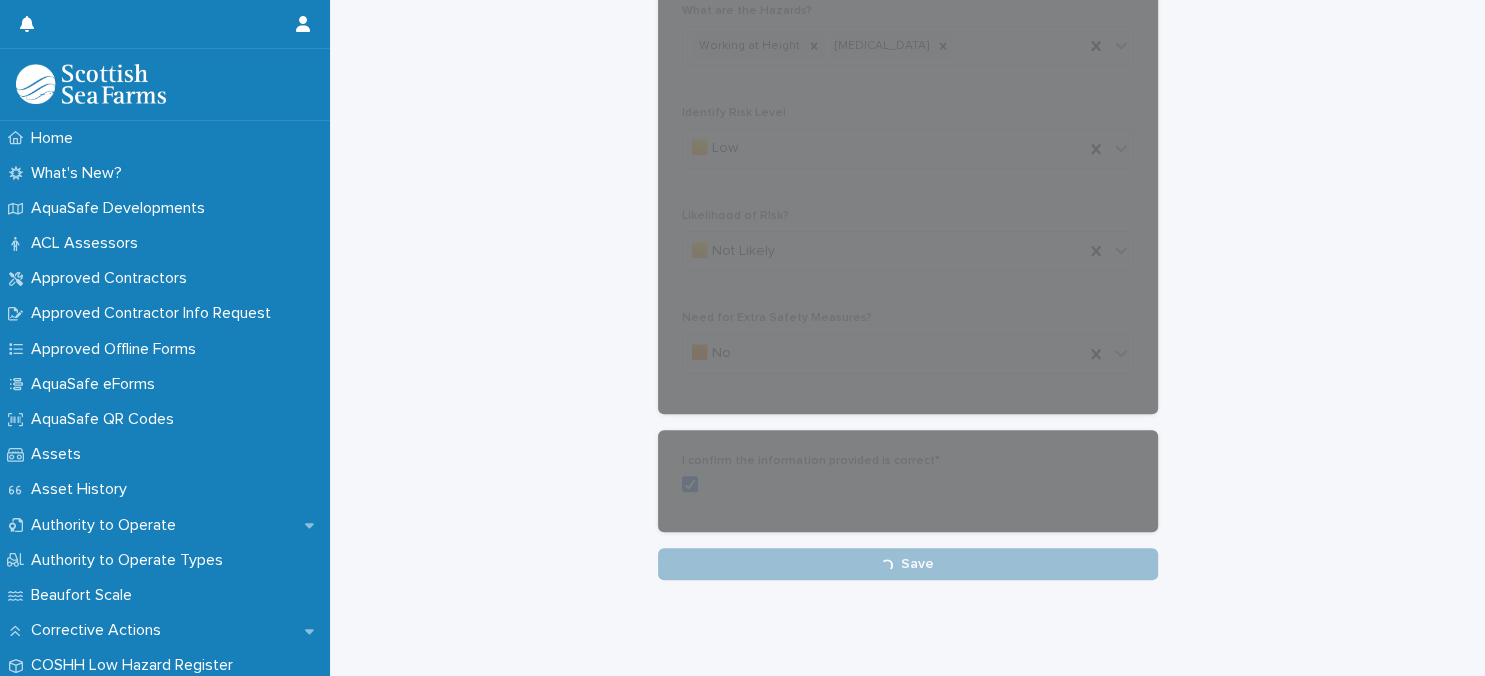 scroll, scrollTop: 1540, scrollLeft: 0, axis: vertical 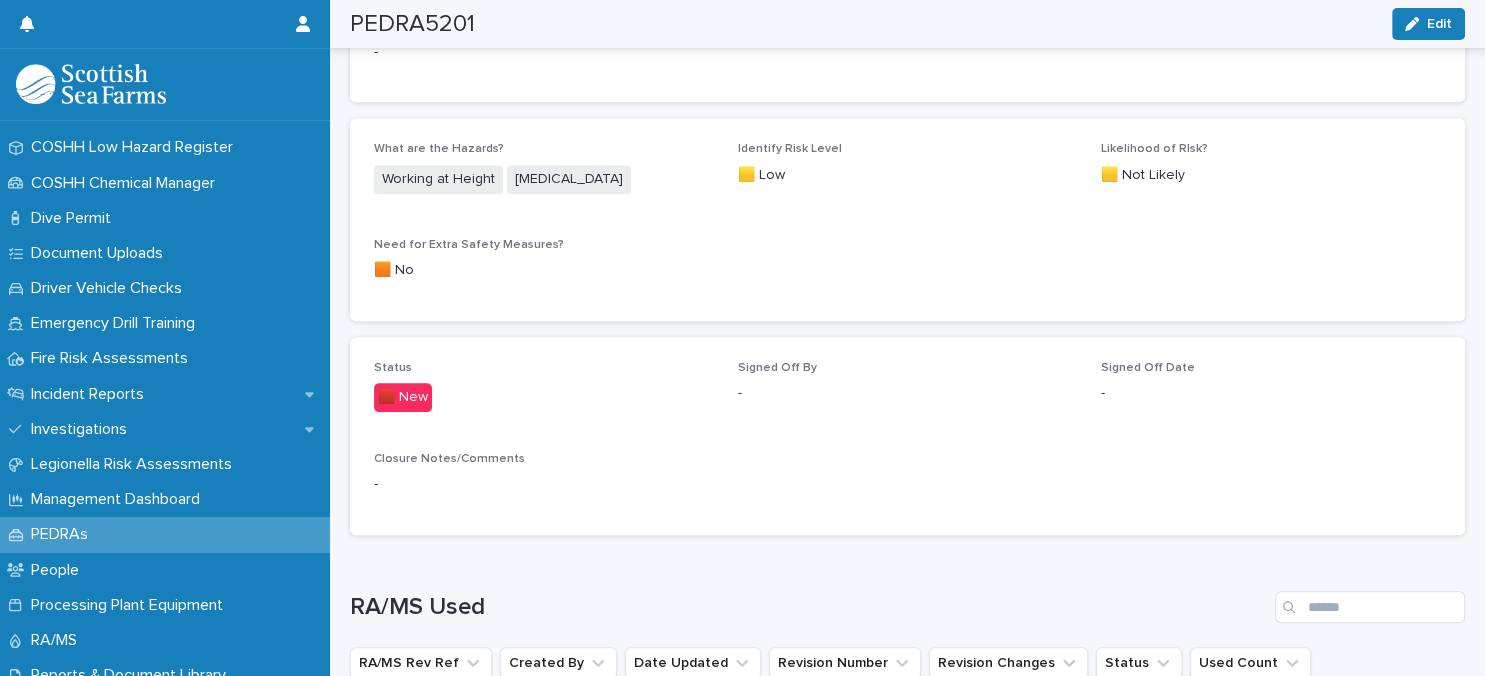 click on "PEDRAs" at bounding box center (63, 534) 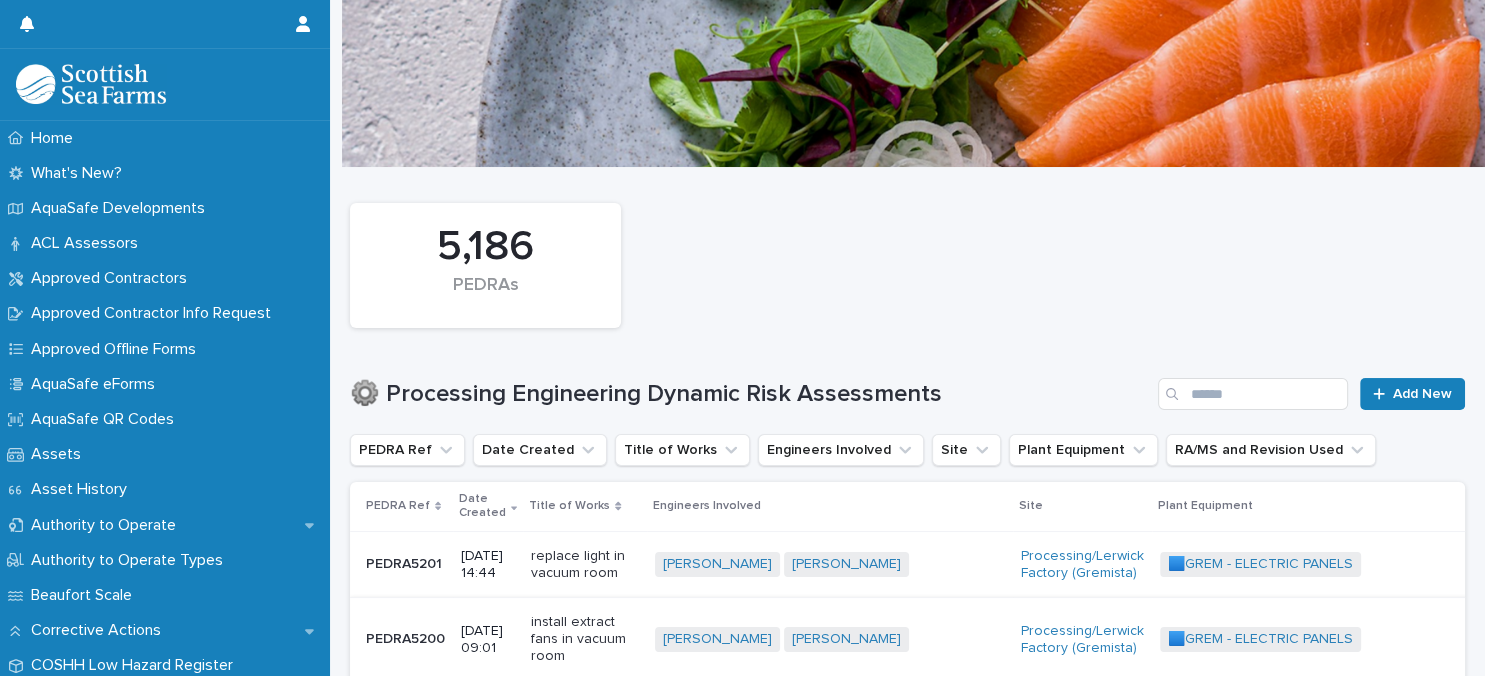 scroll, scrollTop: 0, scrollLeft: 0, axis: both 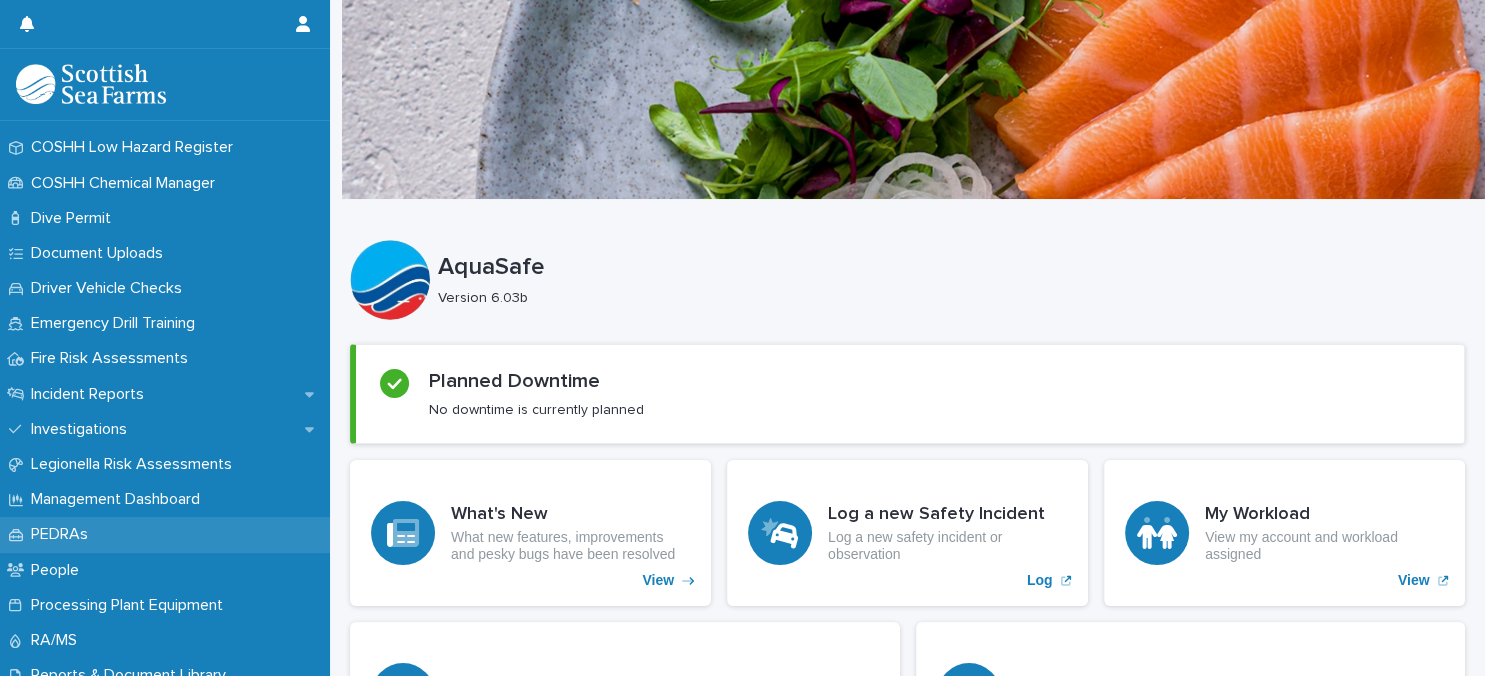 click on "PEDRAs" at bounding box center (63, 534) 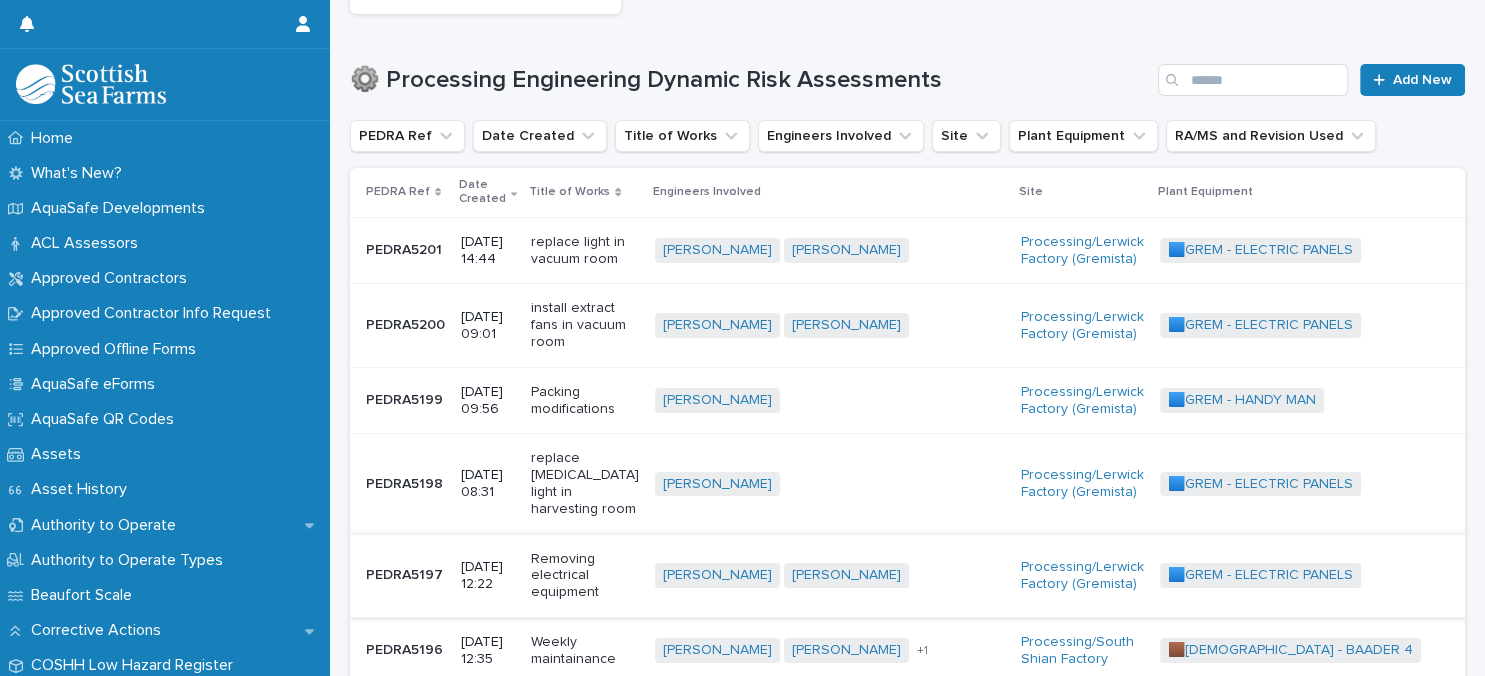scroll, scrollTop: 173, scrollLeft: 0, axis: vertical 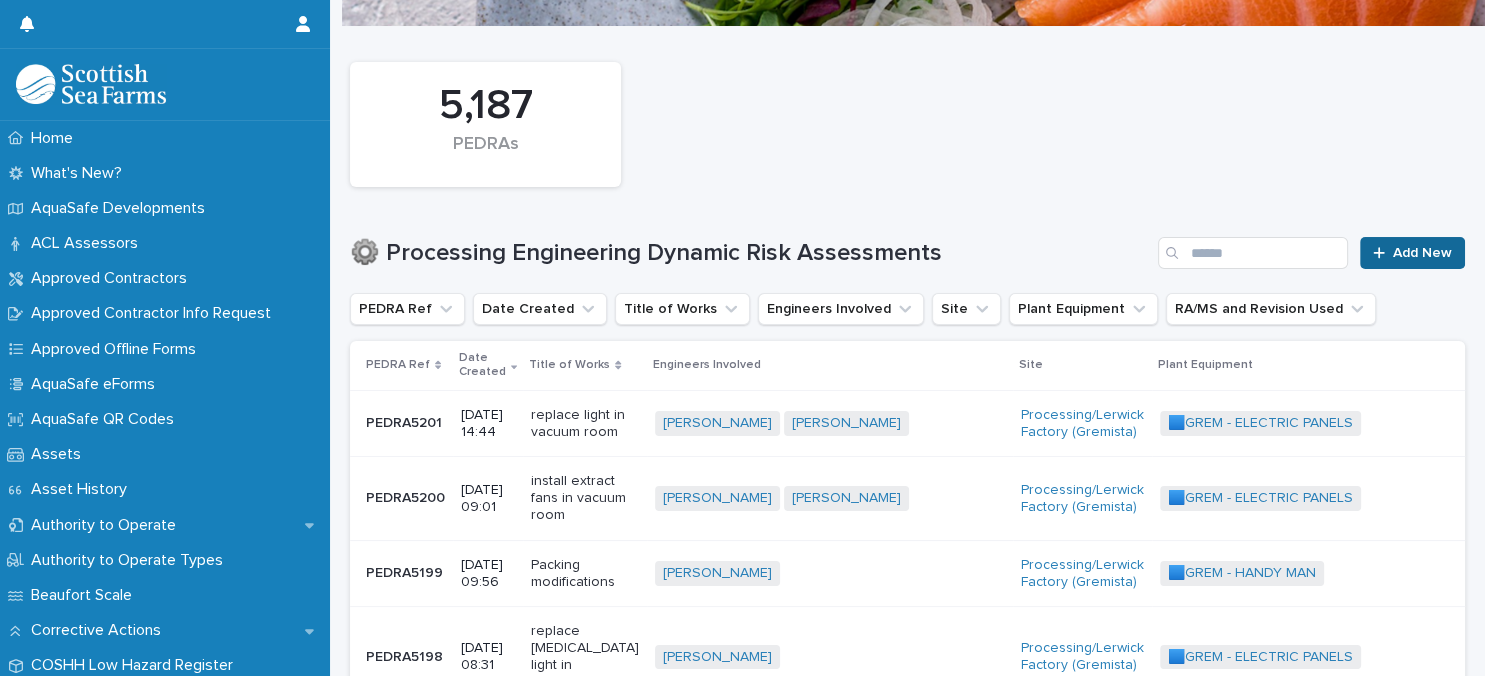 click on "Add New" at bounding box center [1422, 253] 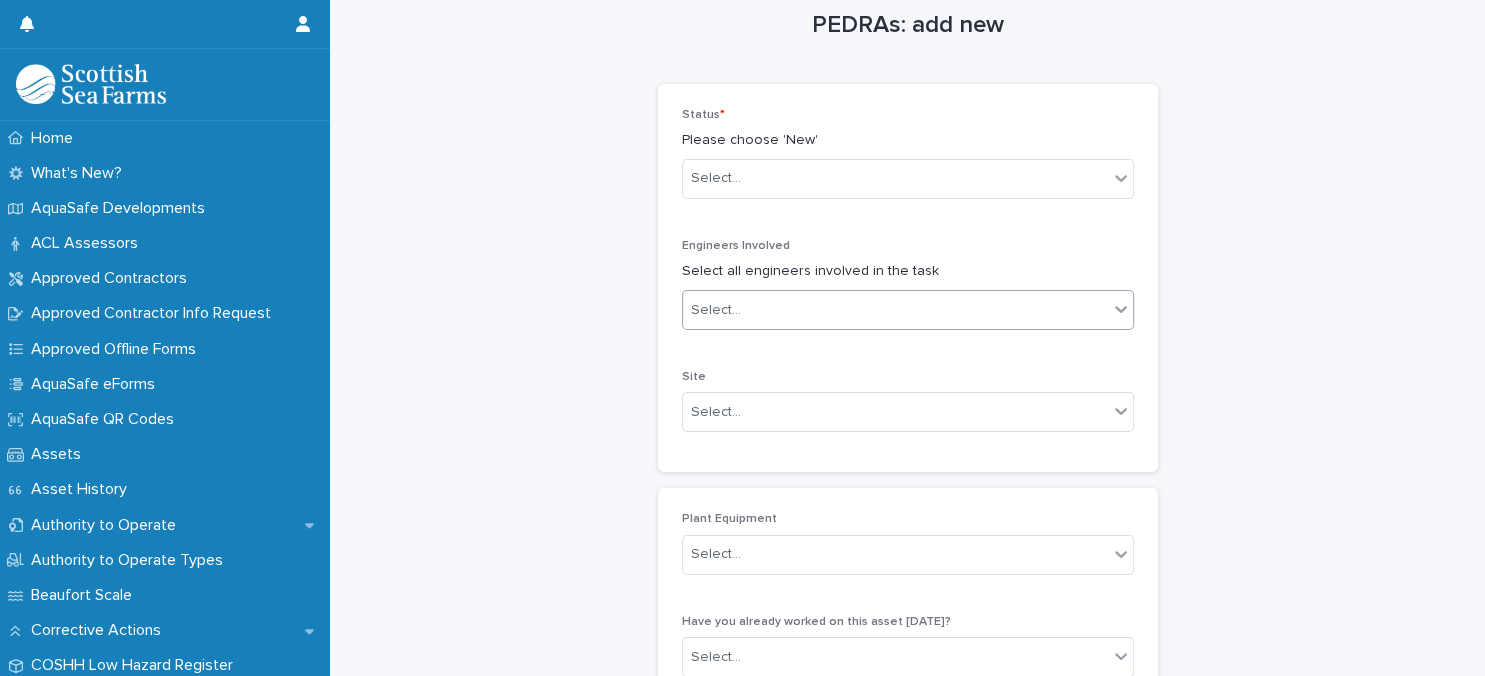 scroll, scrollTop: 0, scrollLeft: 0, axis: both 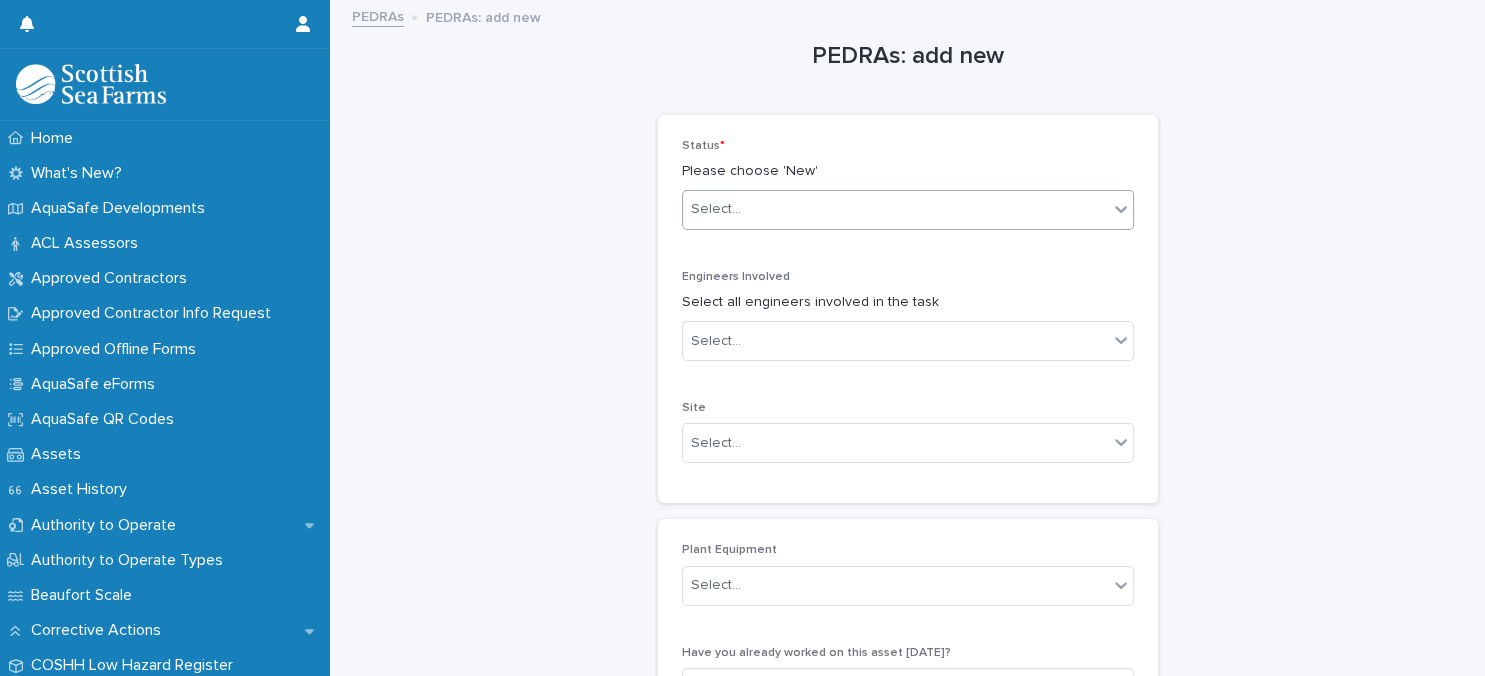 click on "Select..." at bounding box center [895, 209] 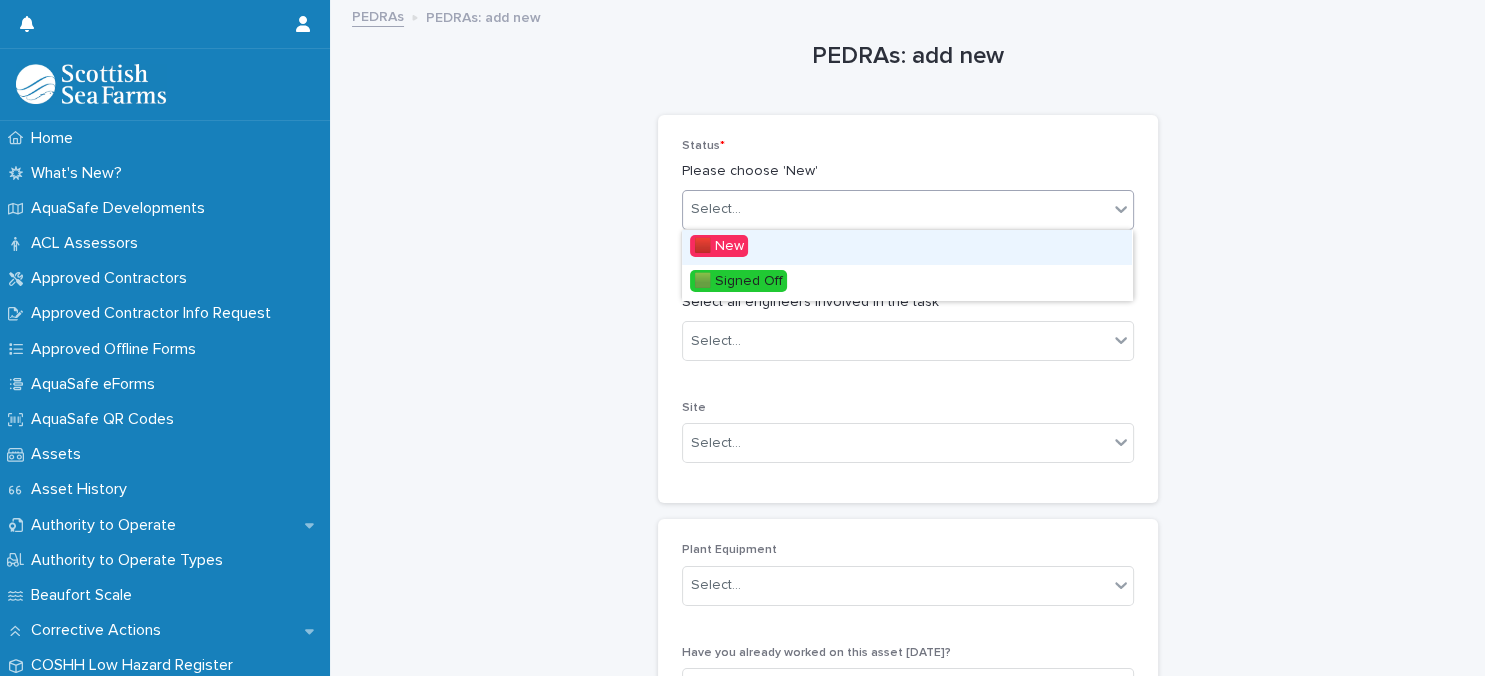 click on "🟥 New" at bounding box center (907, 247) 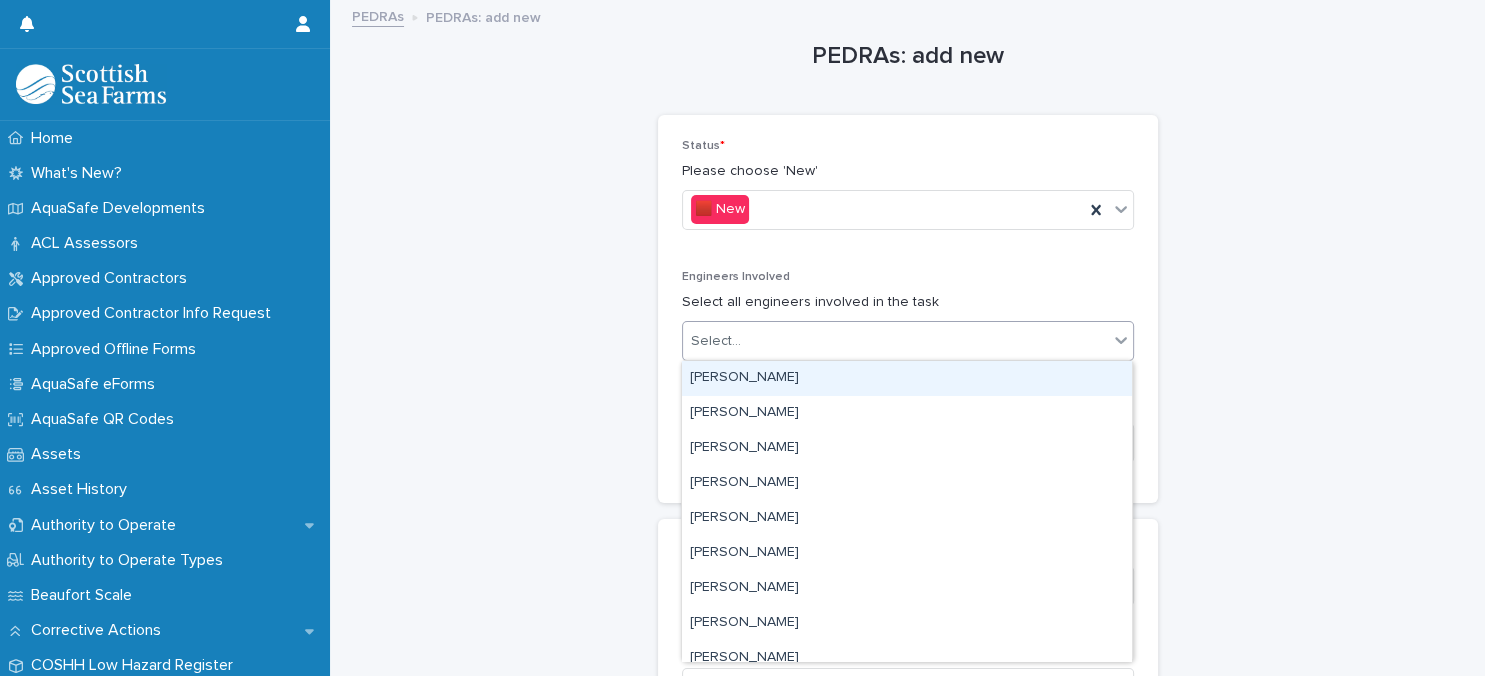 click on "Select..." at bounding box center [895, 341] 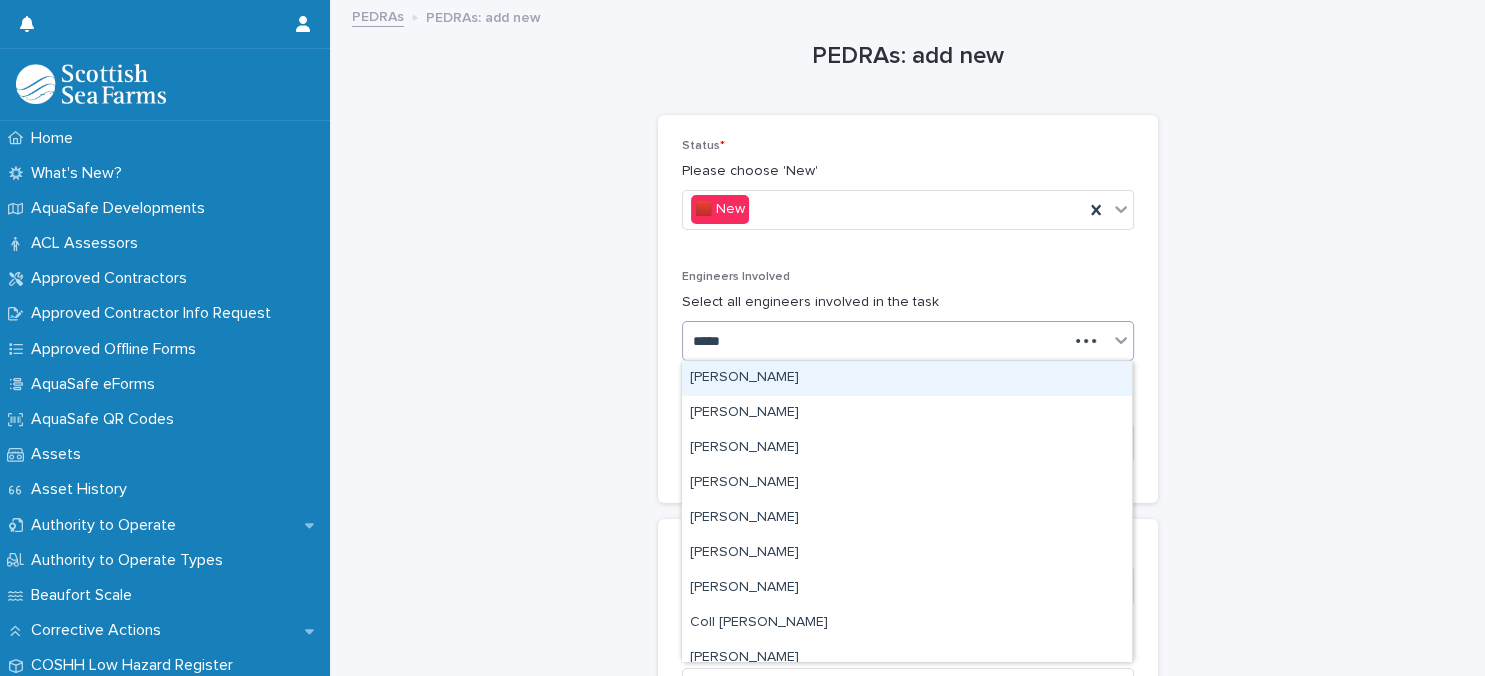 type on "******" 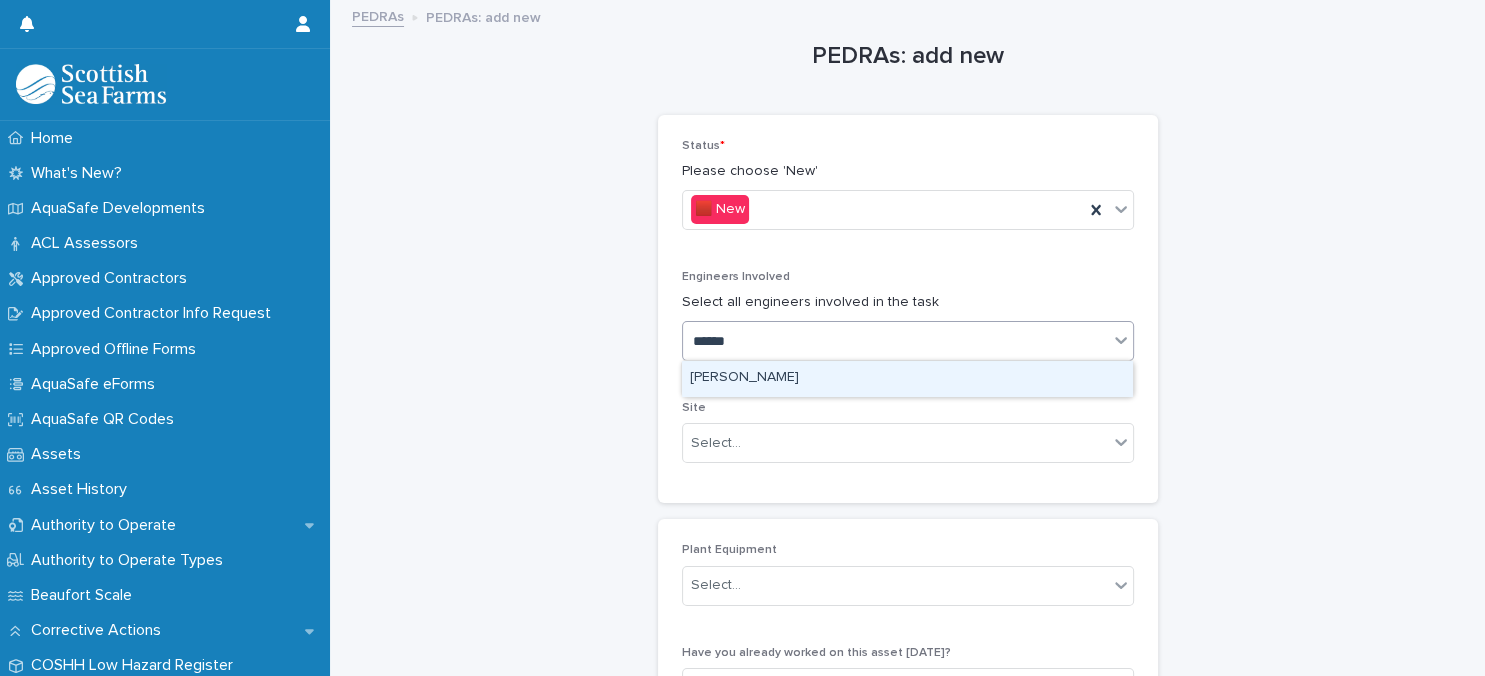 click on "[PERSON_NAME]" at bounding box center [907, 378] 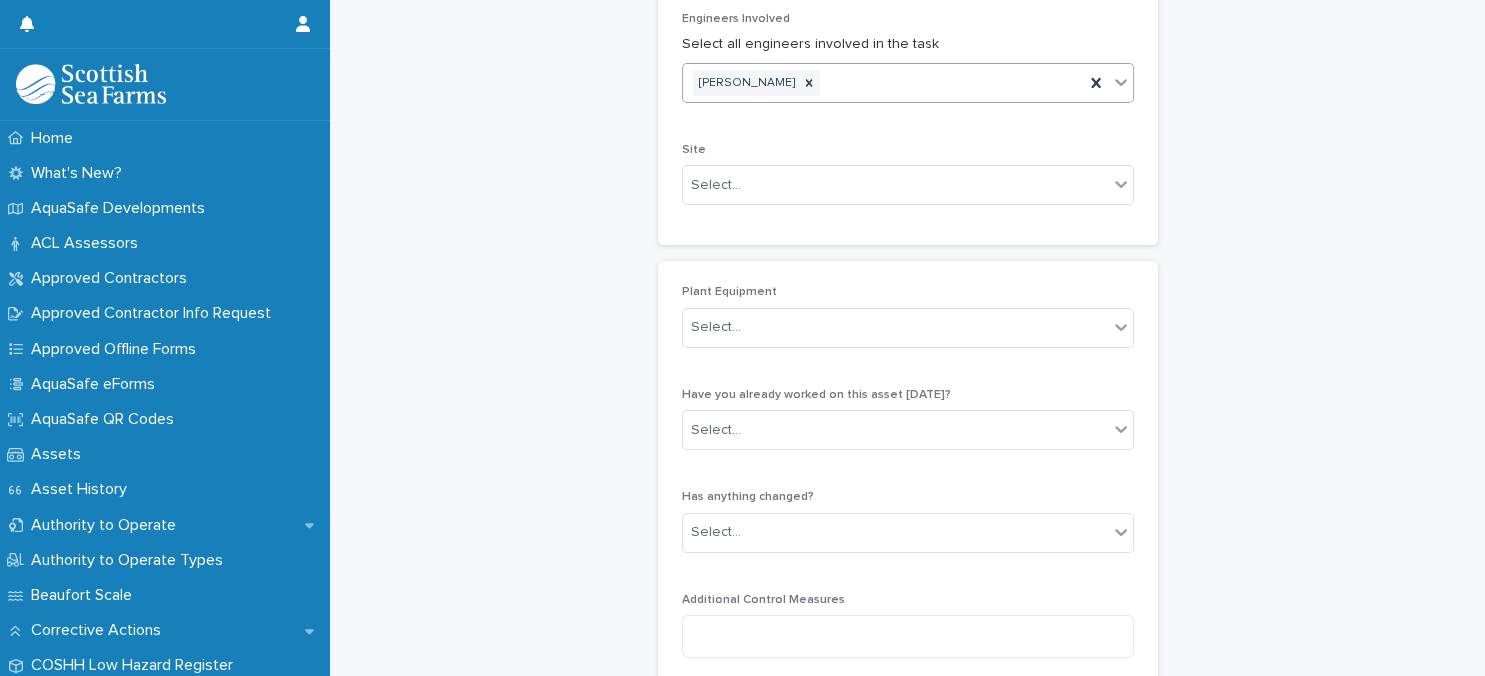 scroll, scrollTop: 259, scrollLeft: 0, axis: vertical 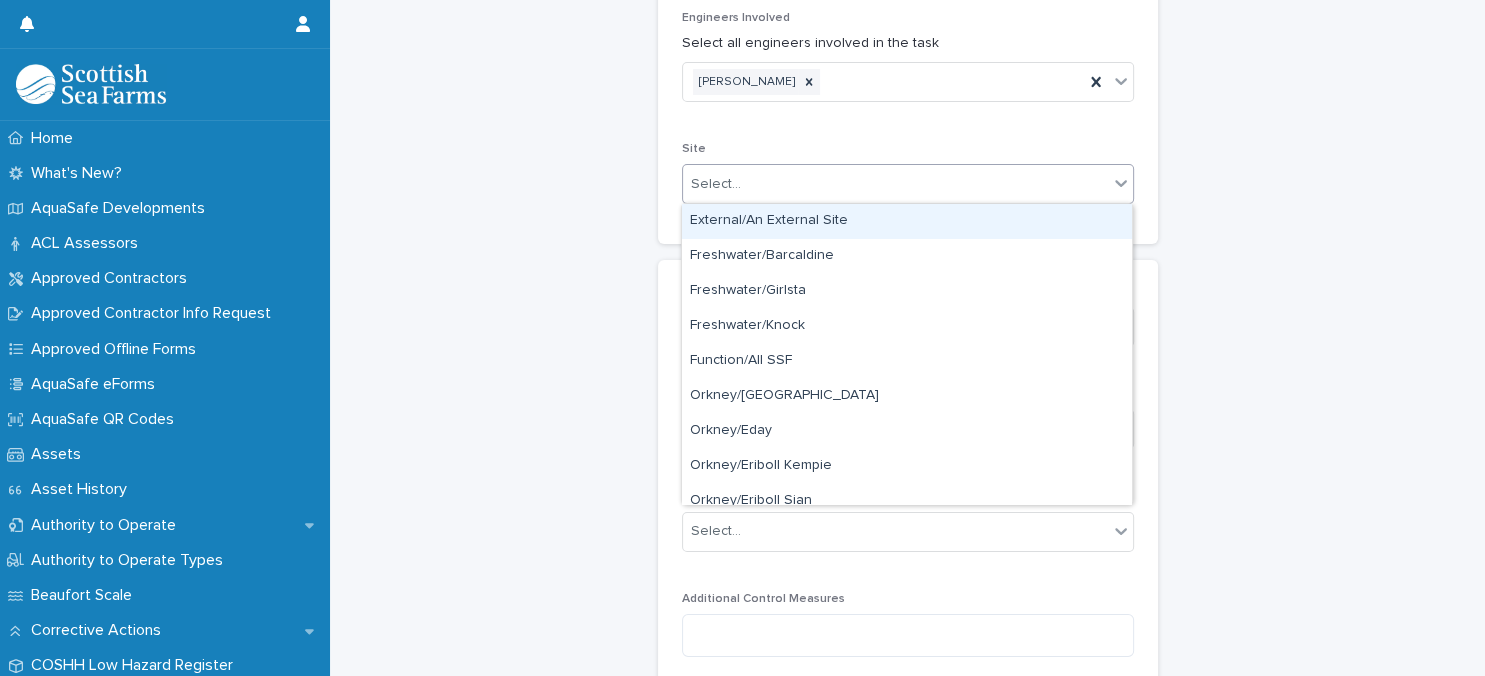 click on "Select..." at bounding box center (895, 184) 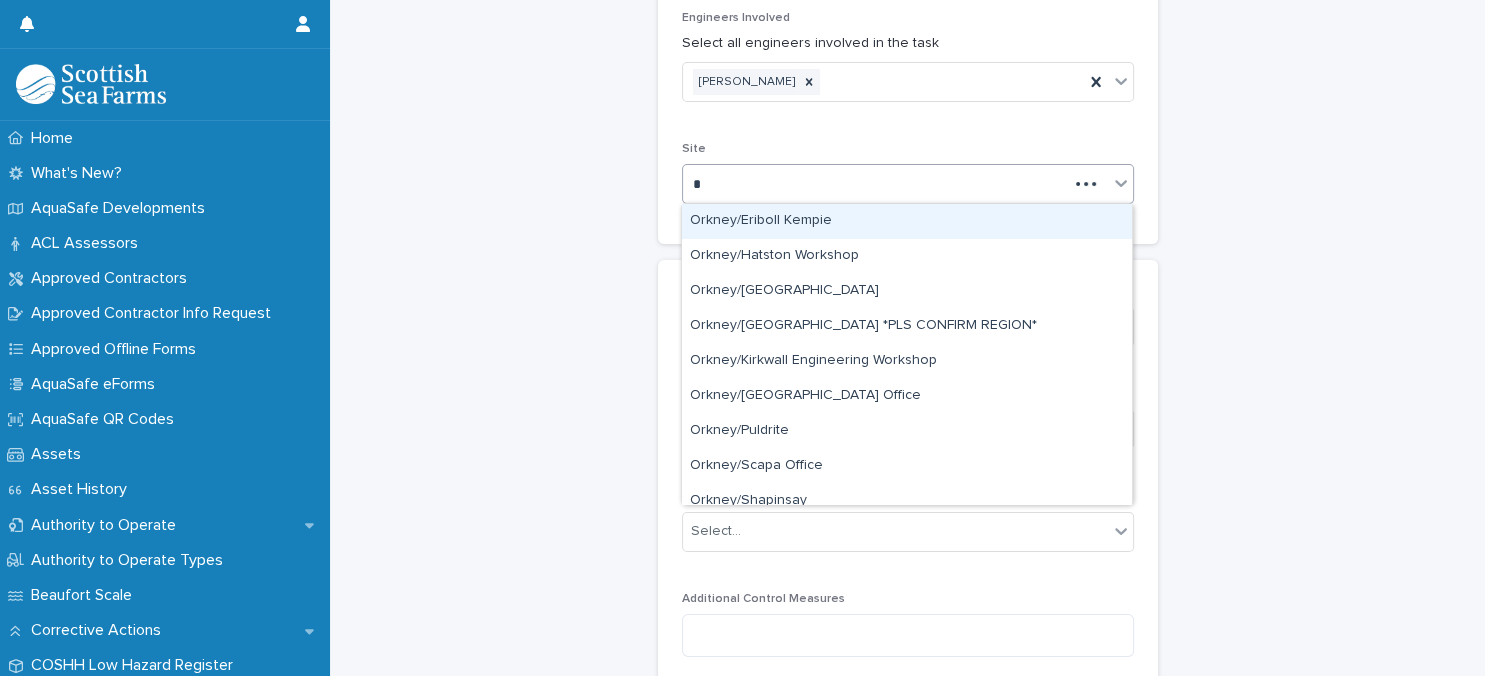 type on "**" 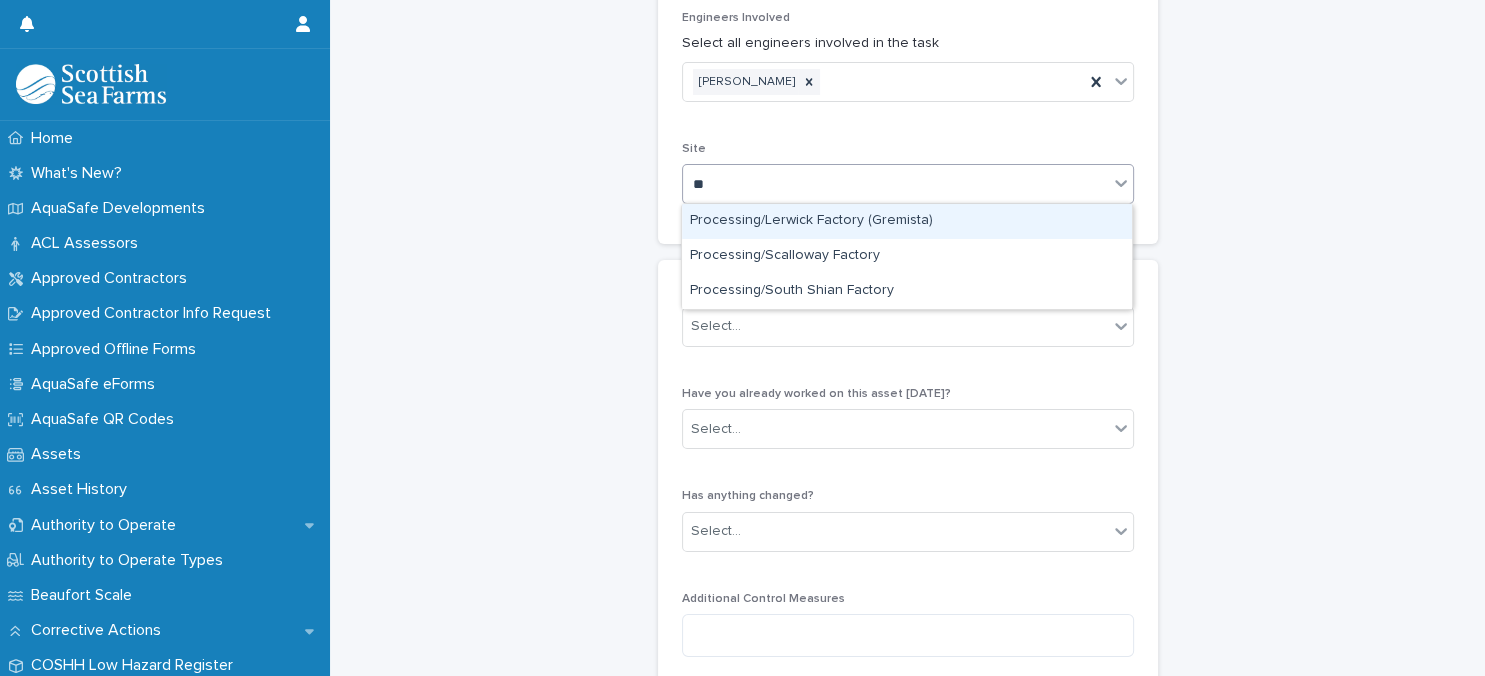 click on "Processing/Lerwick Factory (Gremista)" at bounding box center (907, 221) 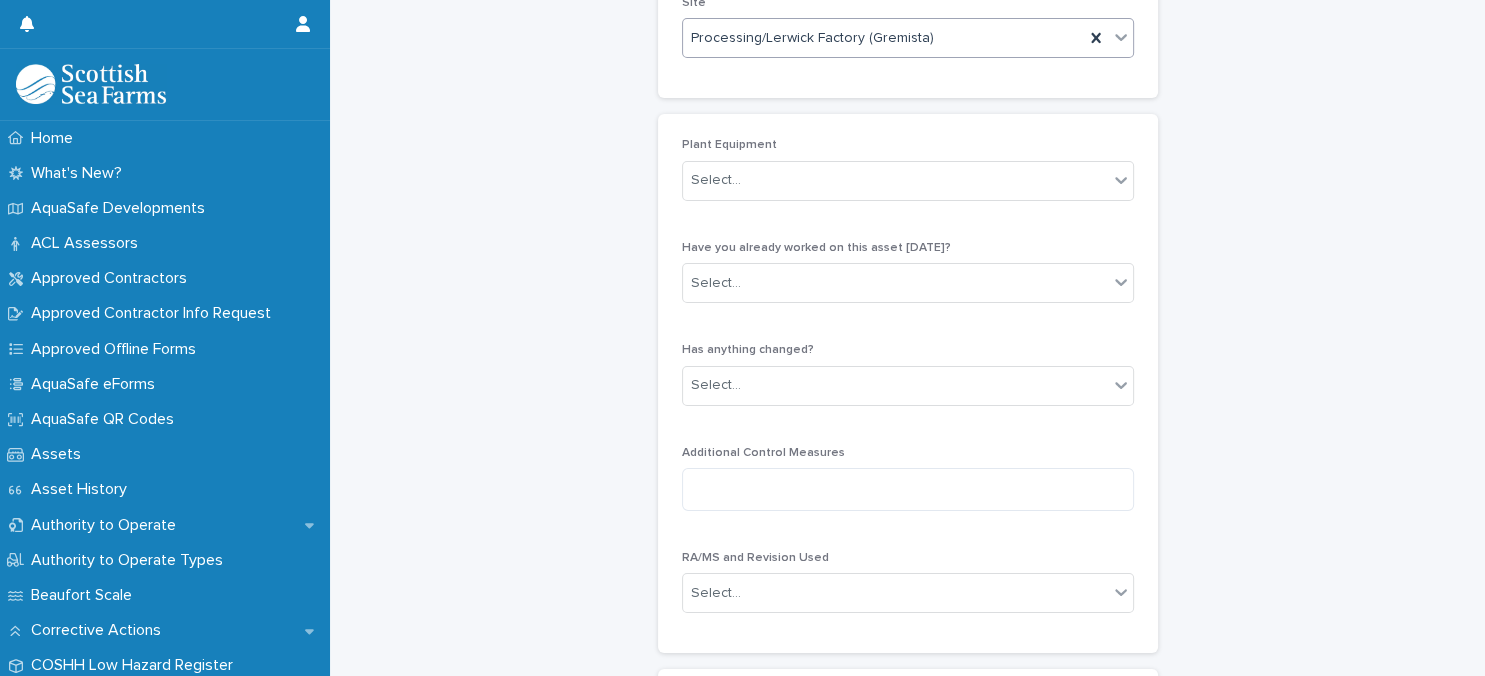scroll, scrollTop: 432, scrollLeft: 0, axis: vertical 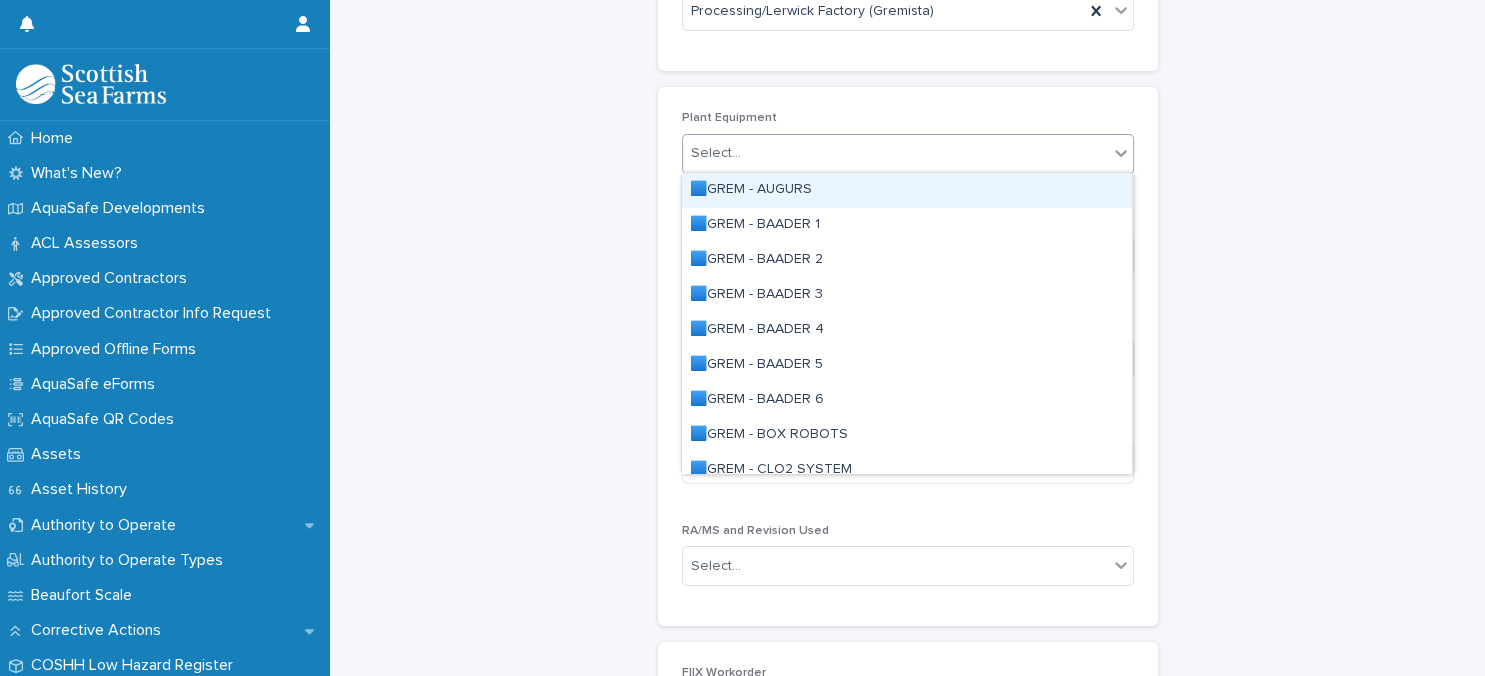 click on "Select..." at bounding box center (895, 153) 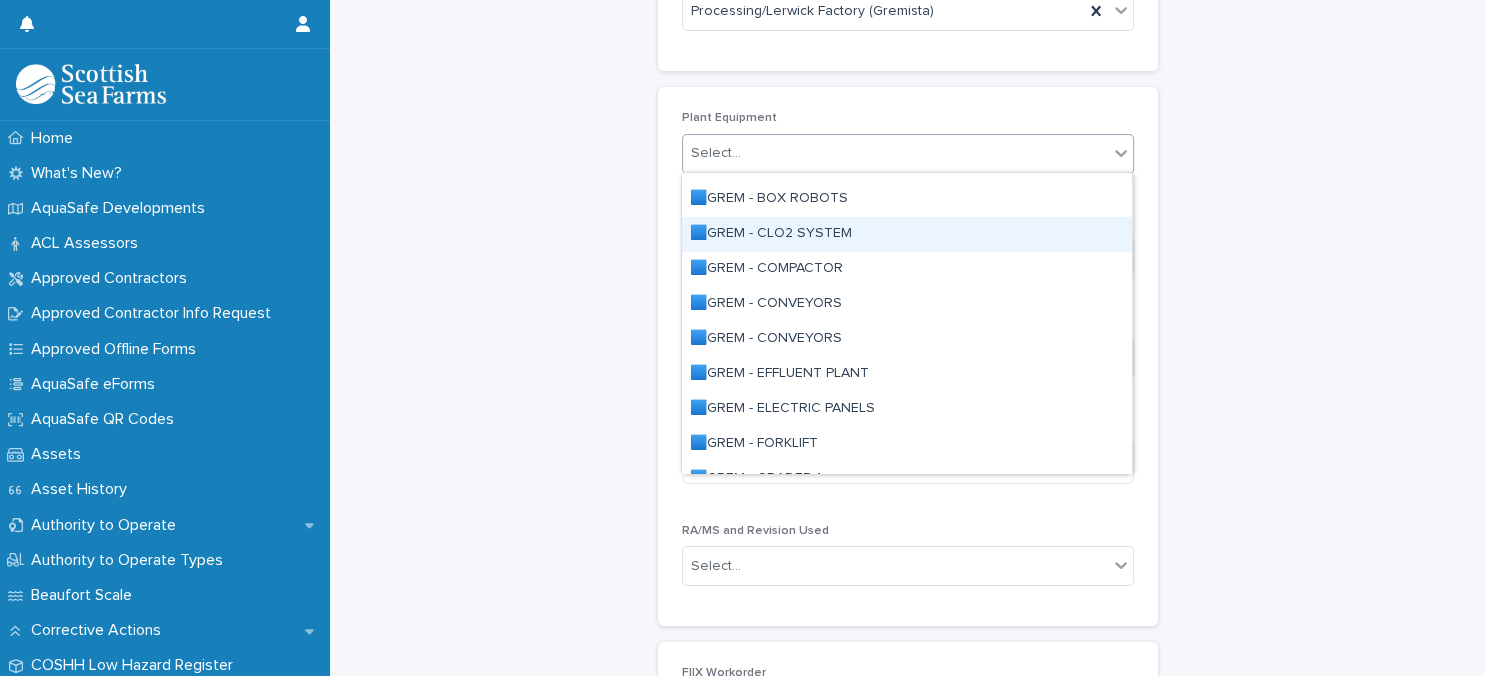 scroll, scrollTop: 259, scrollLeft: 0, axis: vertical 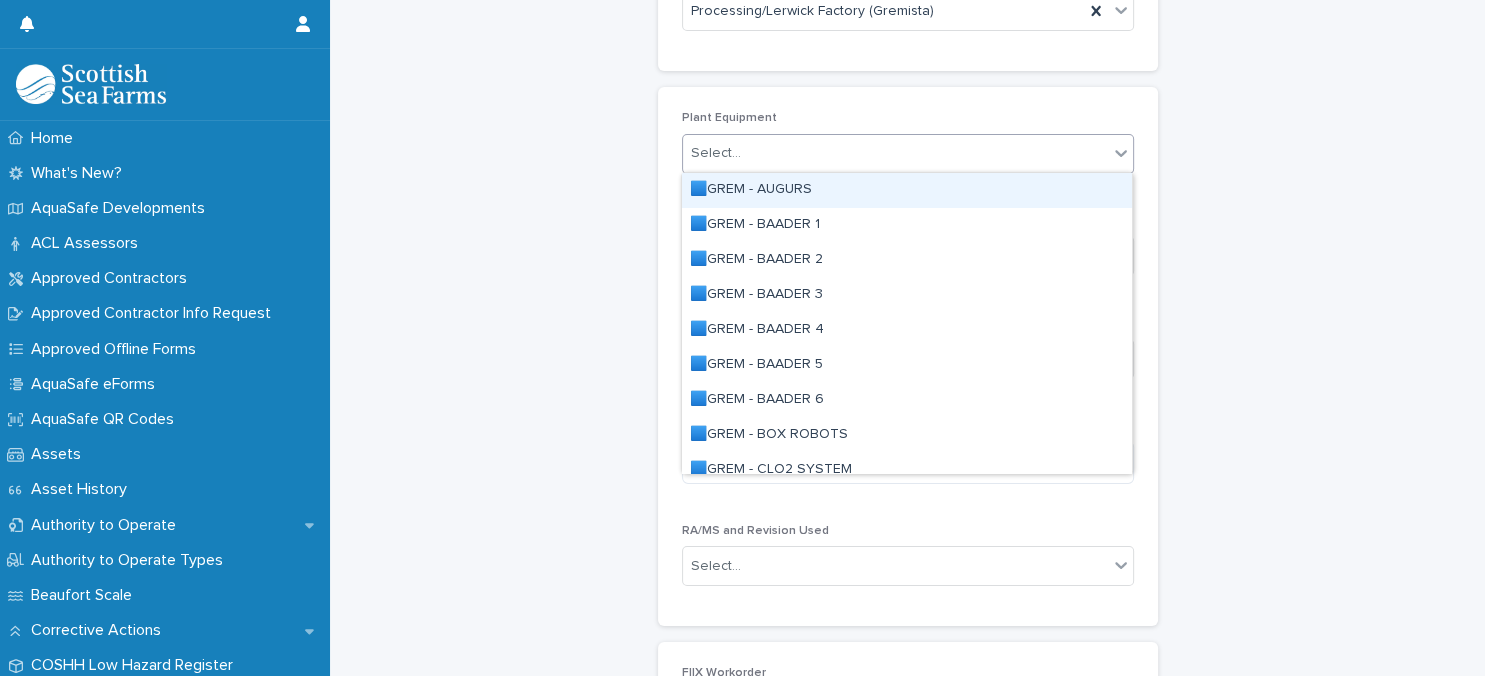click on "Select..." at bounding box center (895, 153) 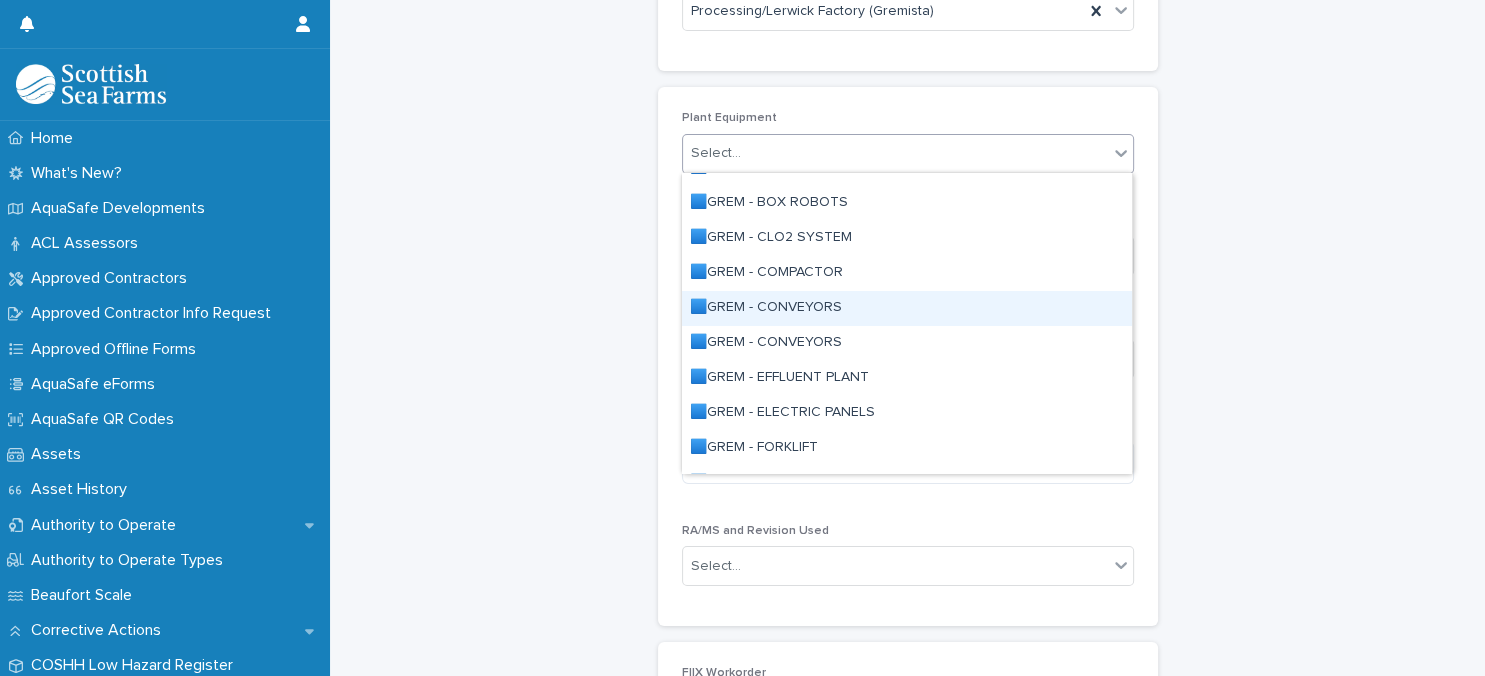 scroll, scrollTop: 259, scrollLeft: 0, axis: vertical 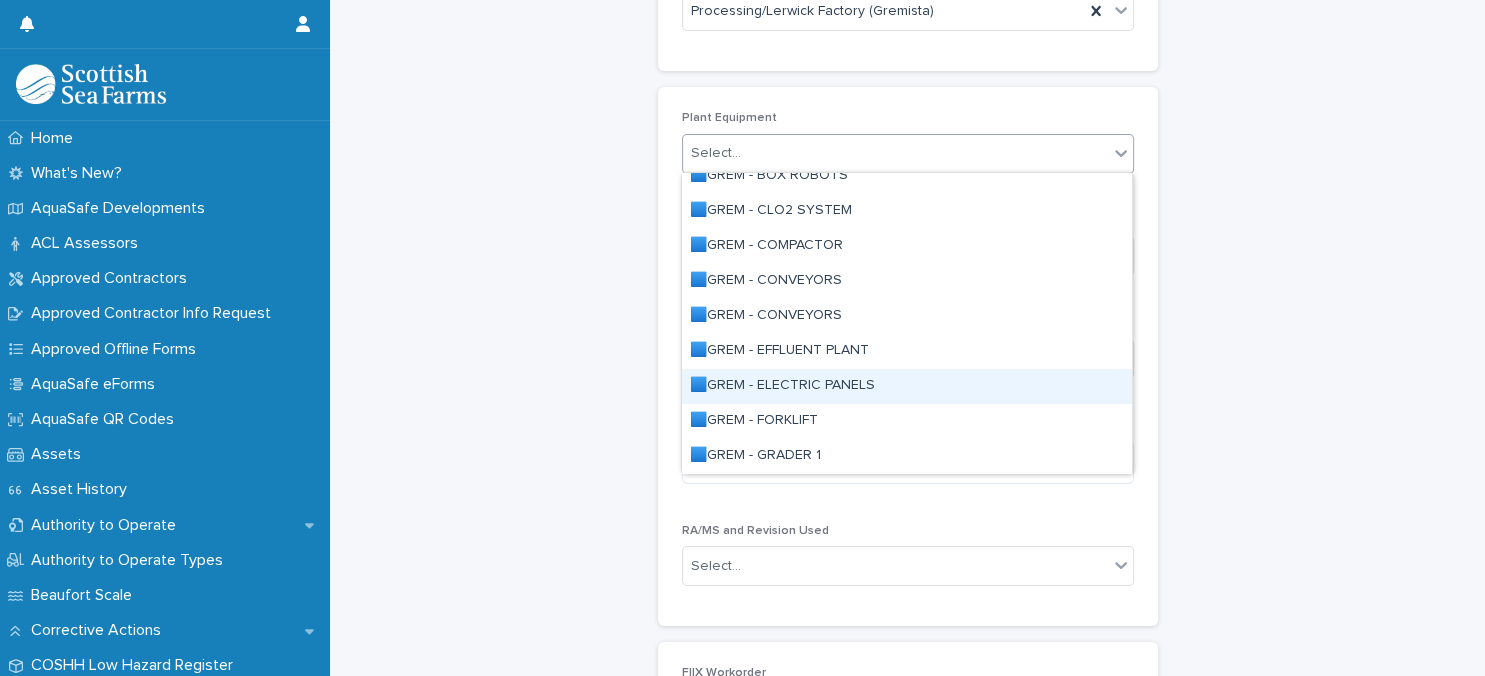 click on "🟦GREM - ELECTRIC PANELS" at bounding box center [907, 386] 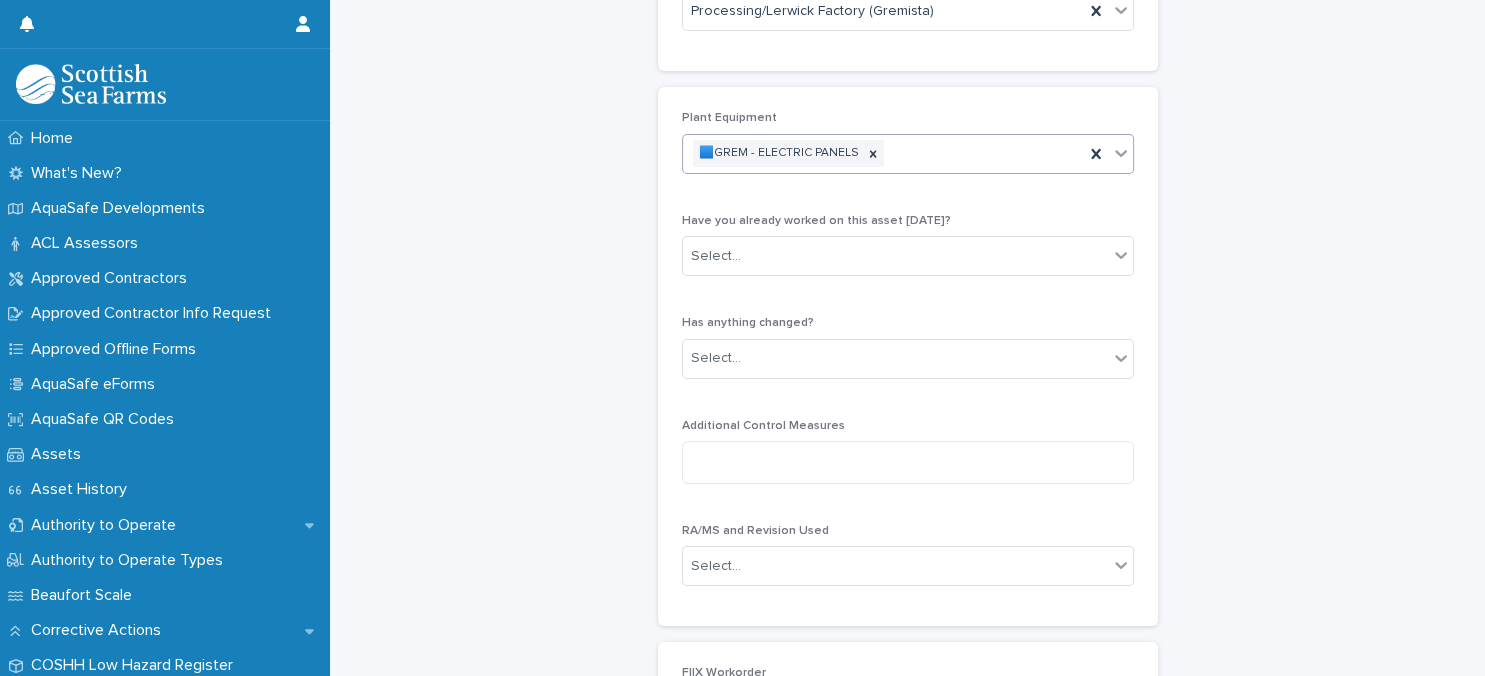 scroll, scrollTop: 432, scrollLeft: 0, axis: vertical 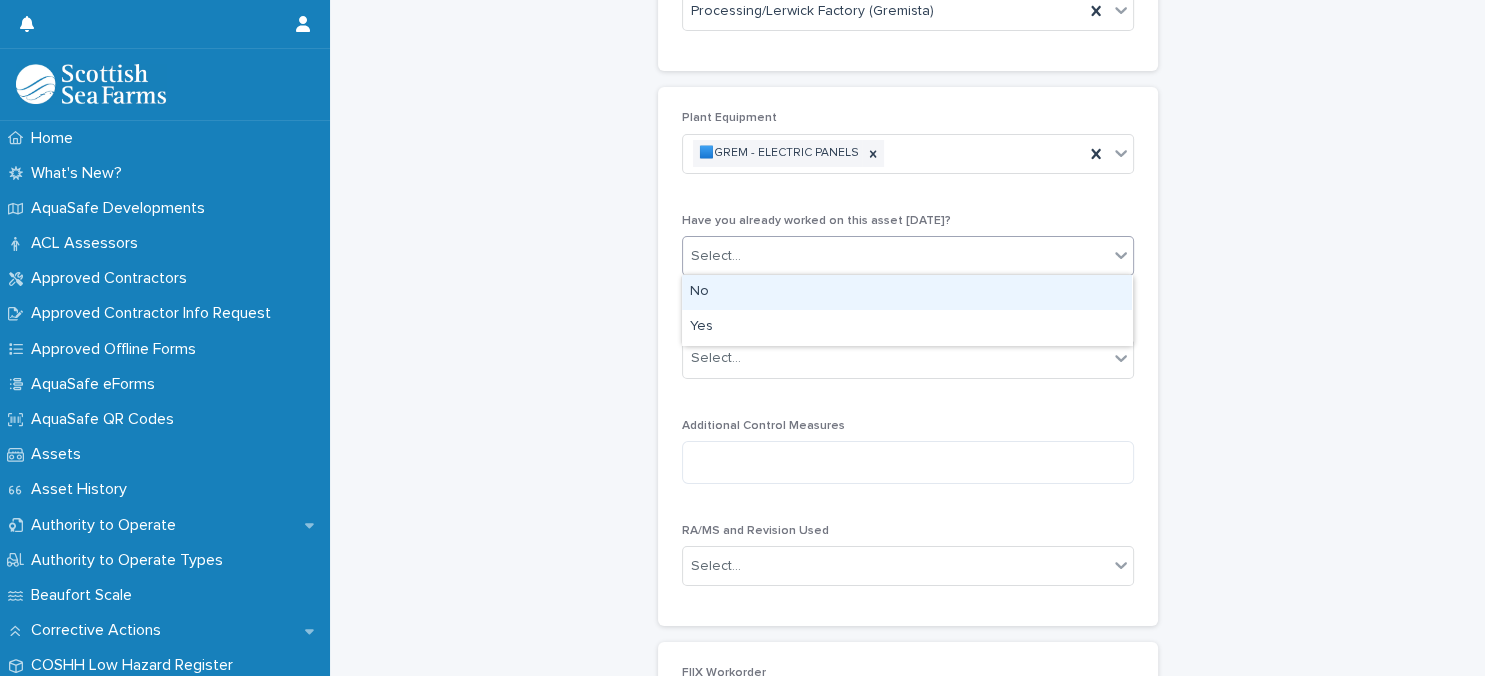 click on "Select..." at bounding box center [895, 256] 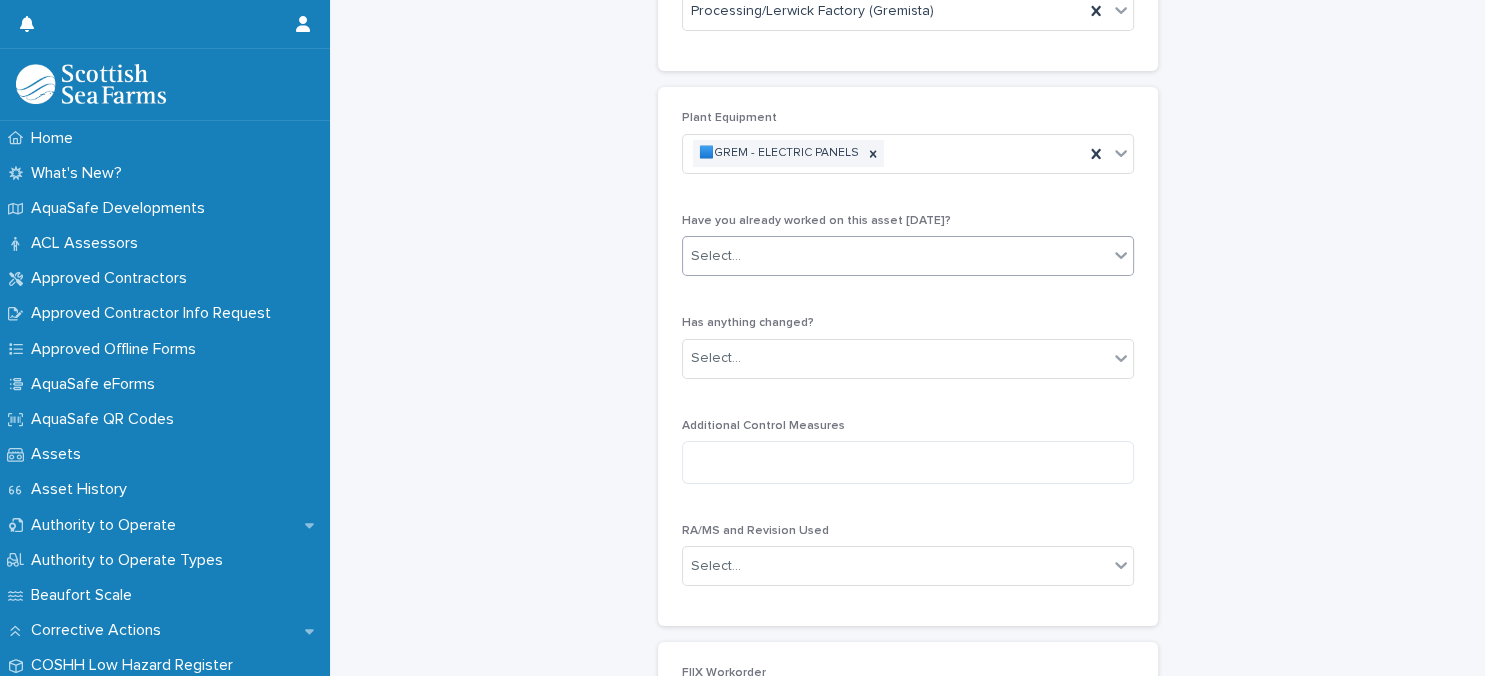 scroll, scrollTop: 432, scrollLeft: 0, axis: vertical 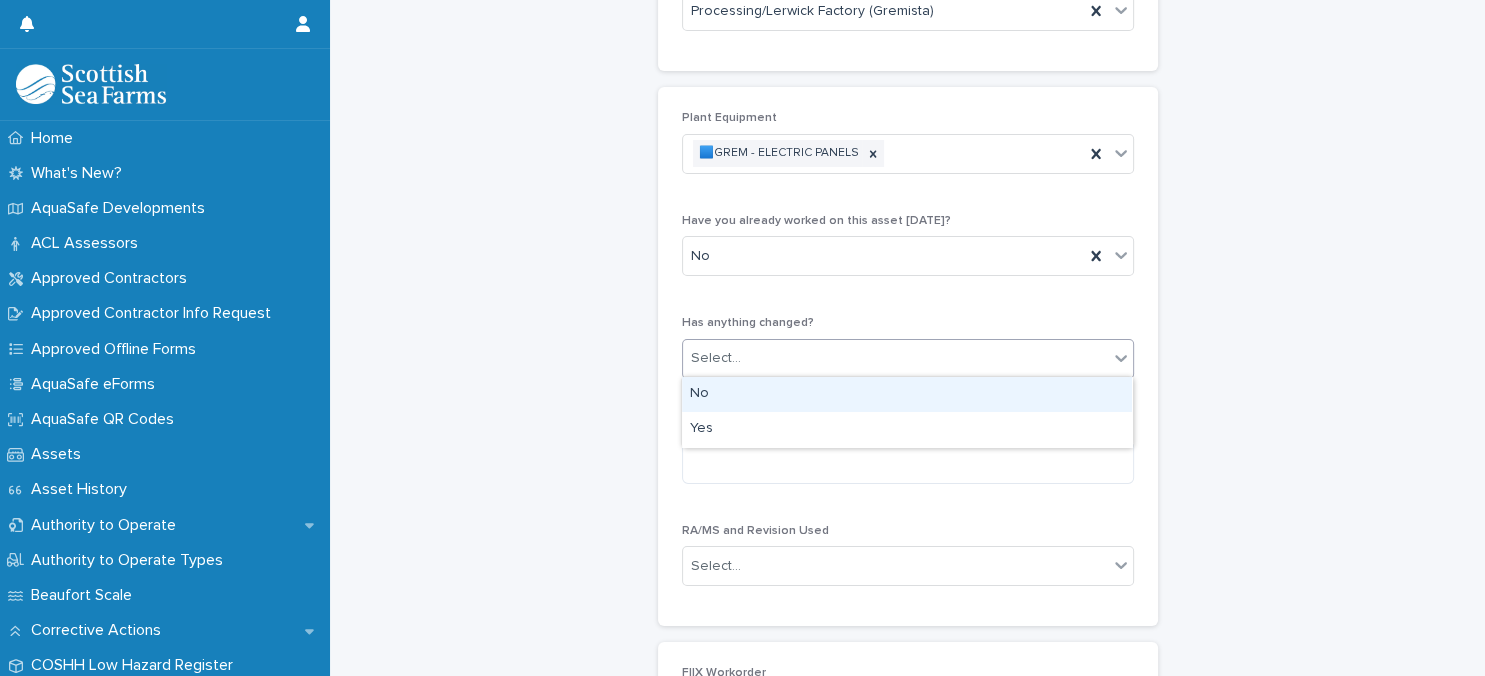 click on "Select..." at bounding box center [895, 358] 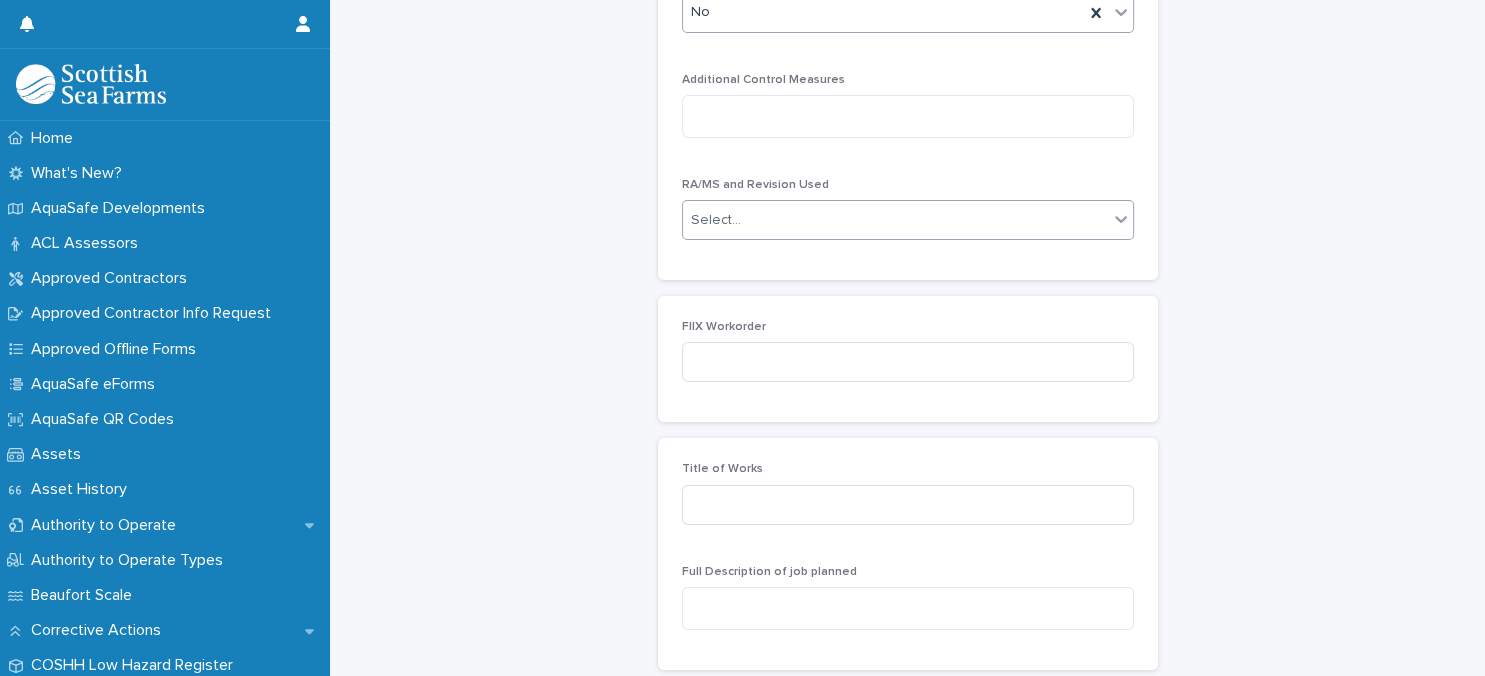 scroll, scrollTop: 864, scrollLeft: 0, axis: vertical 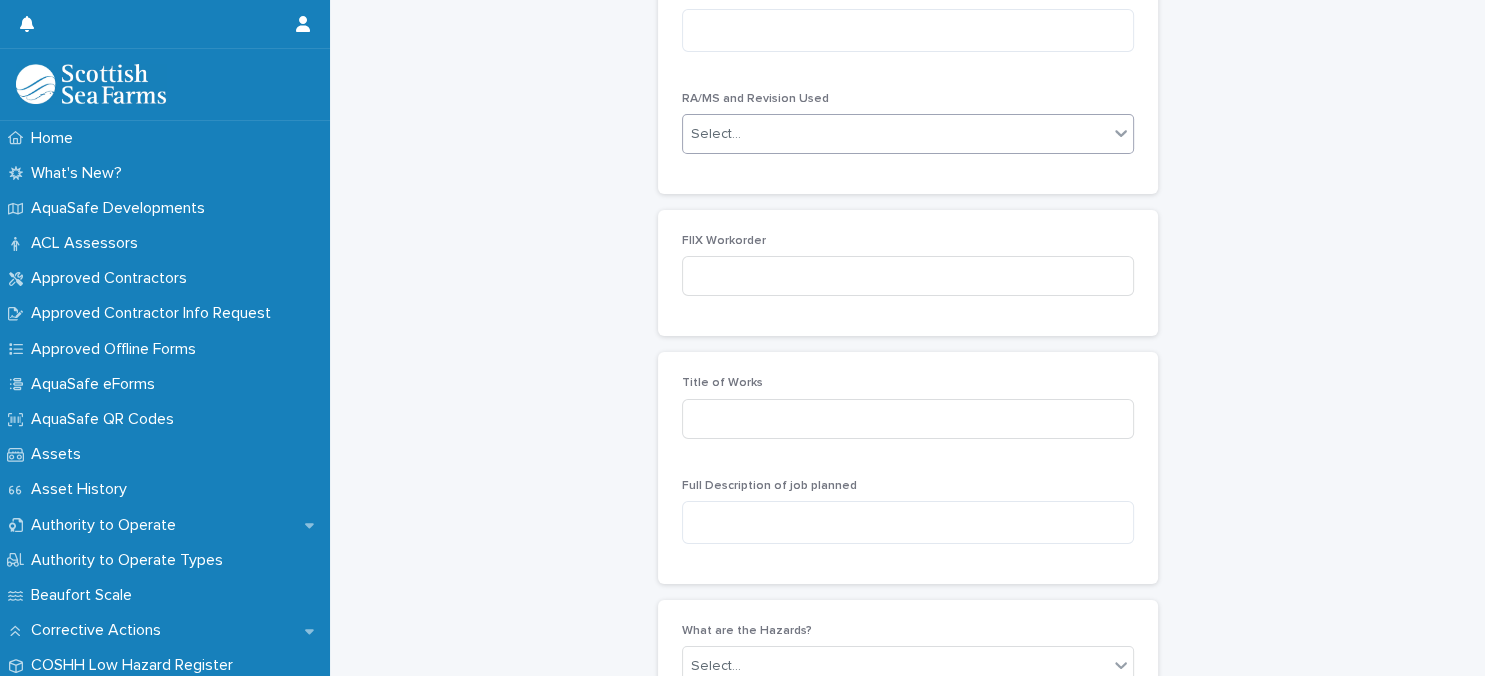 click on "Select..." at bounding box center (895, 134) 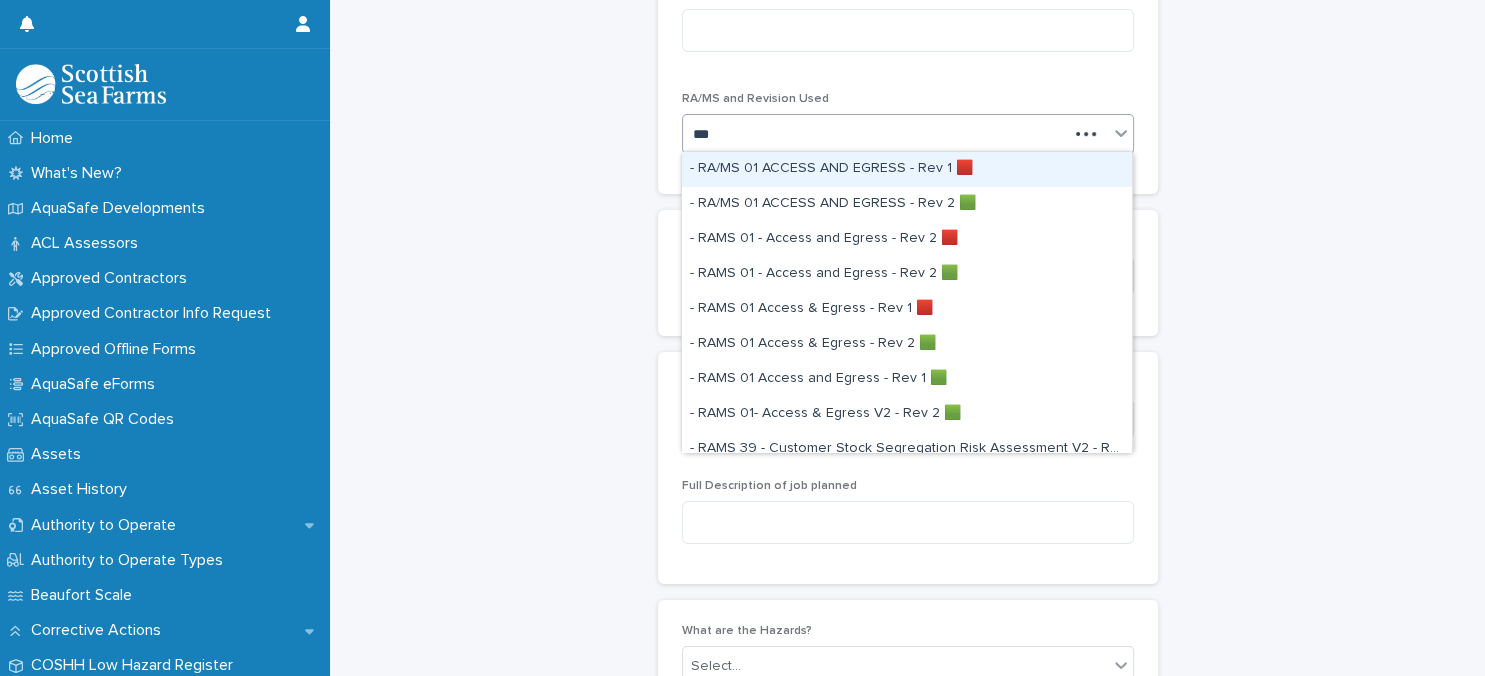 type on "****" 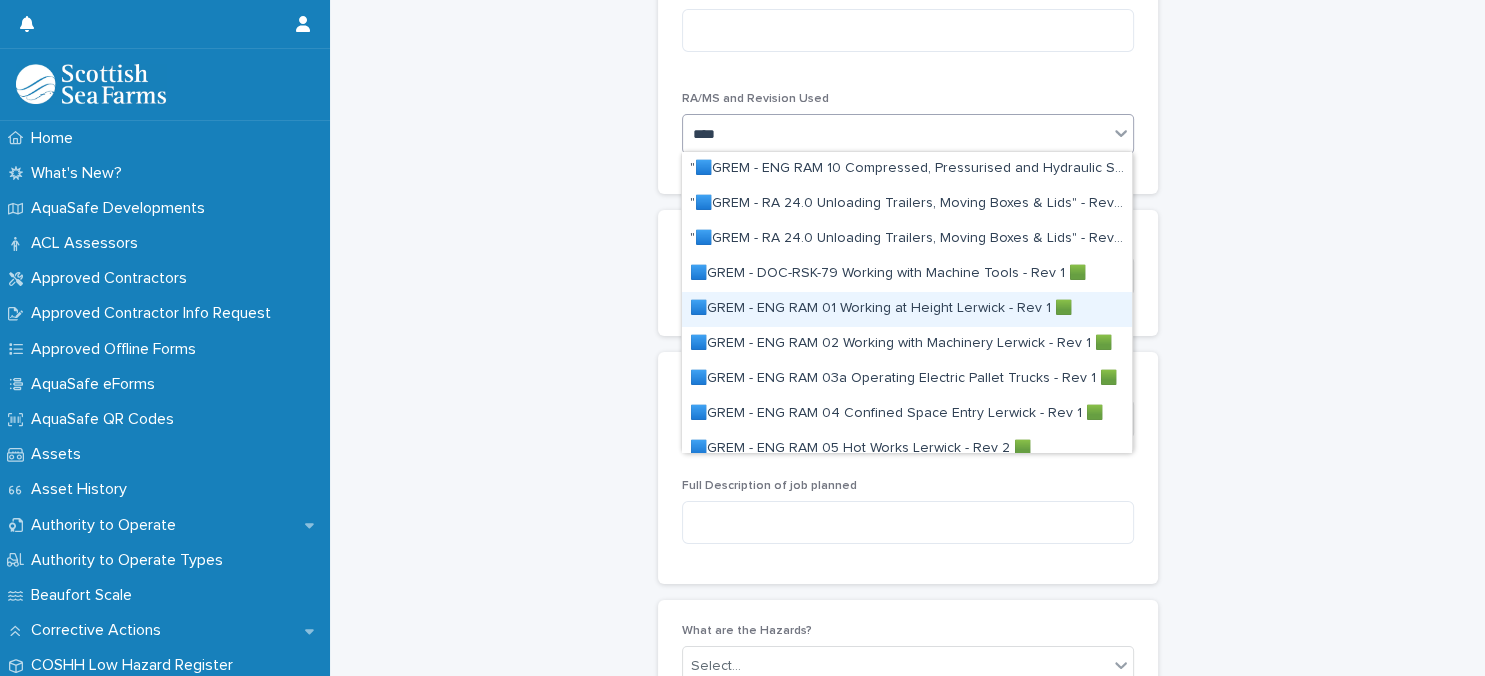 click on "🟦GREM - ENG RAM 01 Working at Height Lerwick - Rev 1 🟩" at bounding box center (907, 309) 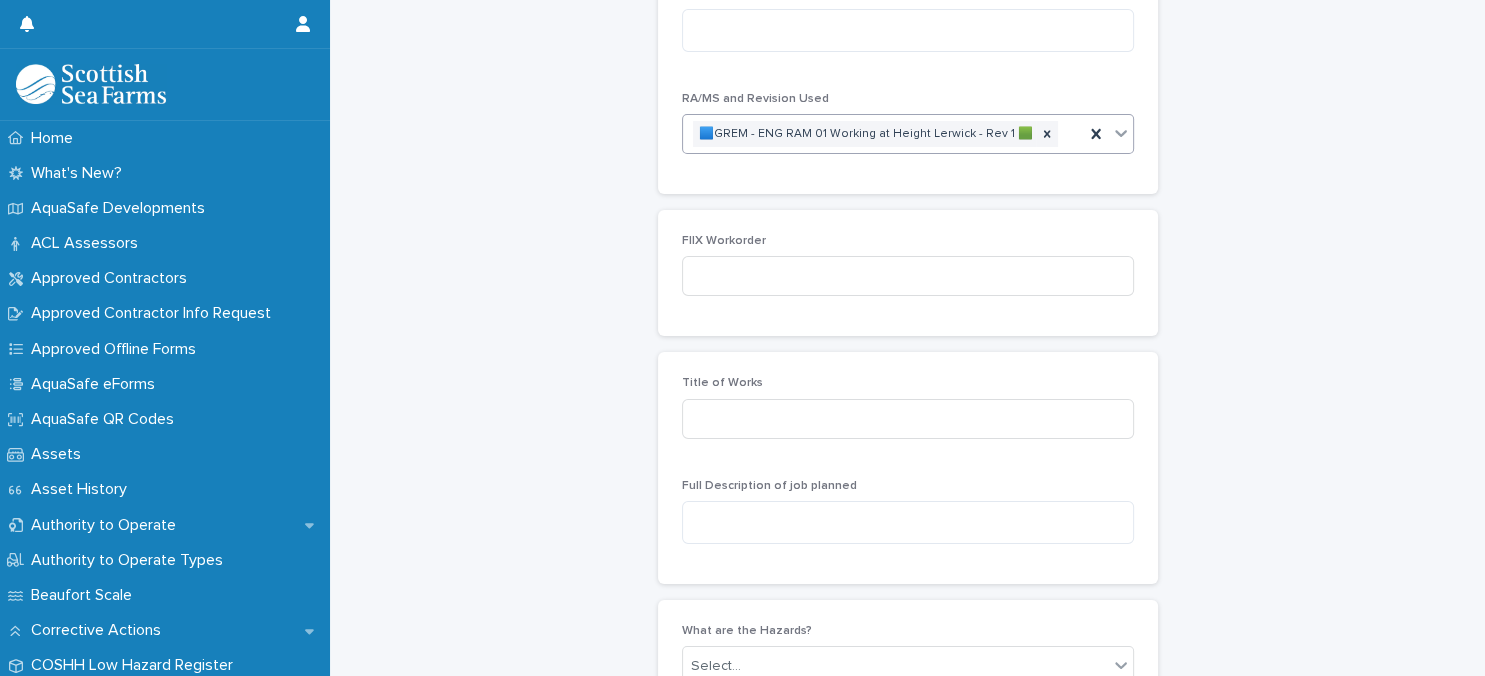scroll, scrollTop: 864, scrollLeft: 0, axis: vertical 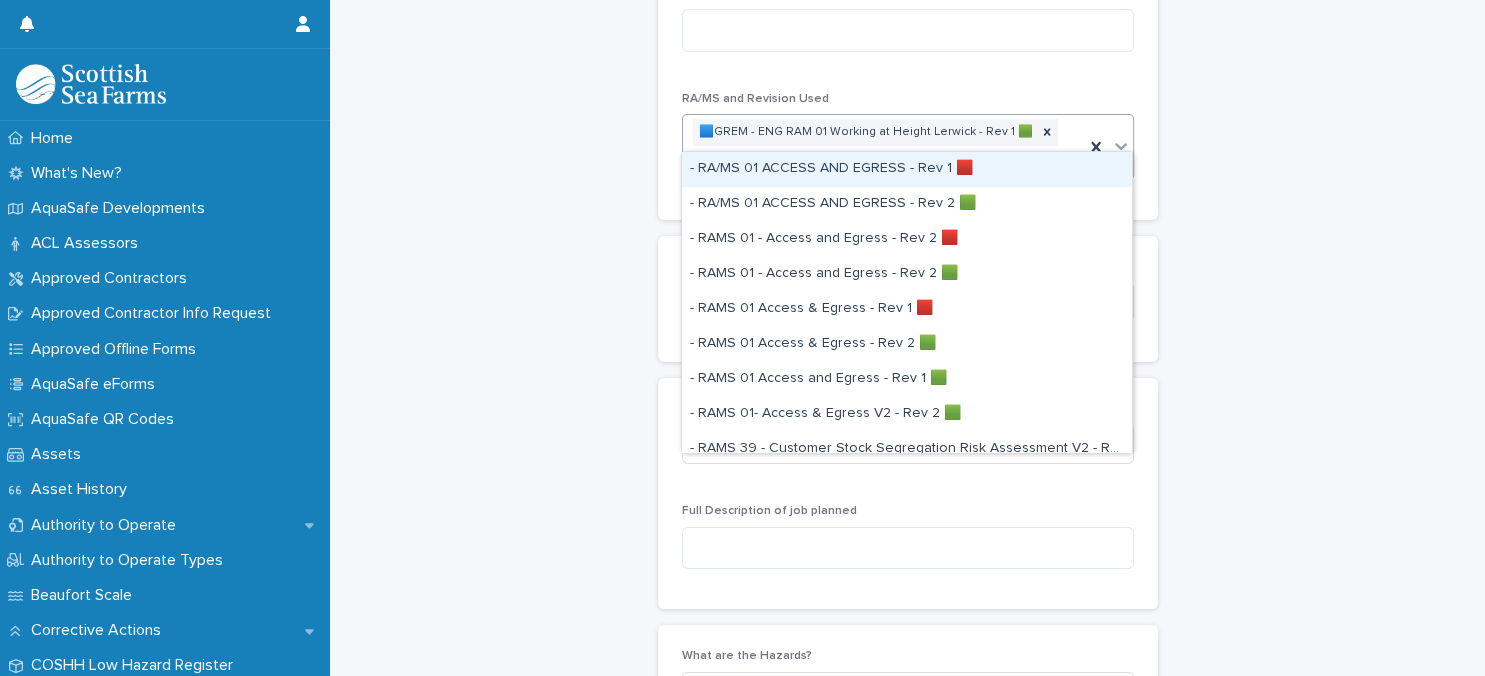 type on "****" 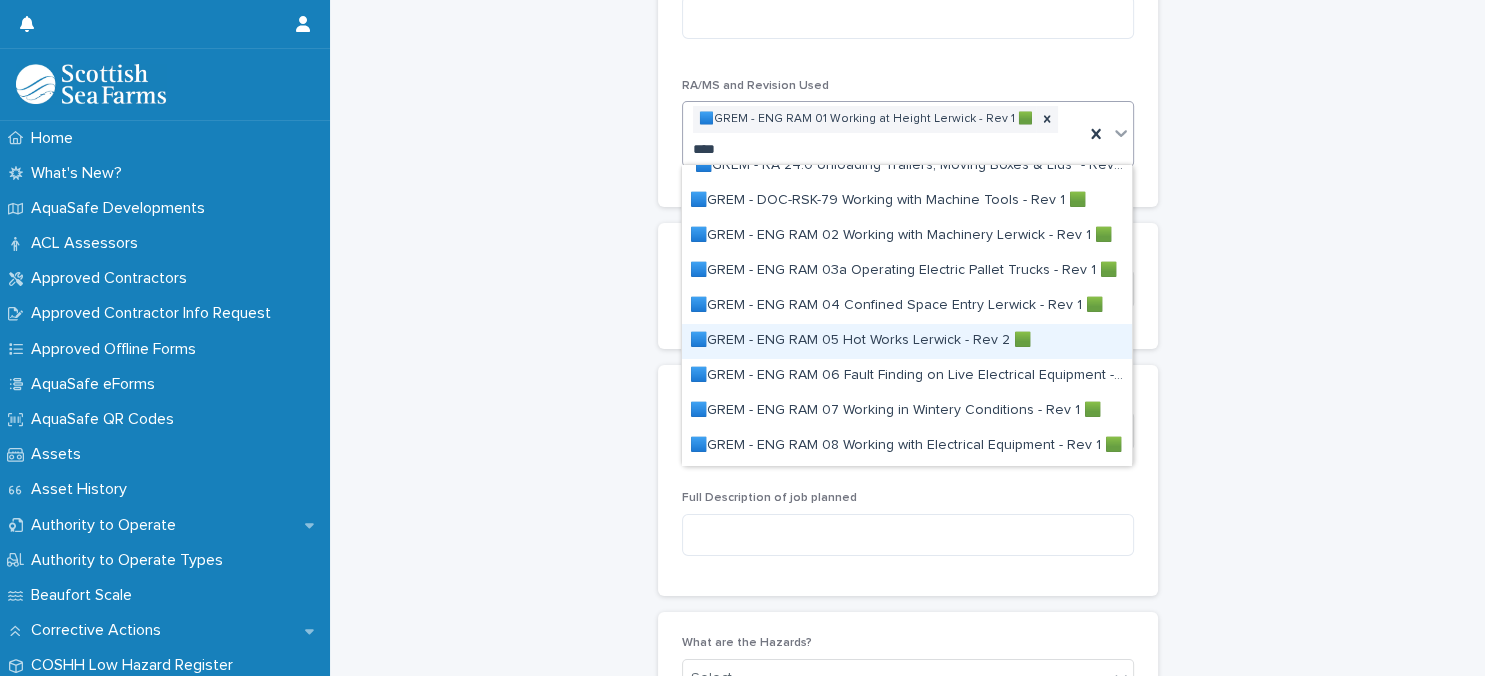 scroll, scrollTop: 173, scrollLeft: 0, axis: vertical 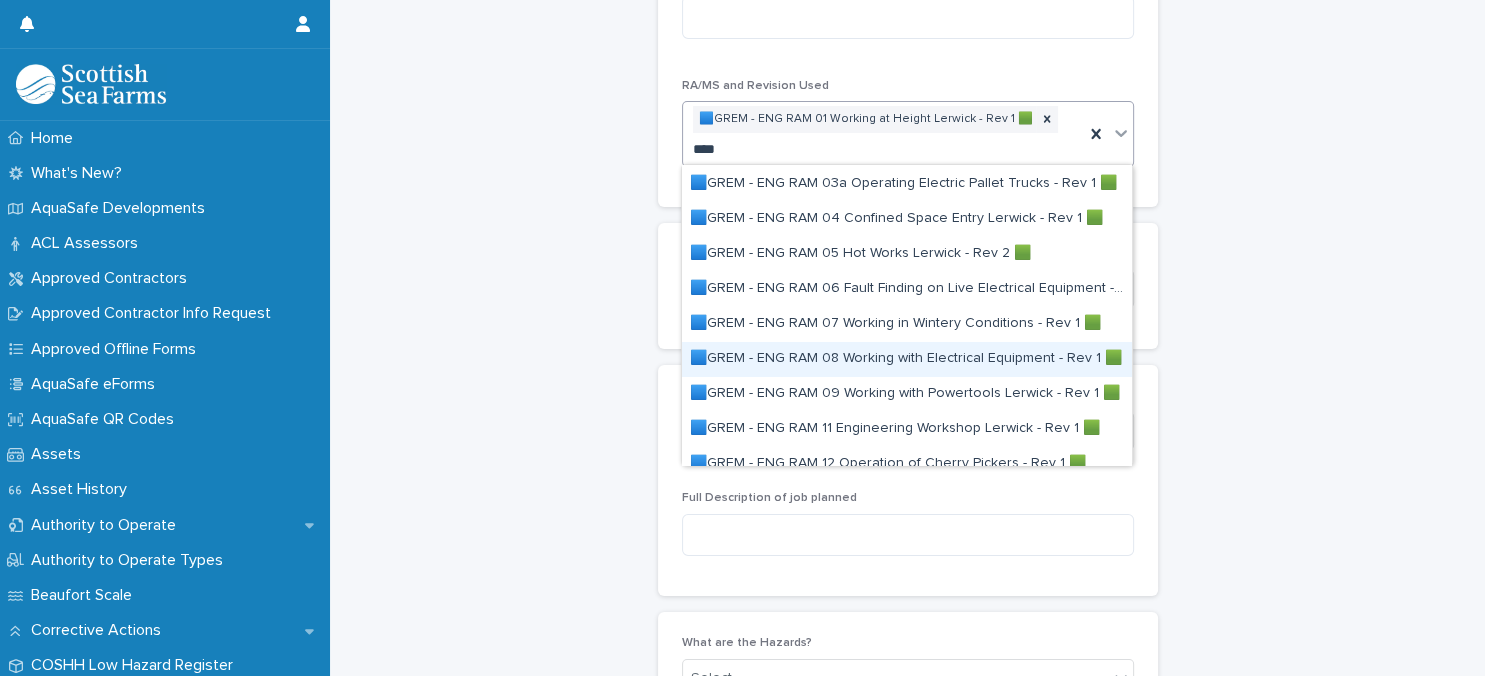 click on "🟦GREM - ENG RAM 08 Working with Electrical Equipment - Rev 1 🟩" at bounding box center (907, 359) 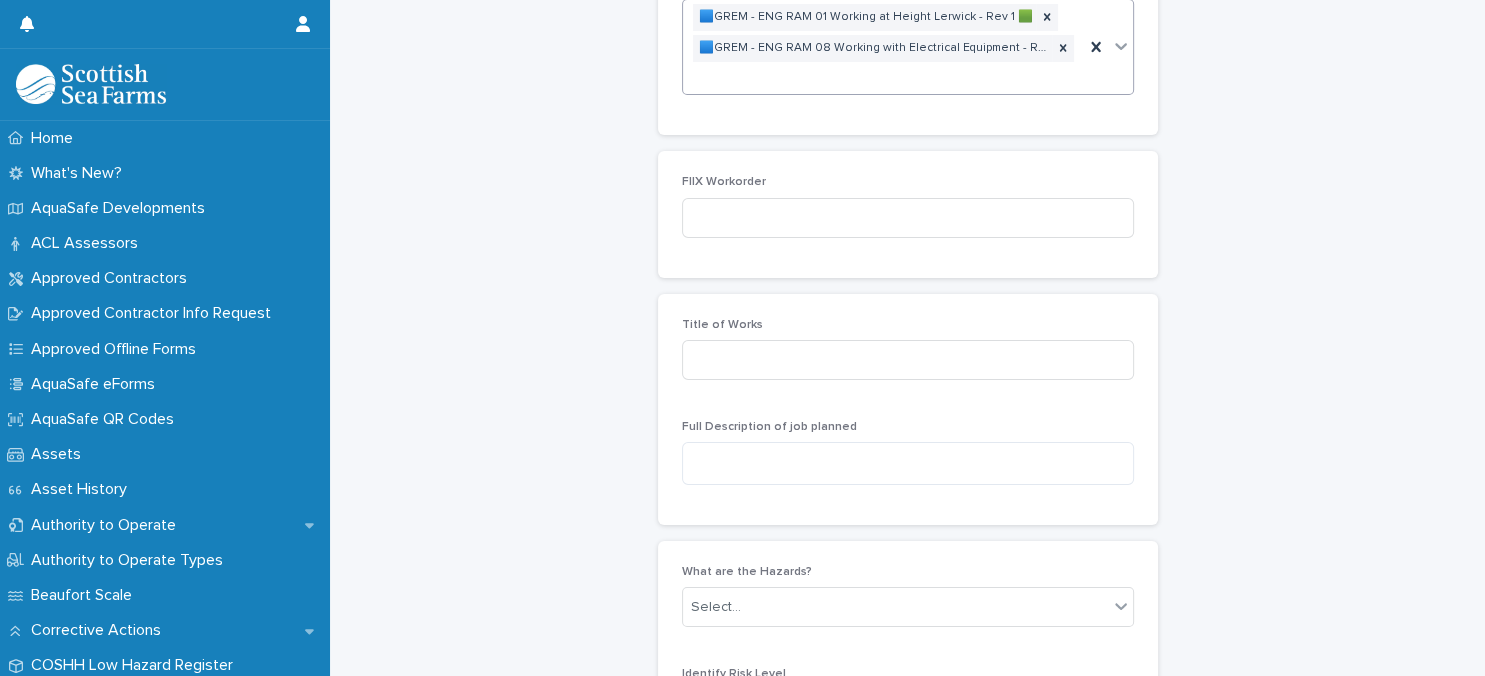 scroll, scrollTop: 1065, scrollLeft: 0, axis: vertical 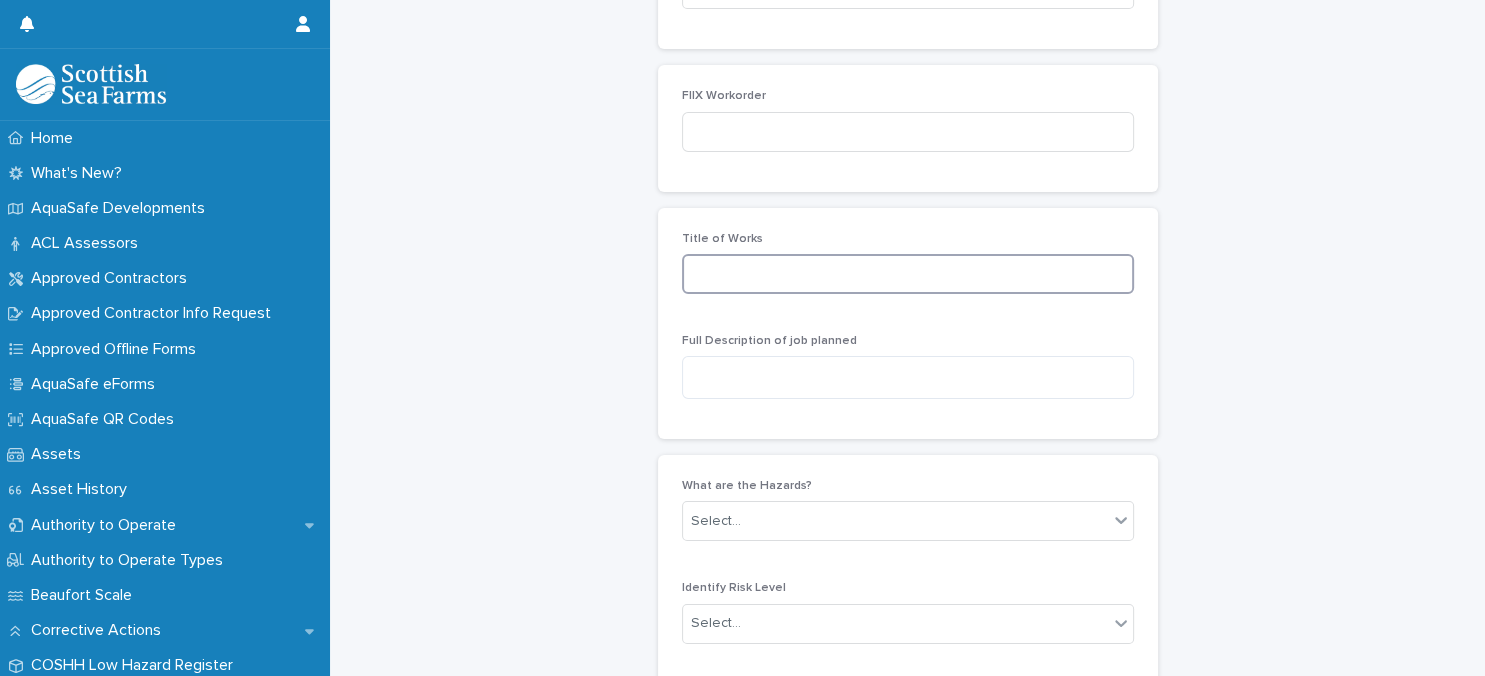 click at bounding box center [908, 274] 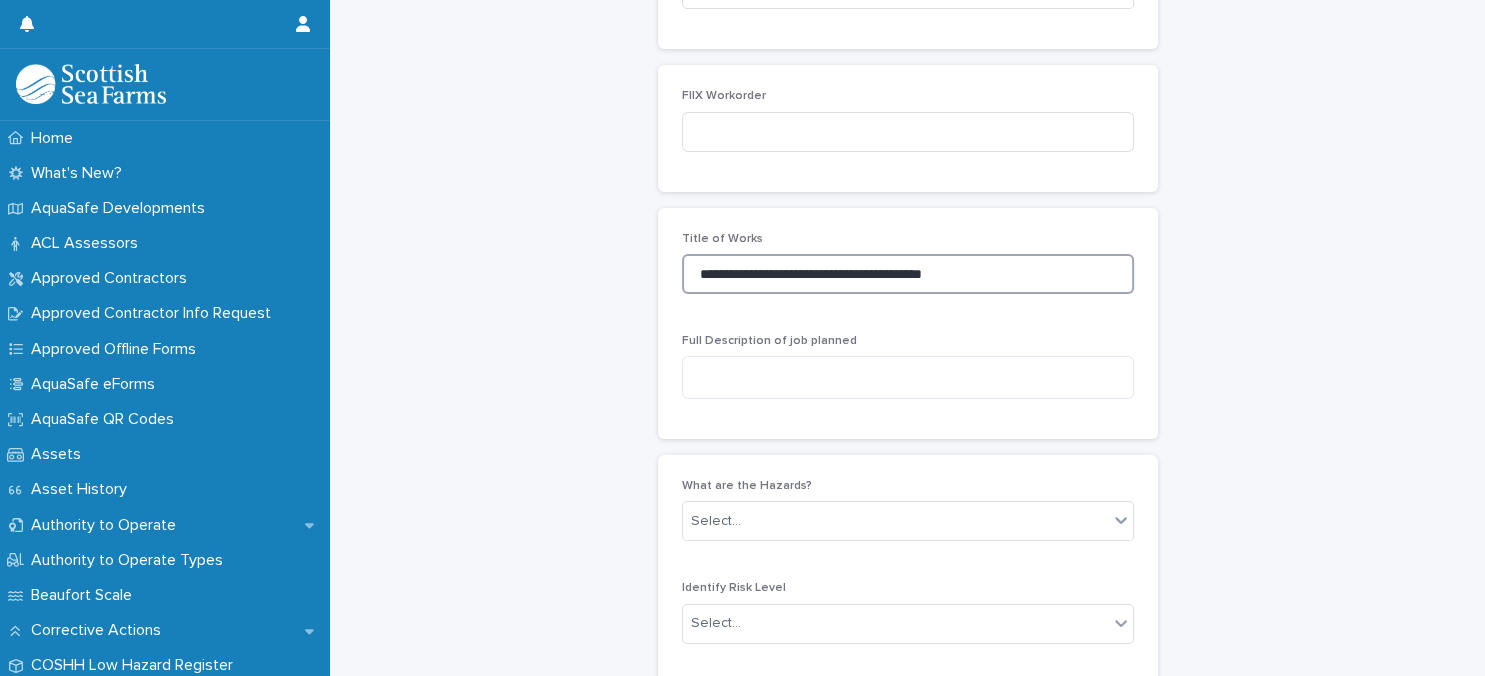 type on "**********" 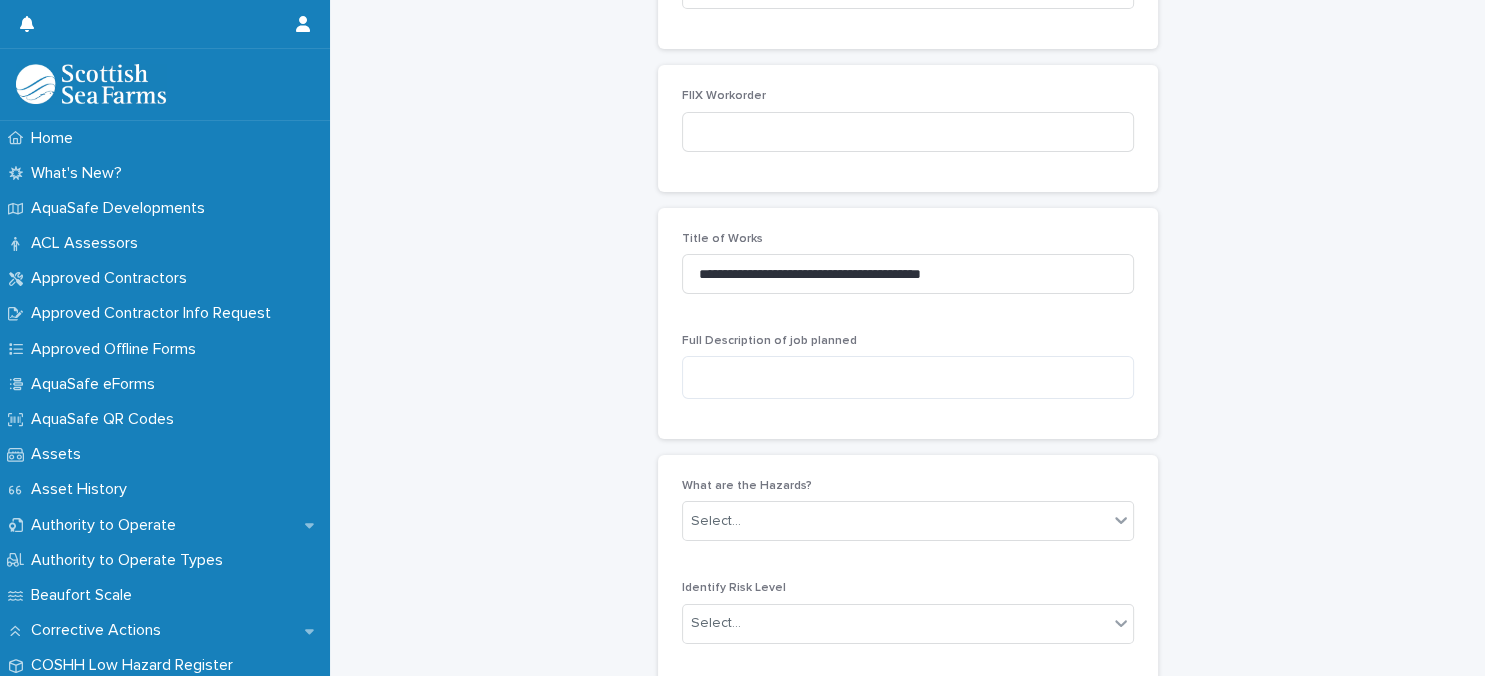 click on "**********" at bounding box center [908, 323] 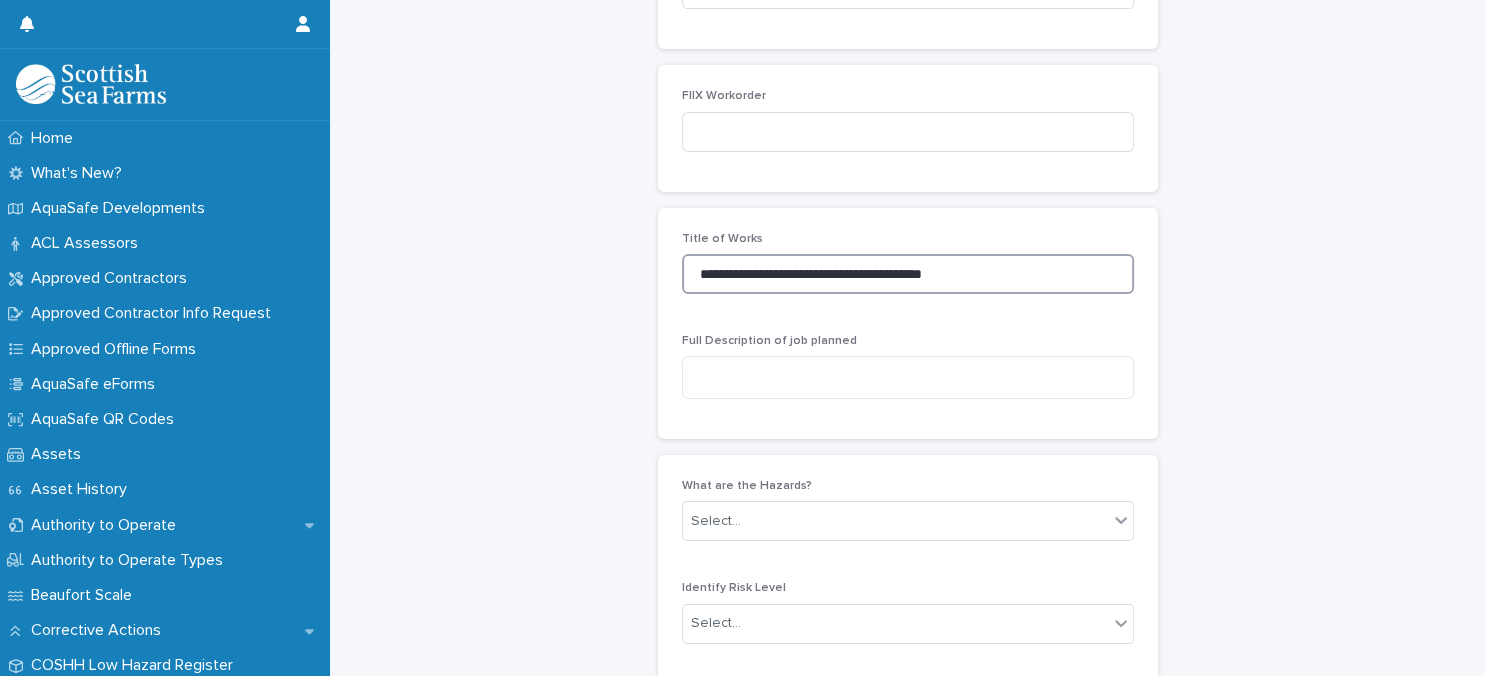 drag, startPoint x: 698, startPoint y: 270, endPoint x: 845, endPoint y: 268, distance: 147.01361 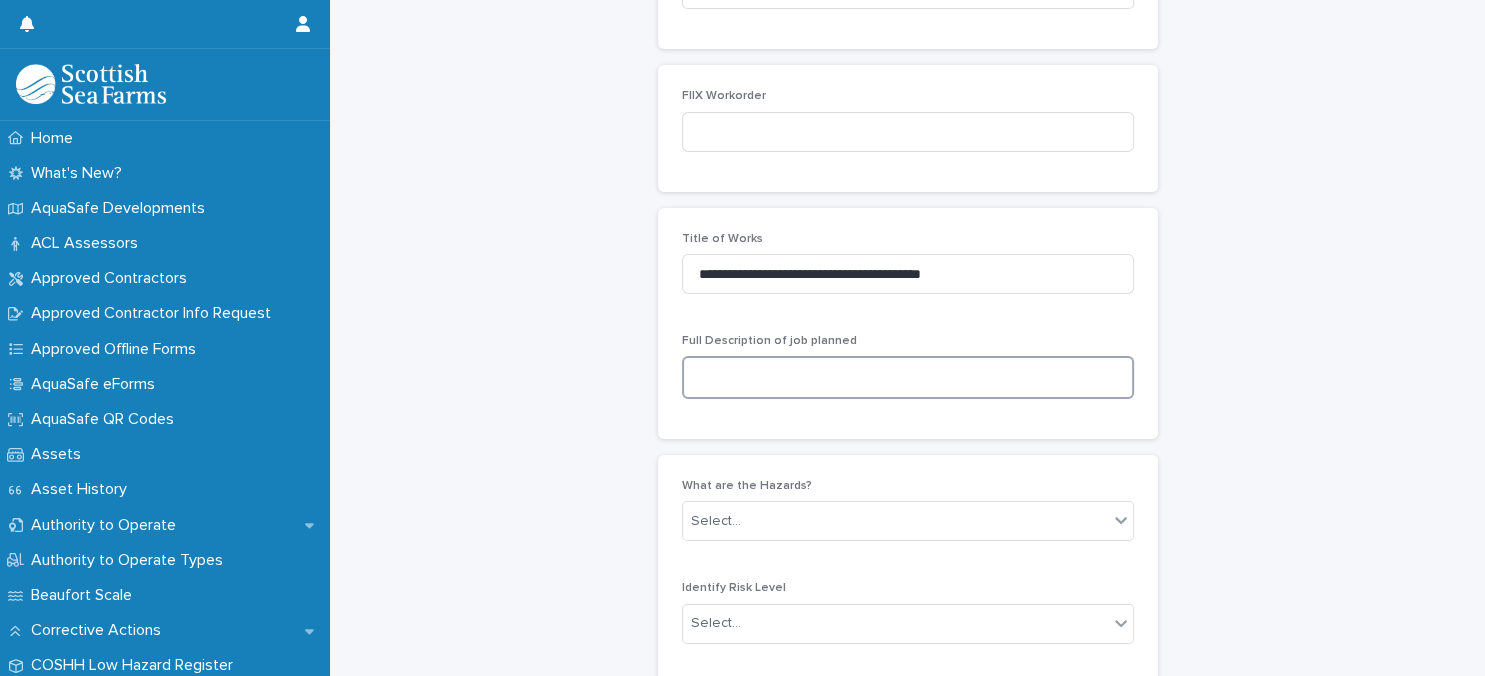 click at bounding box center [908, 377] 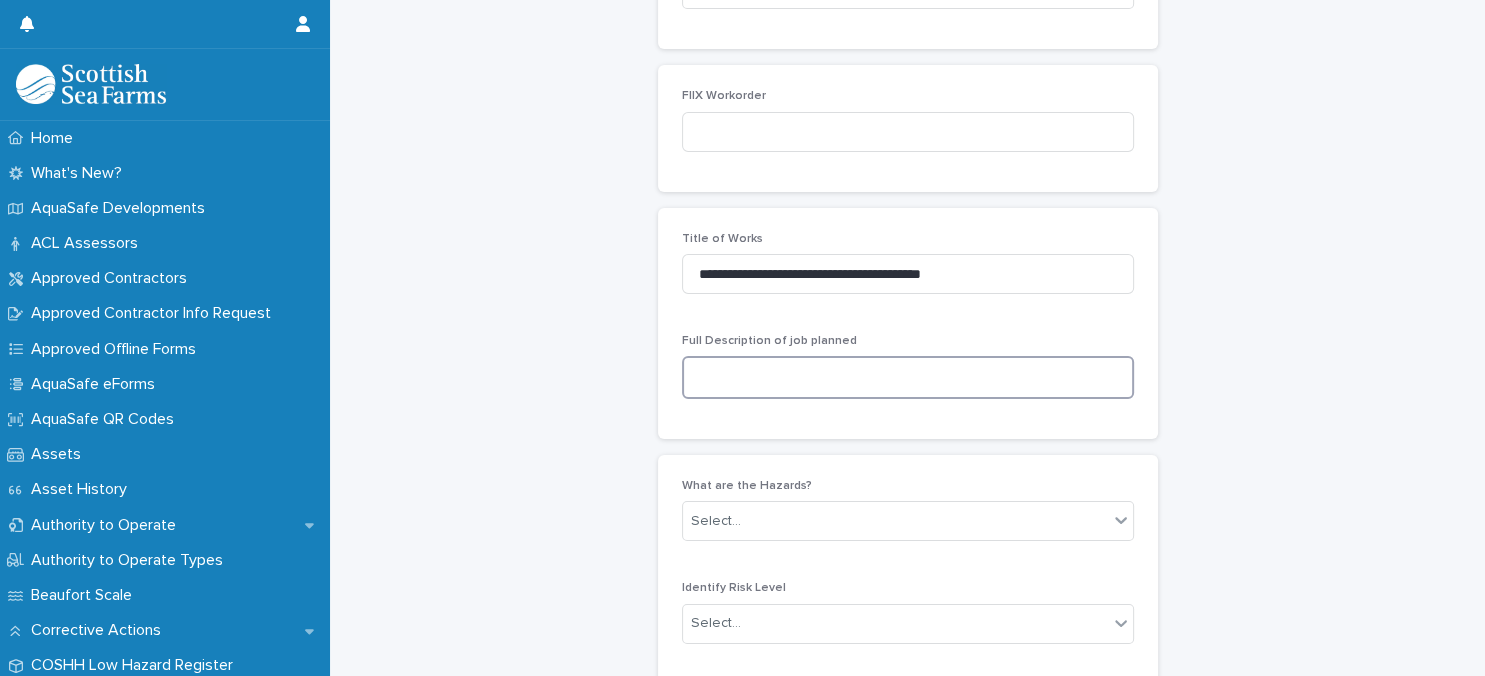 paste on "**********" 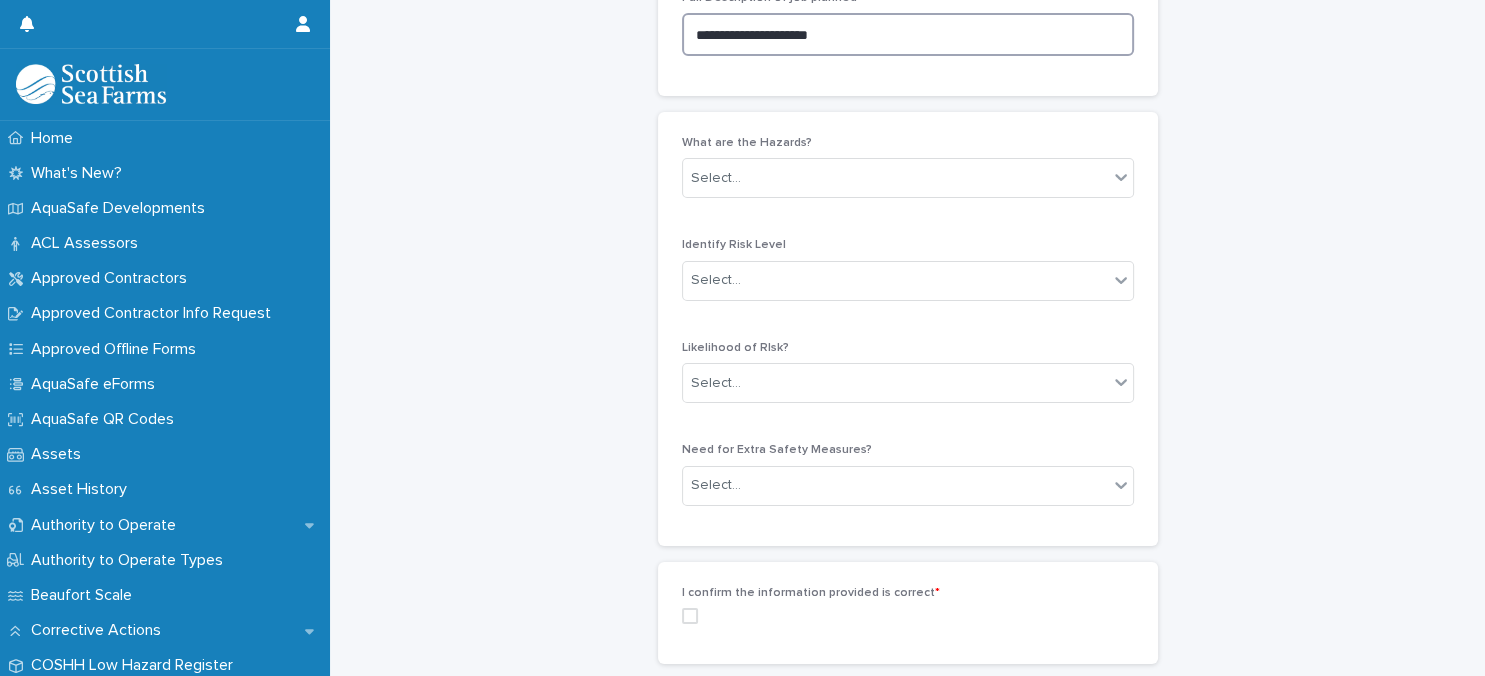 scroll, scrollTop: 1411, scrollLeft: 0, axis: vertical 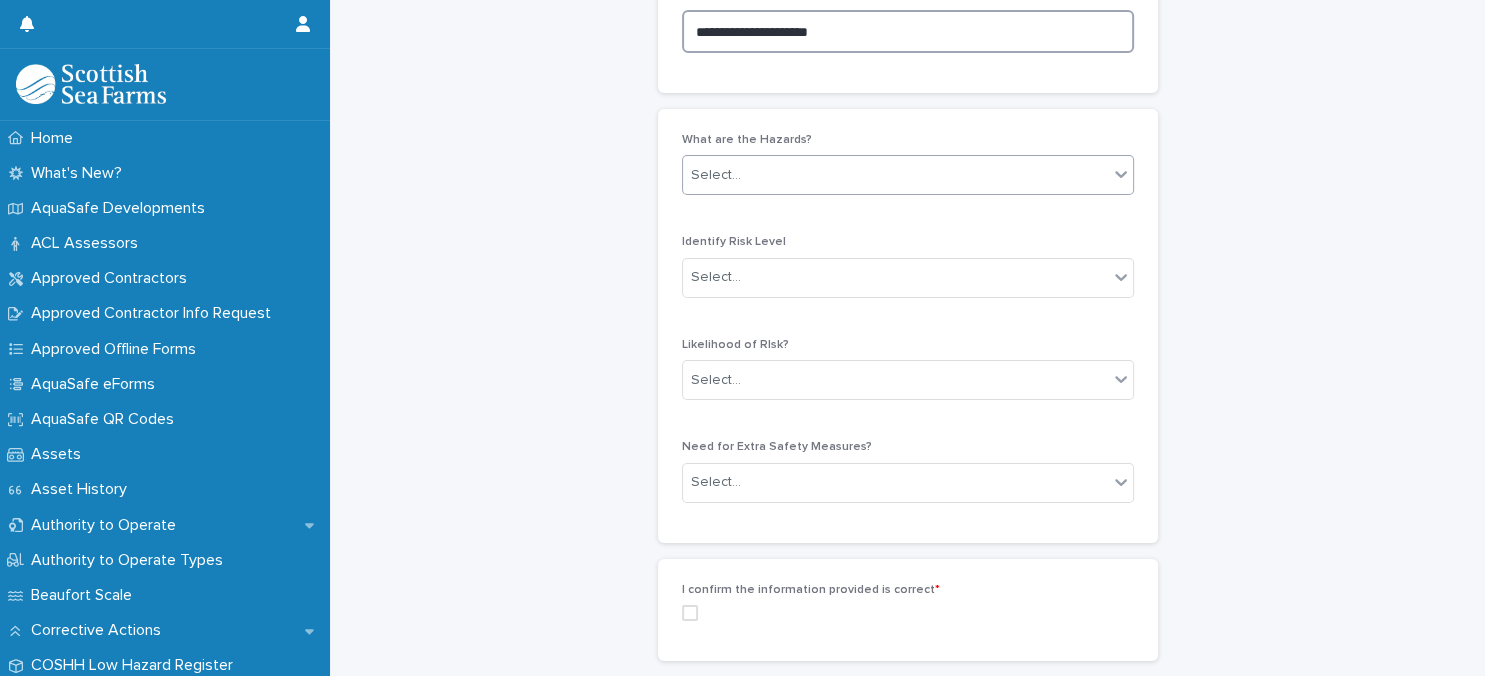 type on "**********" 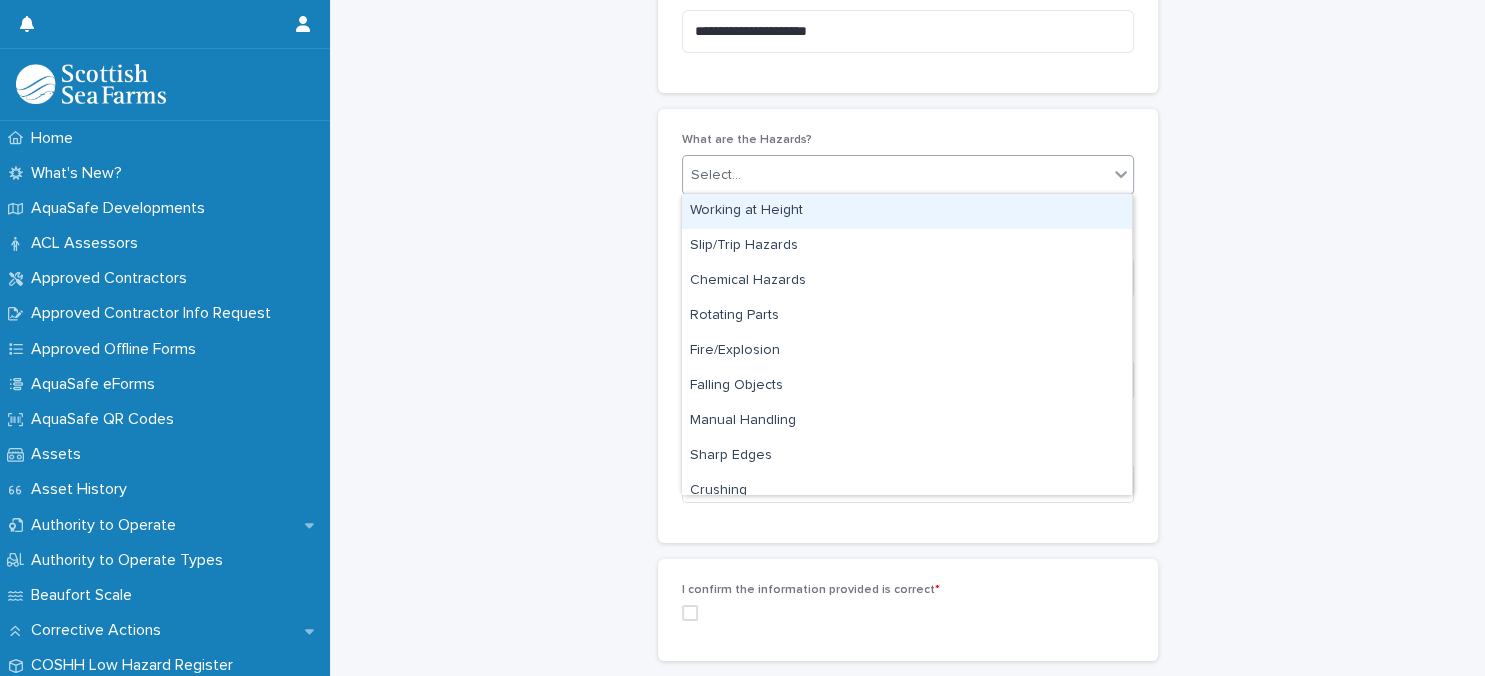 click on "Select..." at bounding box center [895, 175] 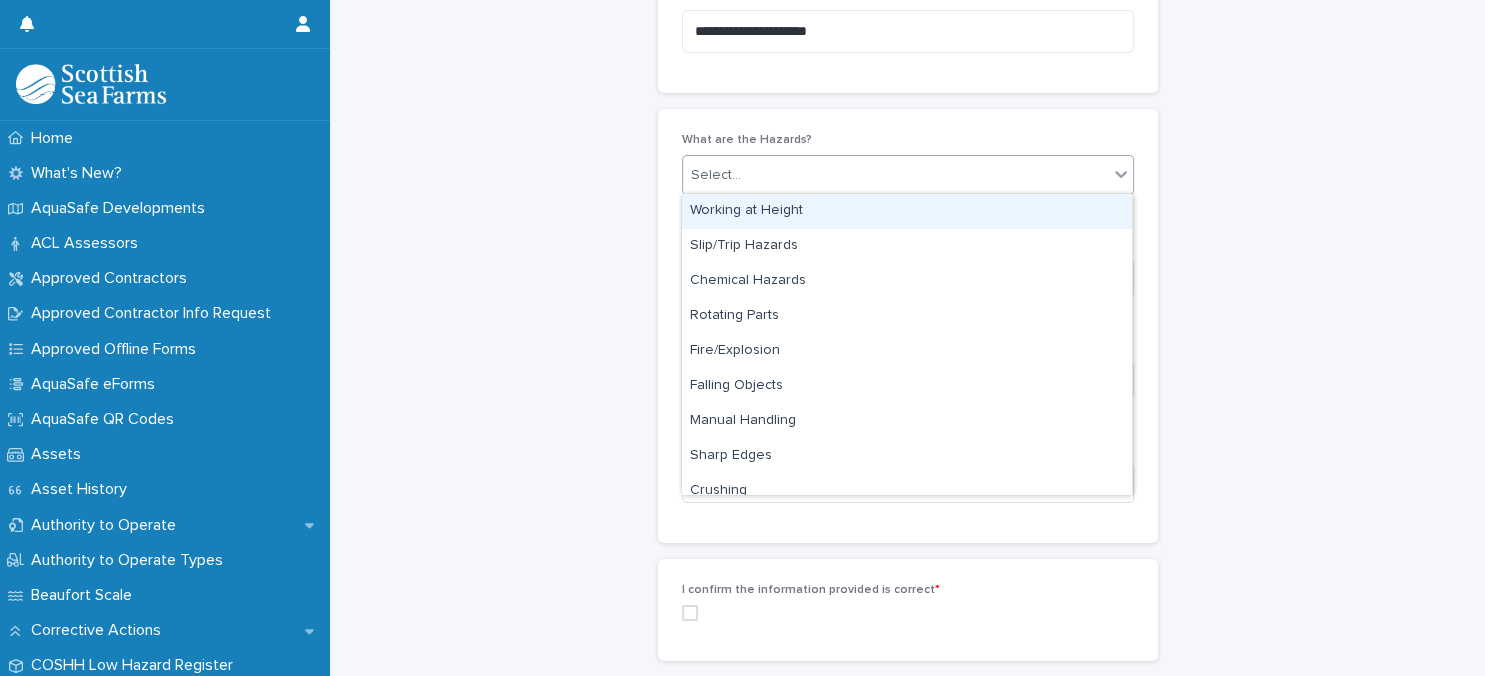click on "Working at Height" at bounding box center [907, 211] 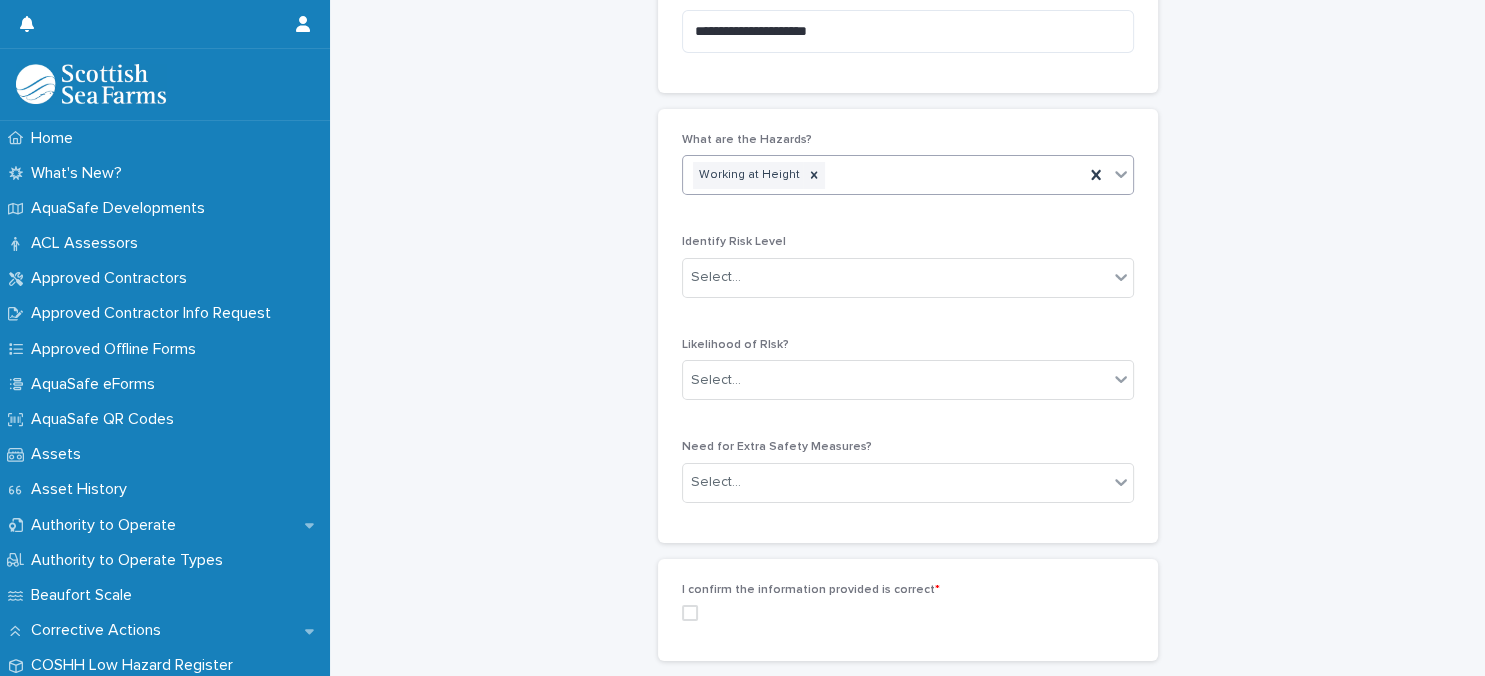 click on "Working at Height" at bounding box center (883, 175) 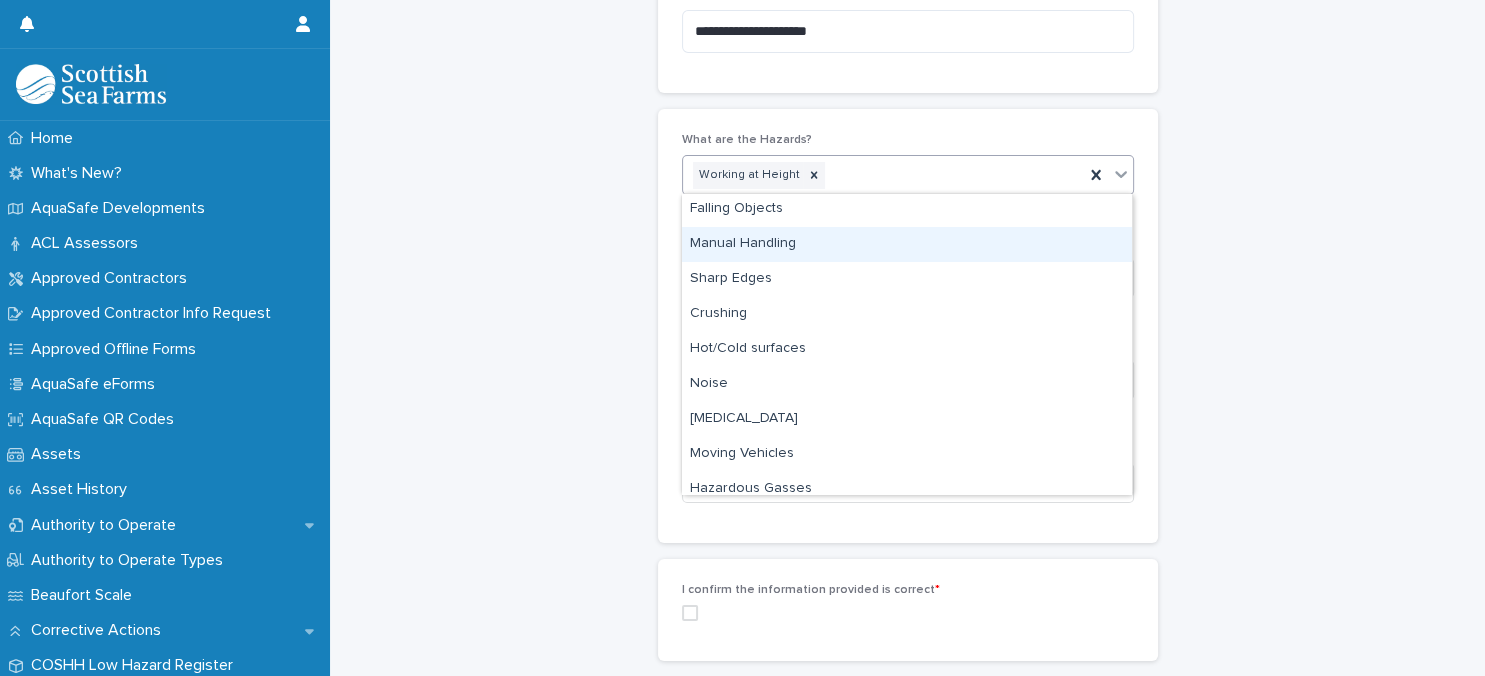 scroll, scrollTop: 173, scrollLeft: 0, axis: vertical 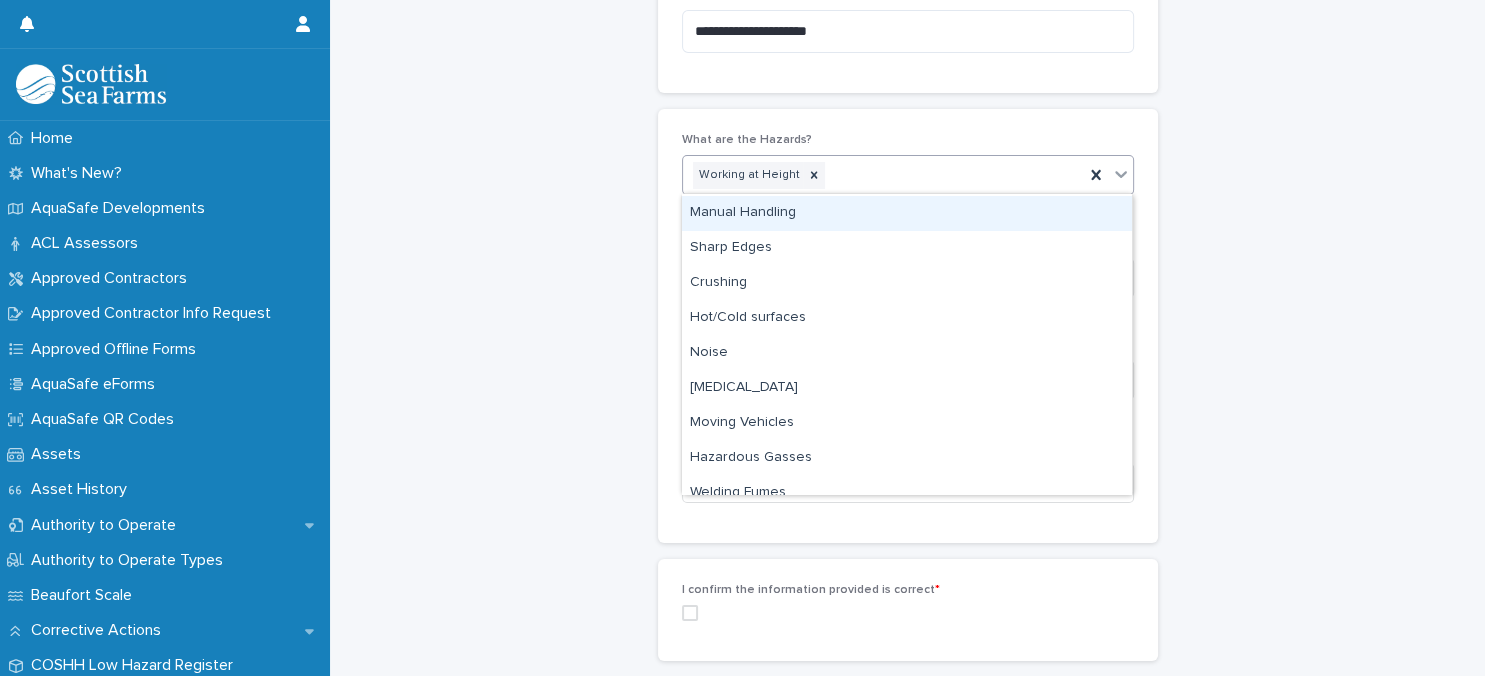 click on "Manual Handling" at bounding box center [907, 213] 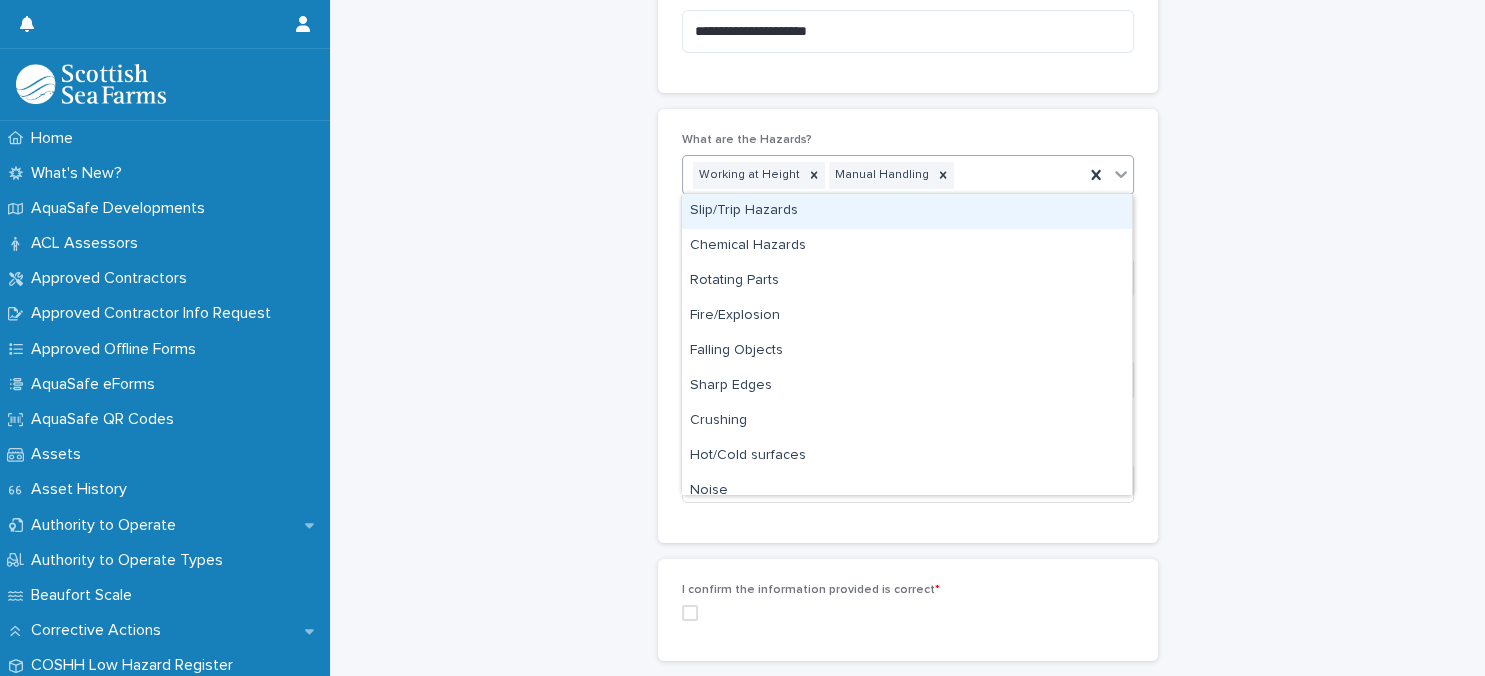click on "Working at Height Manual Handling" at bounding box center [883, 175] 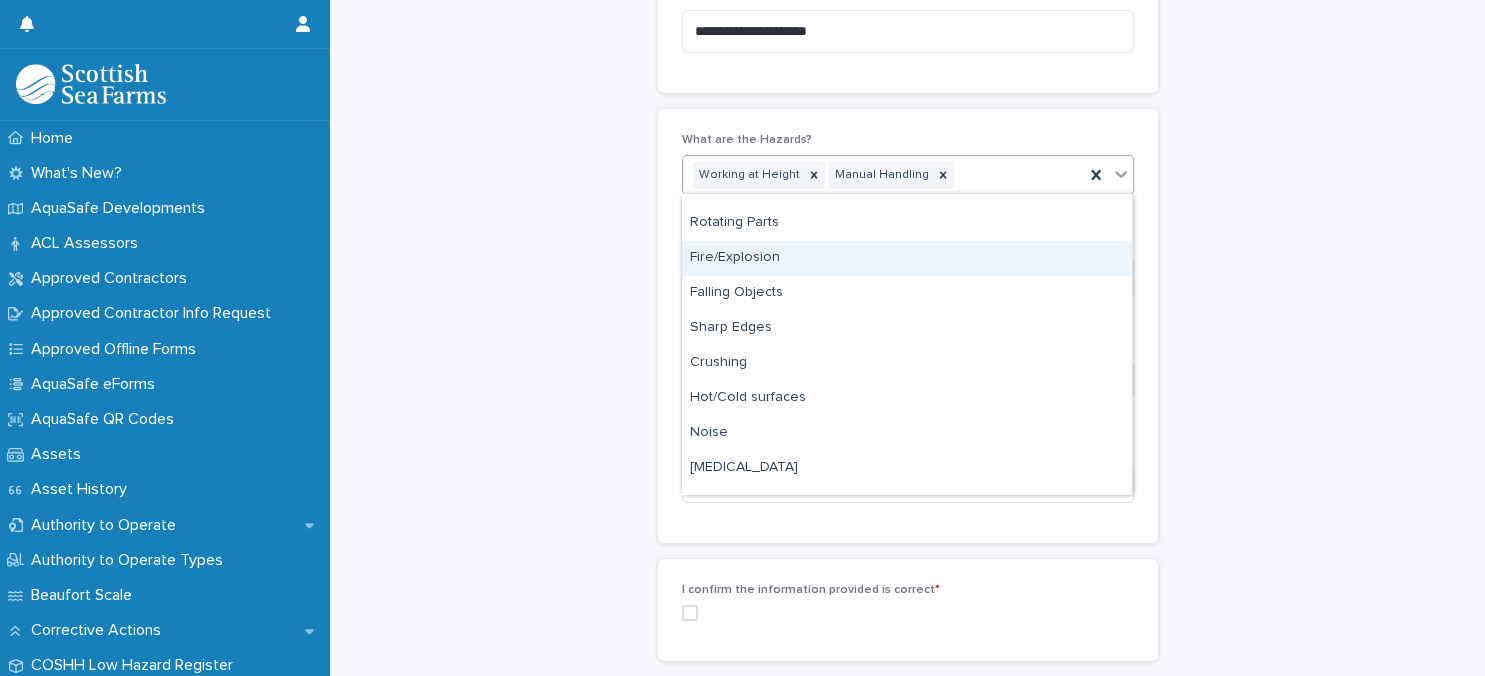 scroll, scrollTop: 86, scrollLeft: 0, axis: vertical 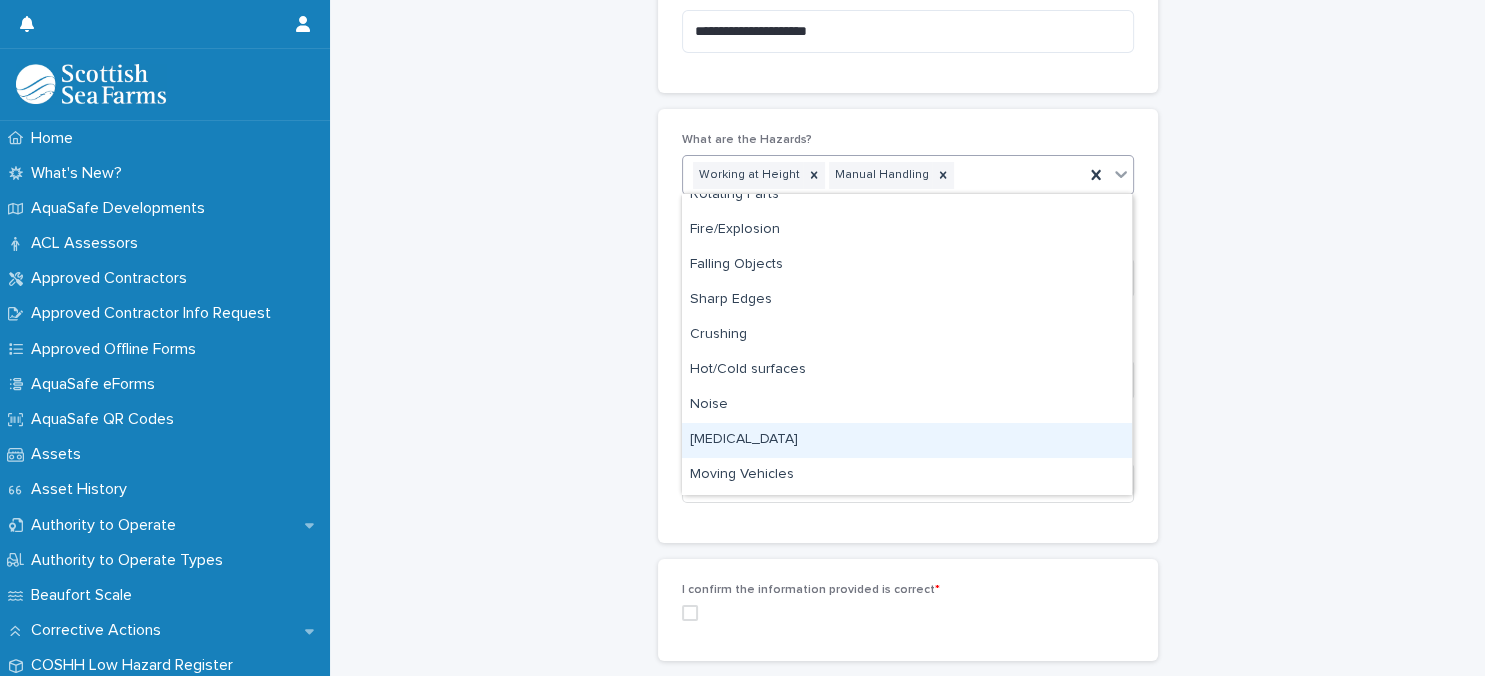 click on "[MEDICAL_DATA]" at bounding box center (907, 440) 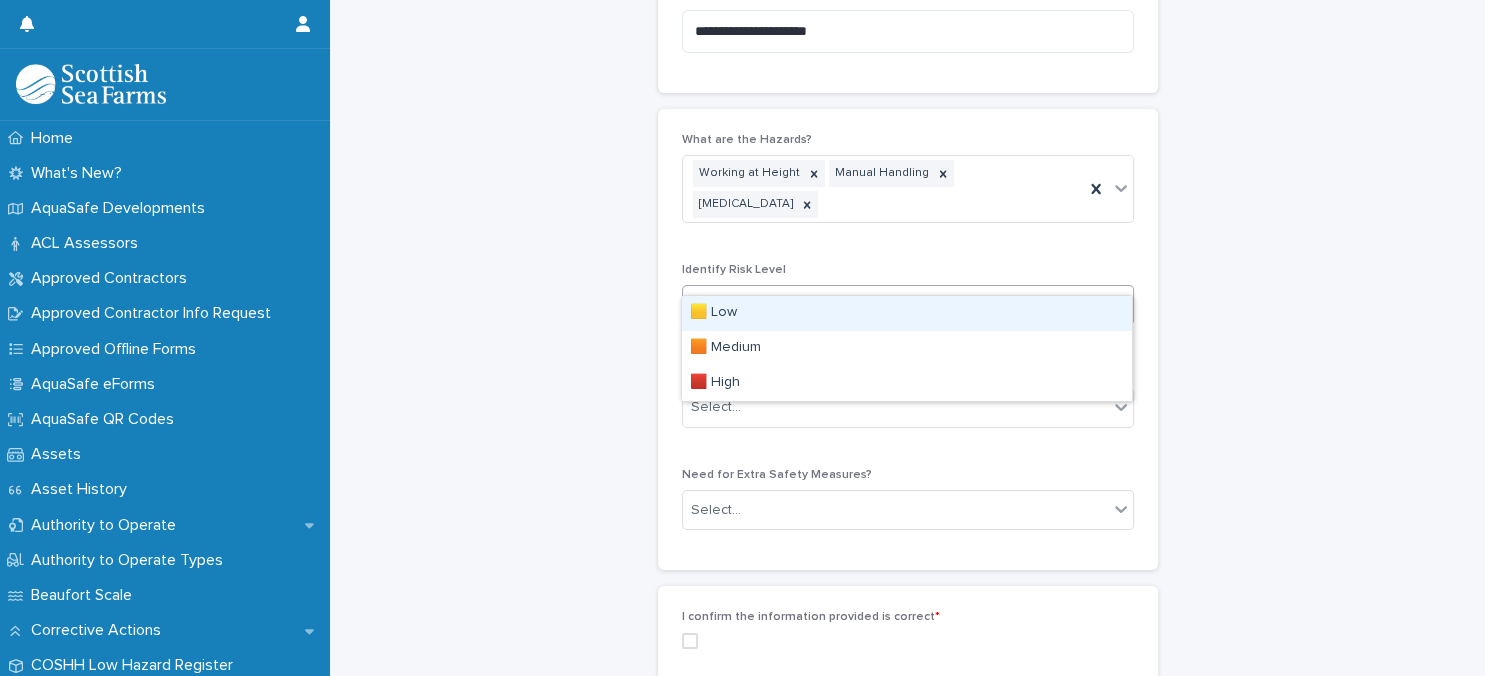 click on "Select..." at bounding box center (895, 305) 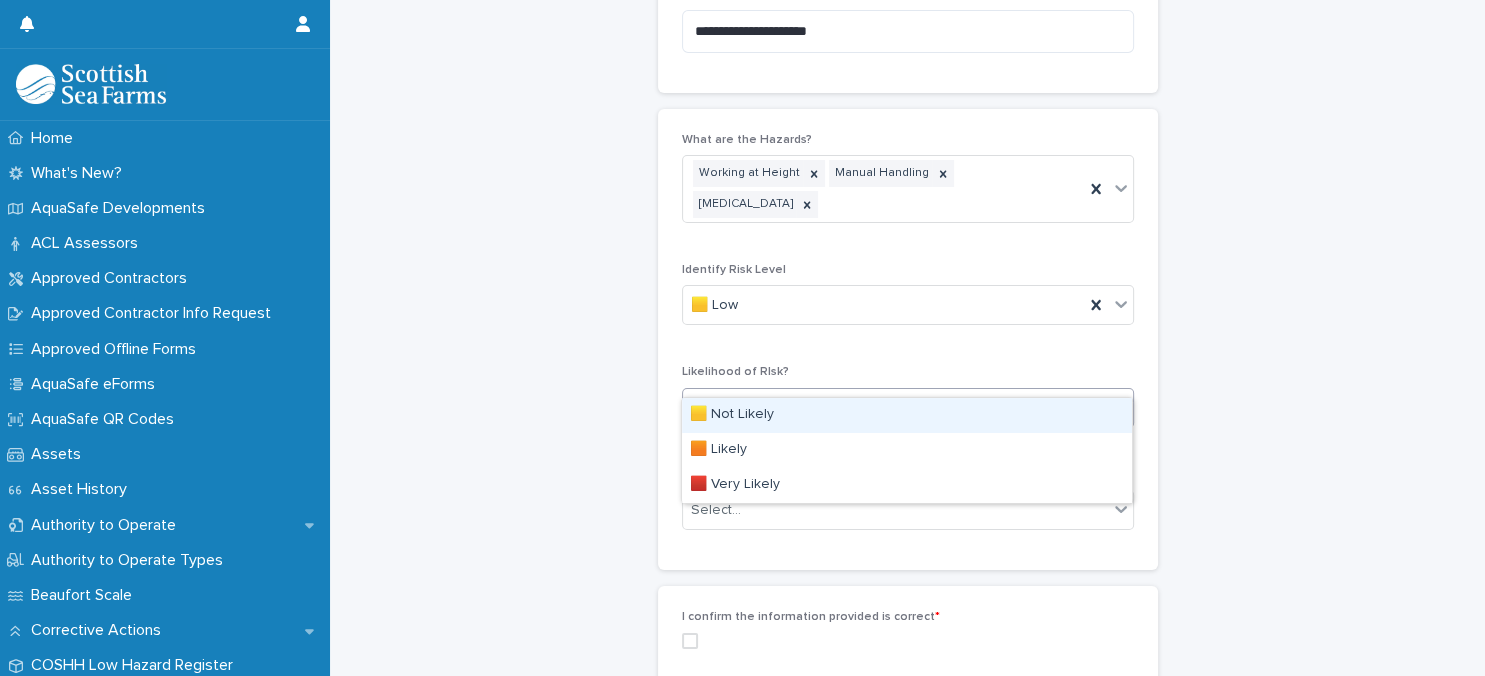 click on "Select..." at bounding box center [895, 407] 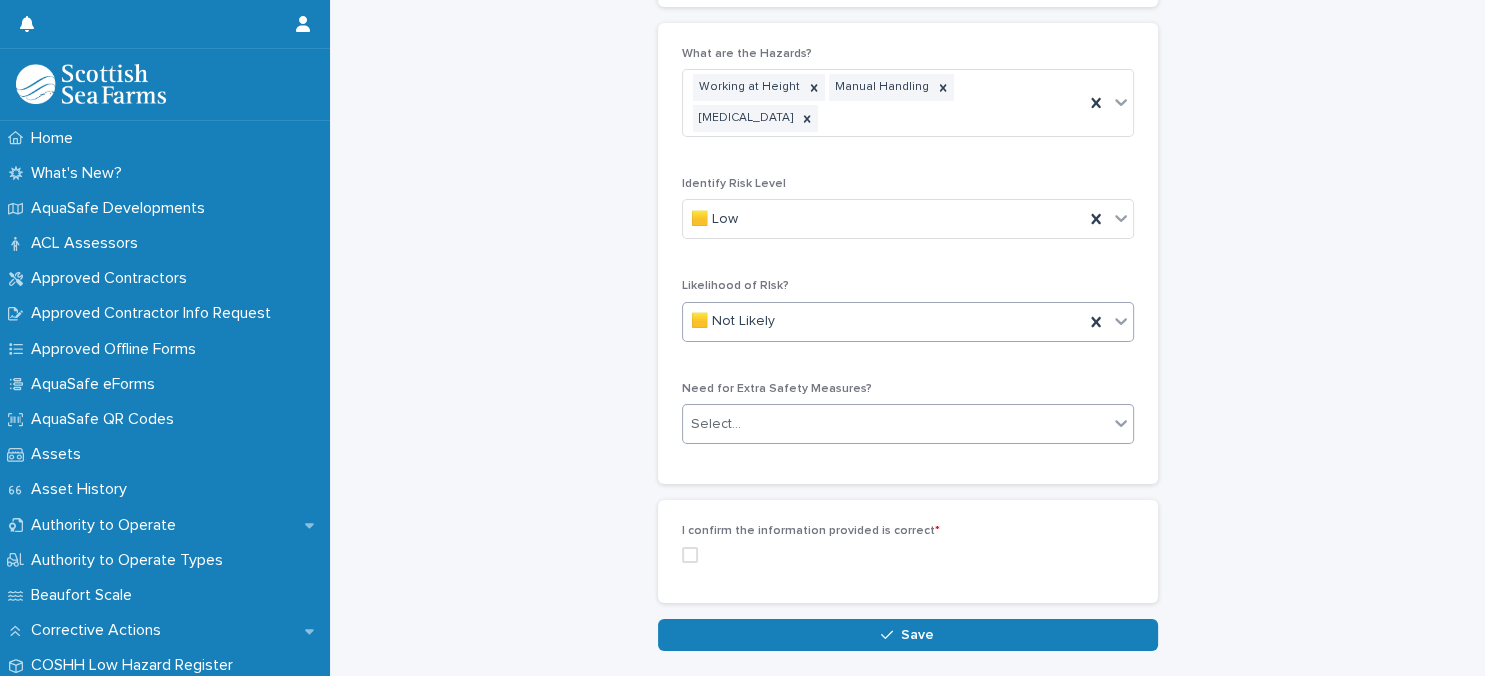 scroll, scrollTop: 1540, scrollLeft: 0, axis: vertical 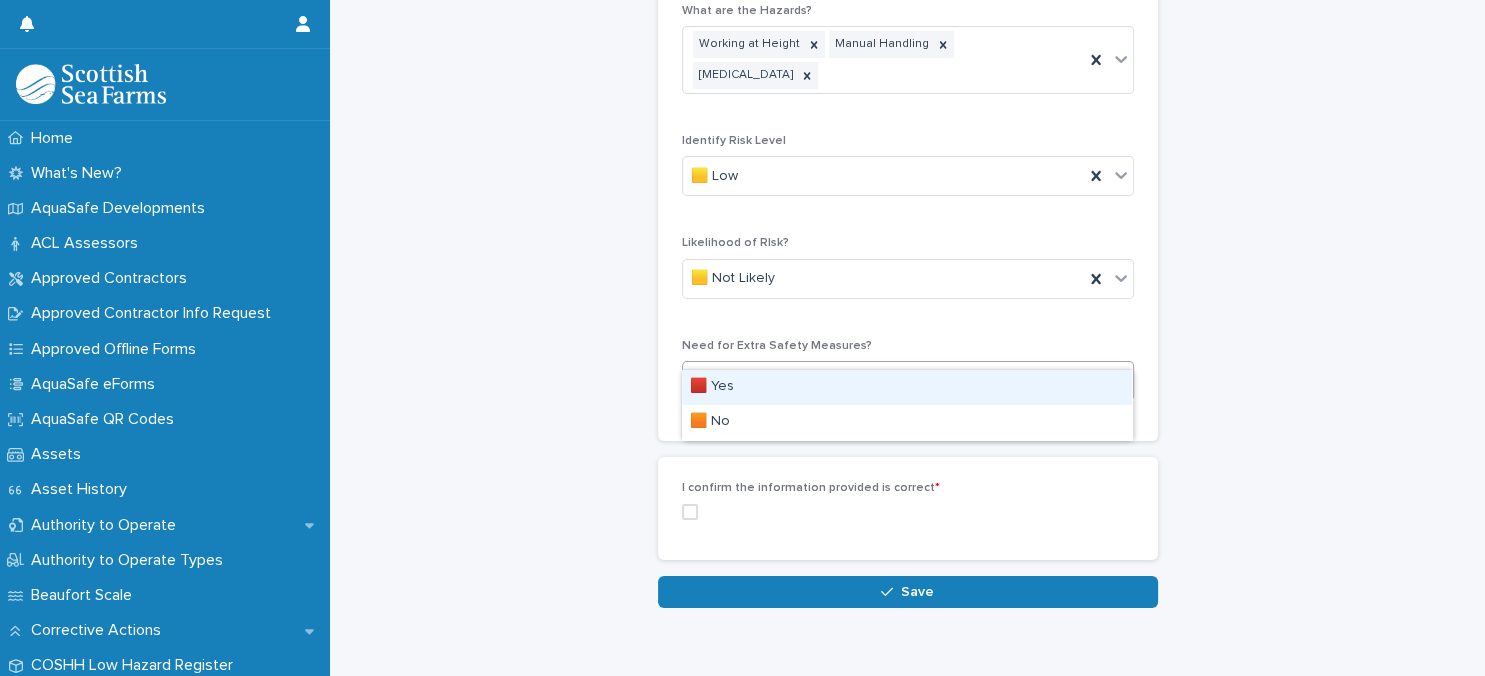click on "Select..." at bounding box center [895, 381] 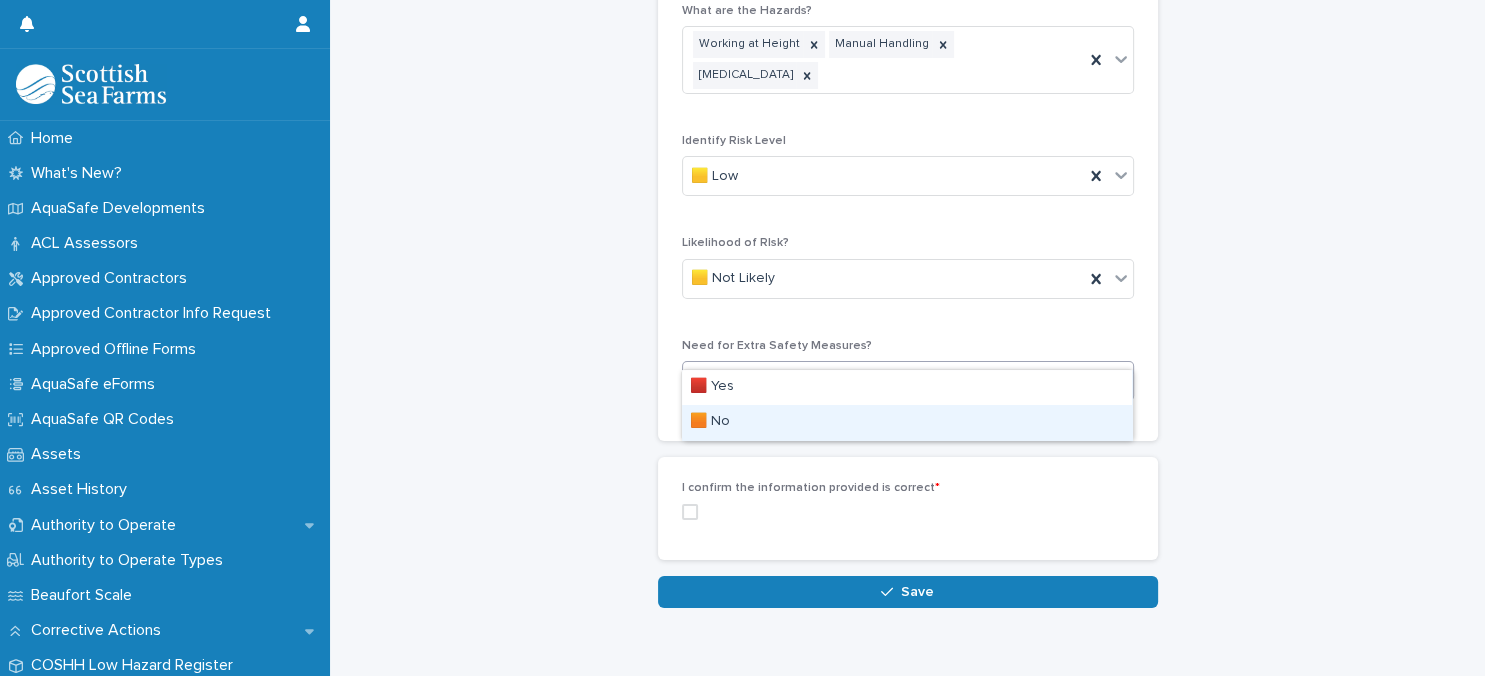 click on "🟧 No" at bounding box center (907, 422) 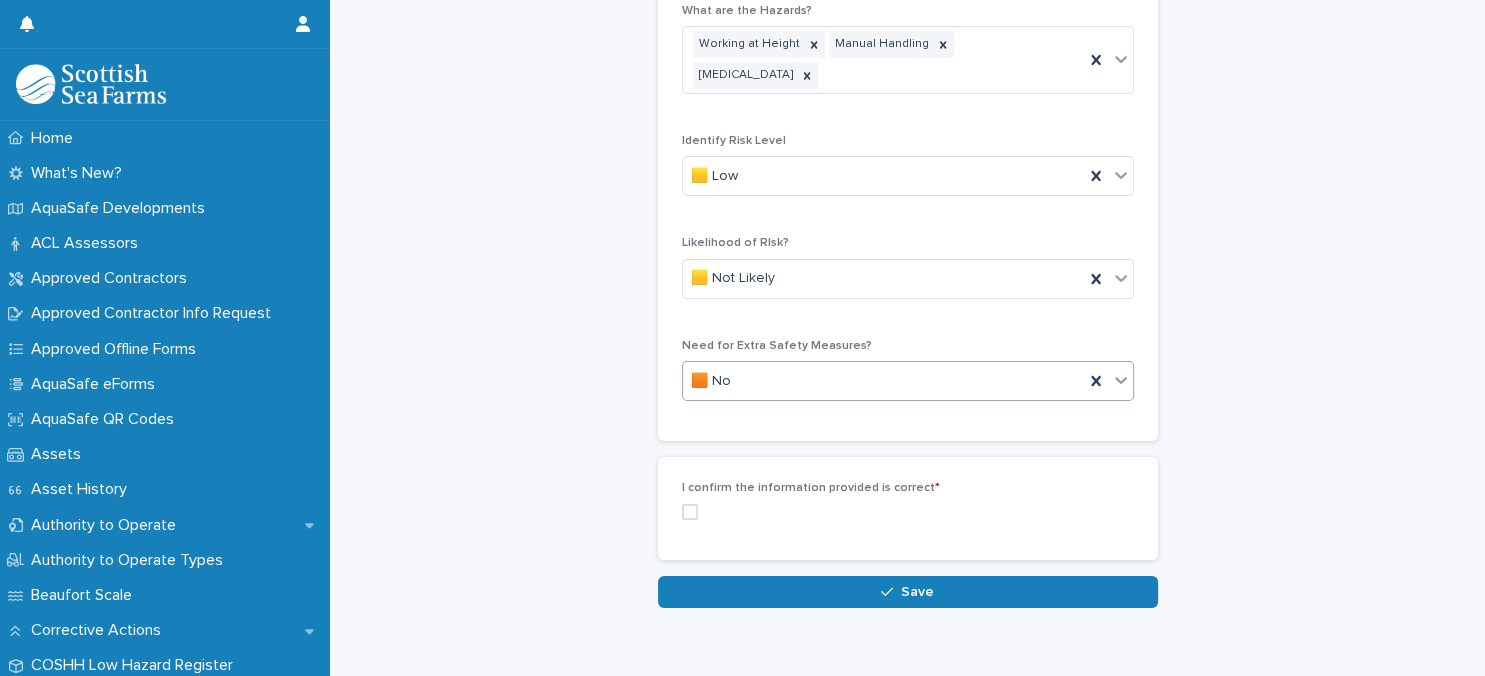 scroll, scrollTop: 1540, scrollLeft: 0, axis: vertical 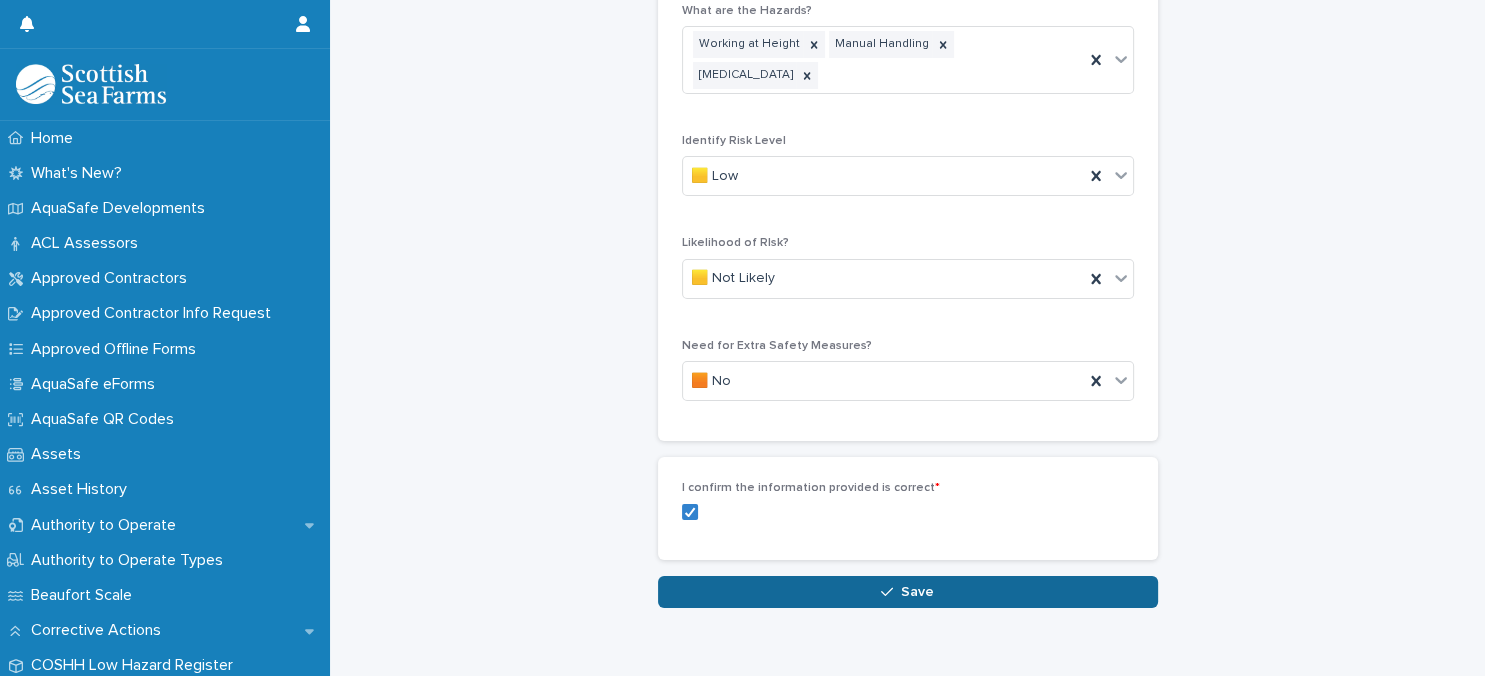 click on "Save" at bounding box center (908, 592) 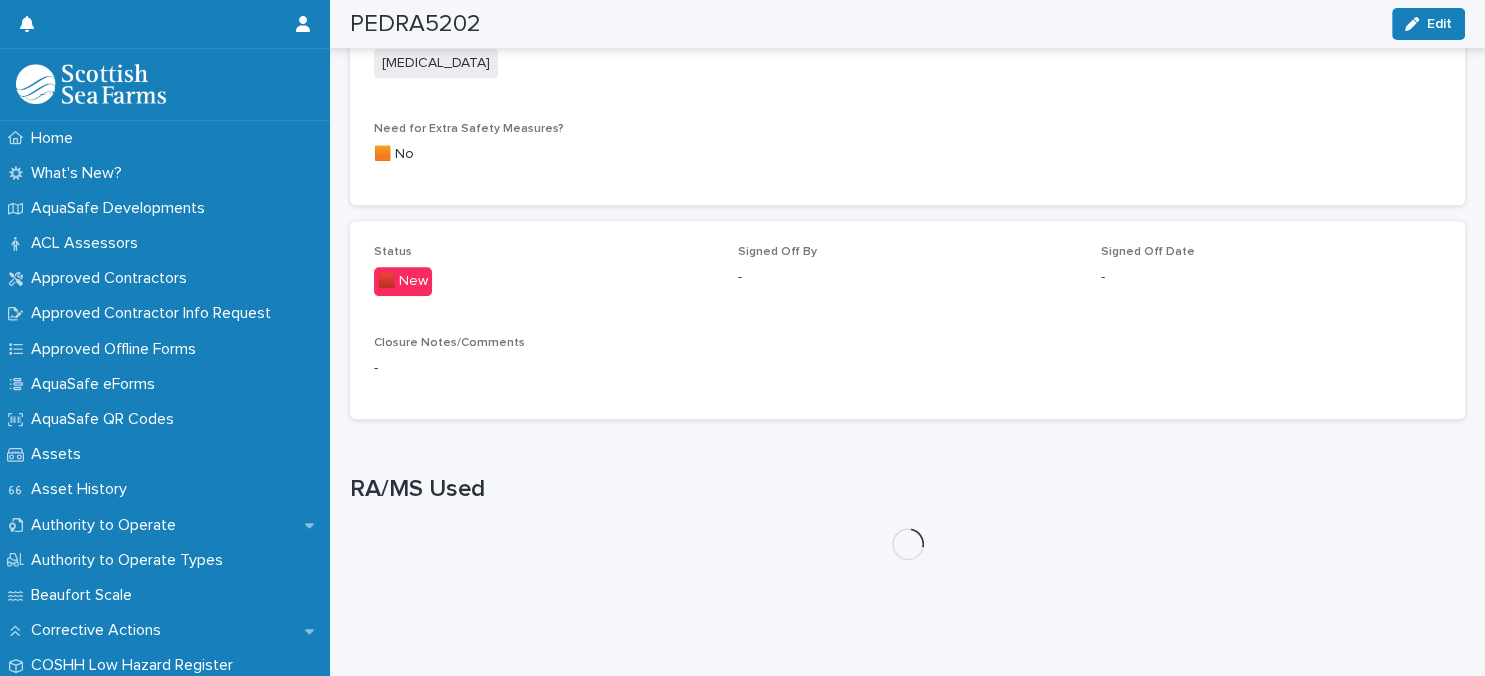 scroll, scrollTop: 1381, scrollLeft: 0, axis: vertical 